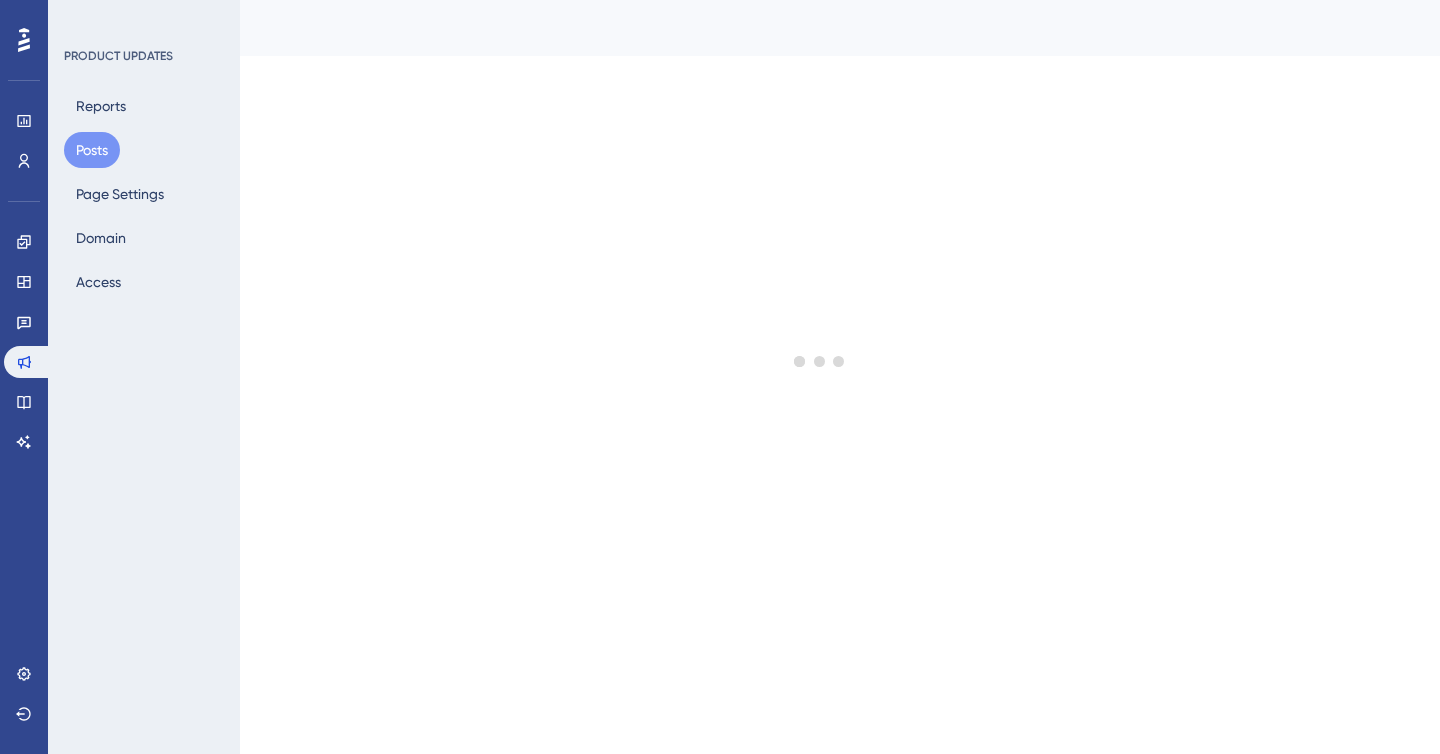 scroll, scrollTop: 0, scrollLeft: 0, axis: both 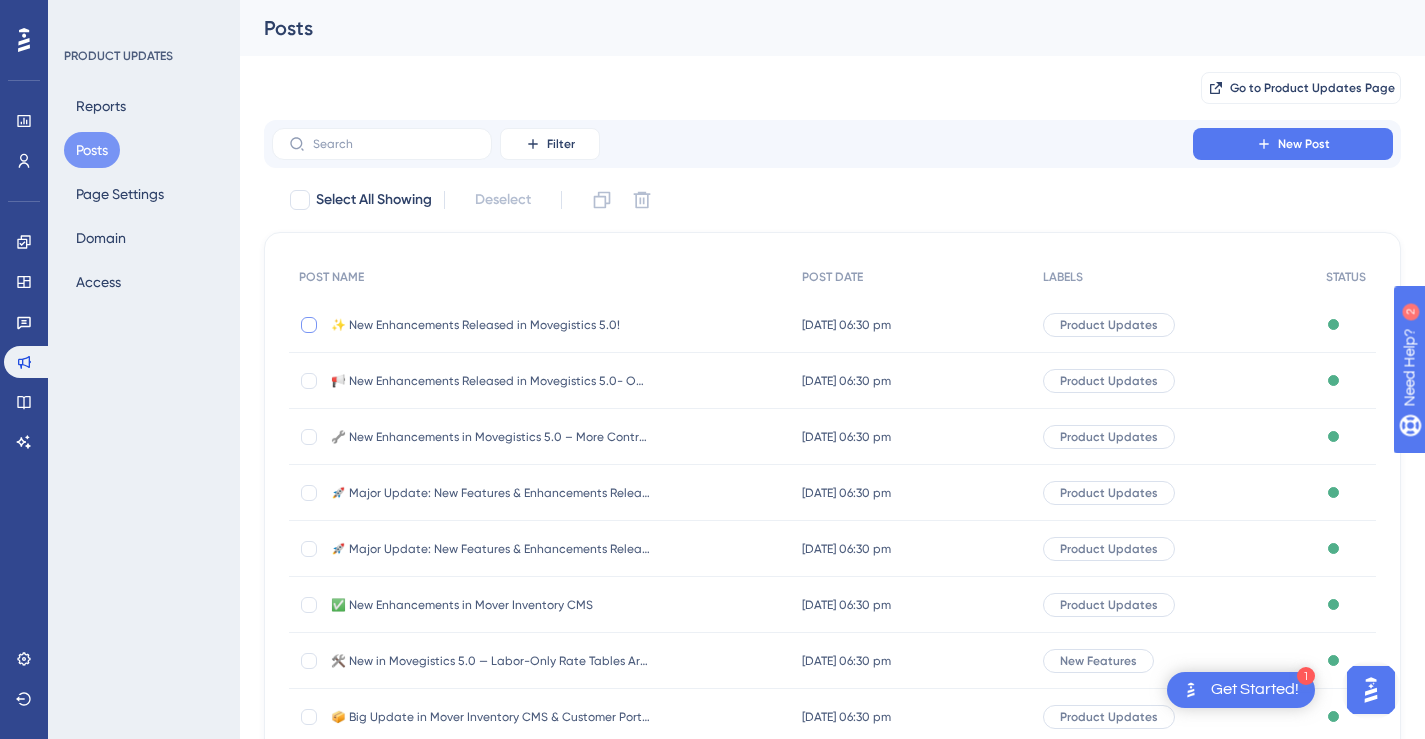 click at bounding box center (309, 325) 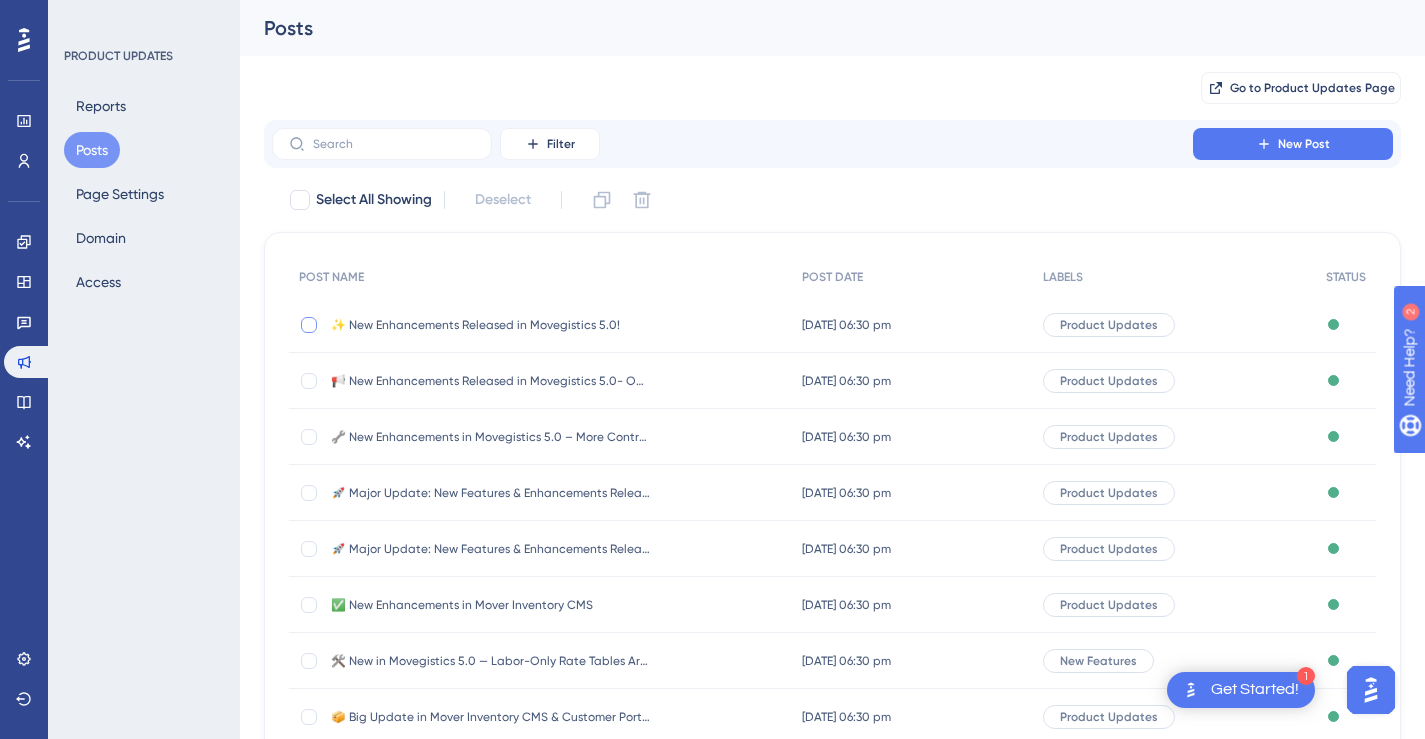 checkbox on "true" 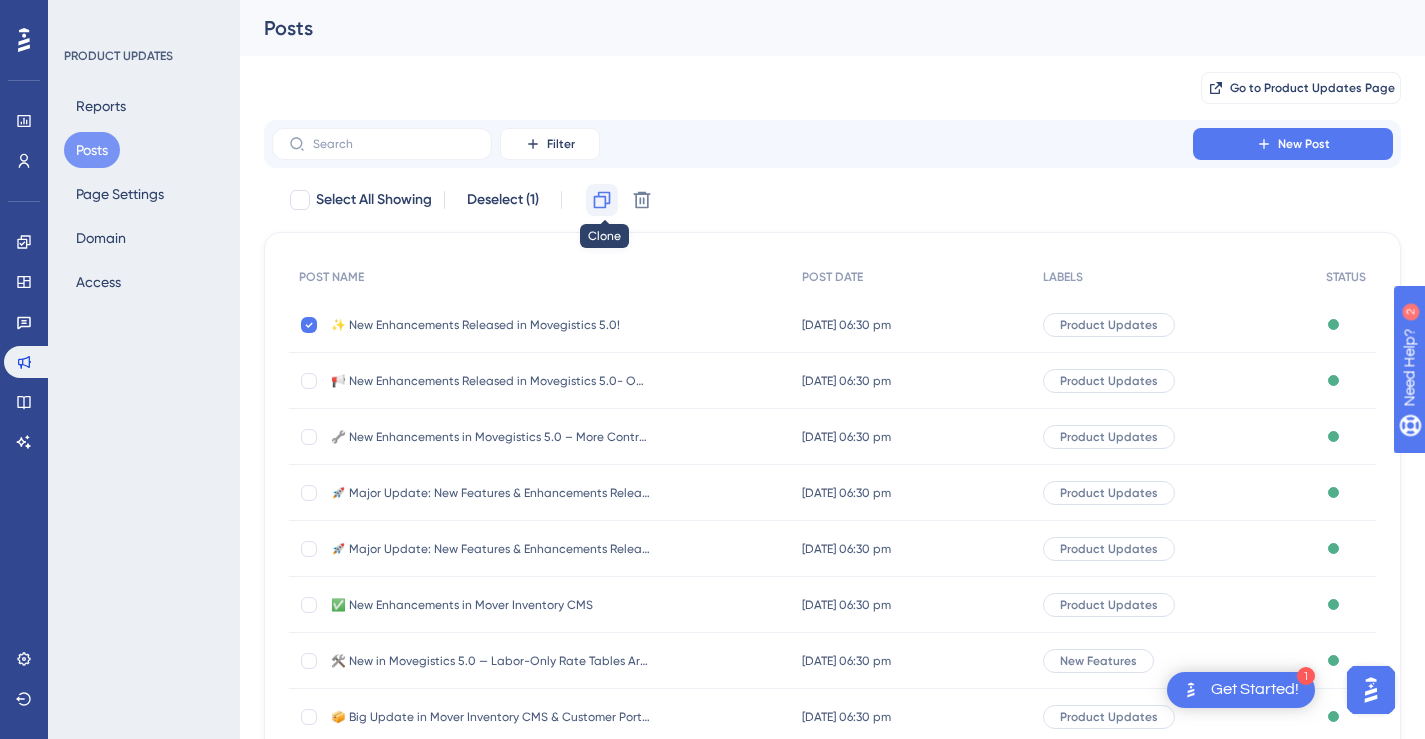 click 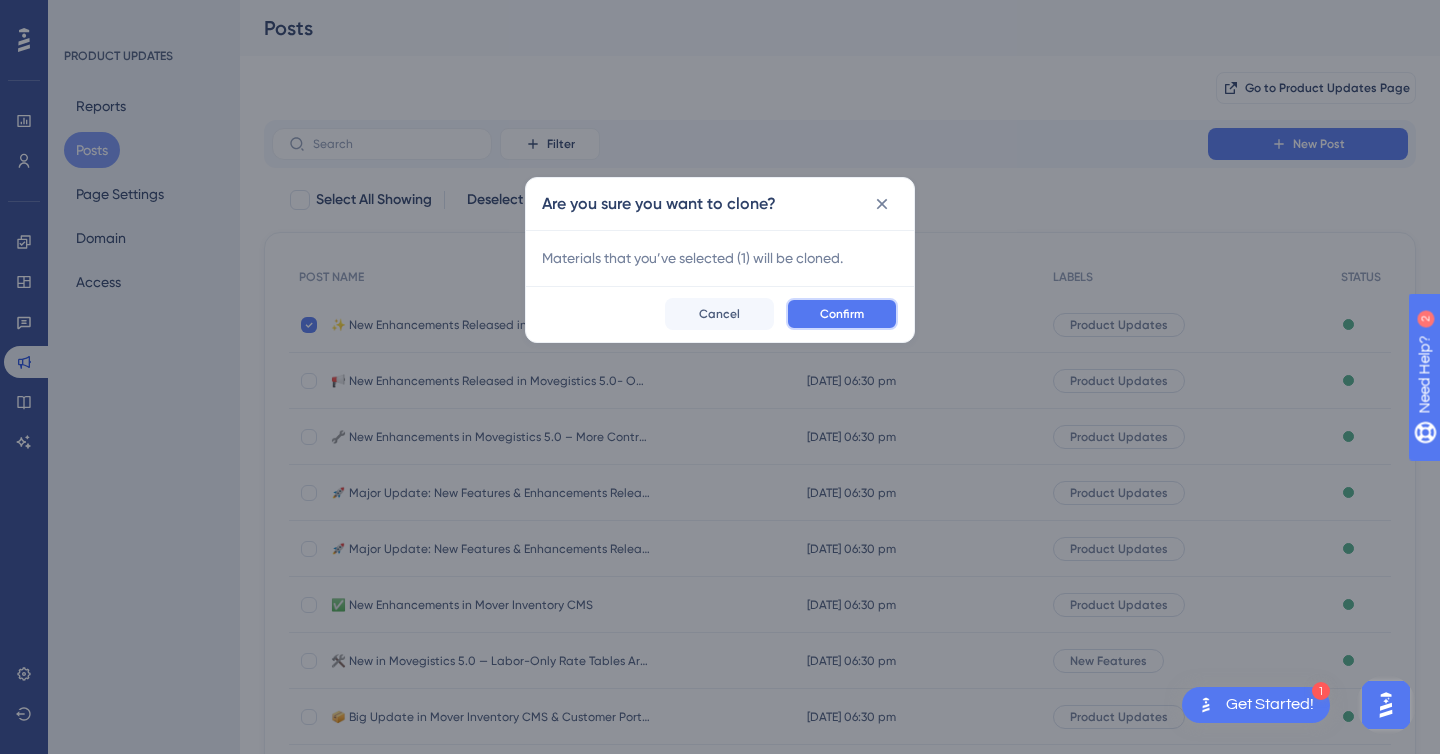 click on "Confirm" at bounding box center [842, 314] 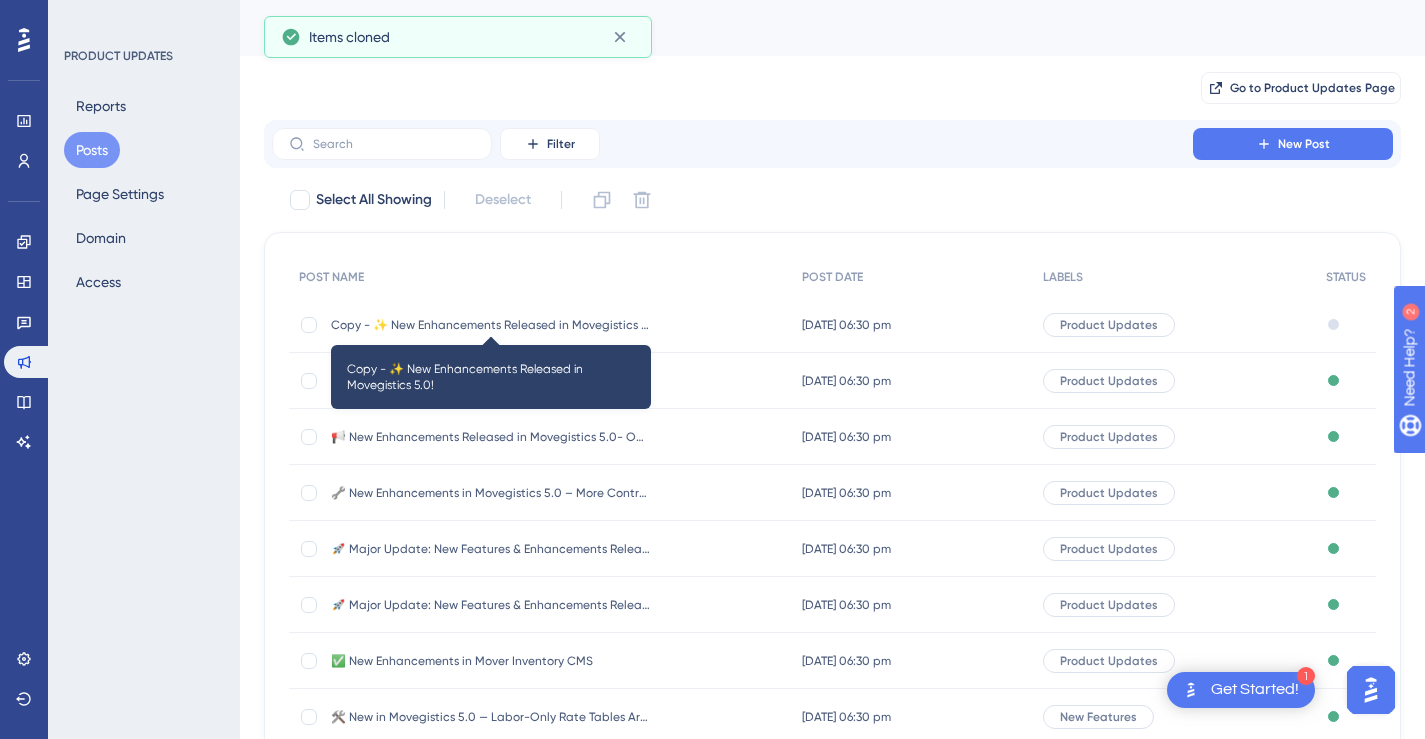 click on "Copy - ✨ New Enhancements Released in Movegistics 5.0!" at bounding box center [491, 325] 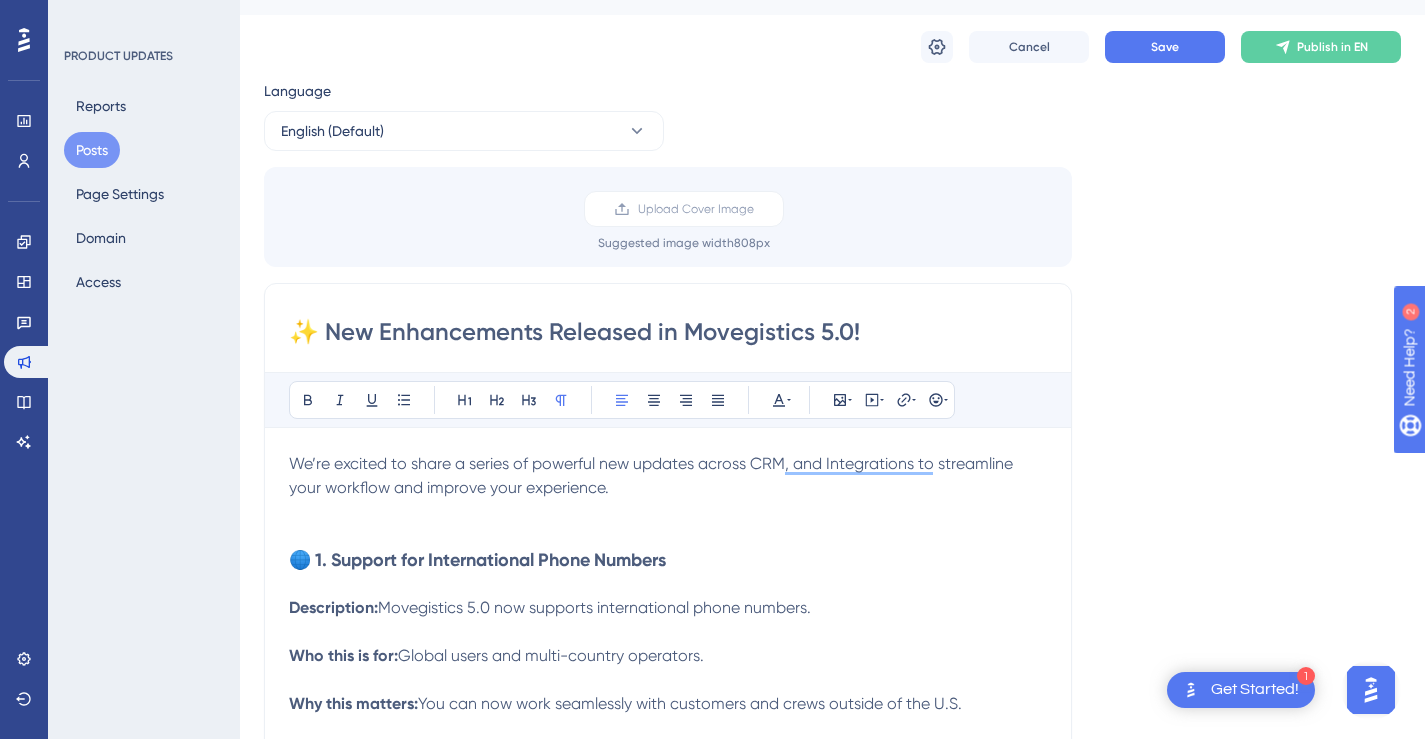 scroll, scrollTop: 0, scrollLeft: 0, axis: both 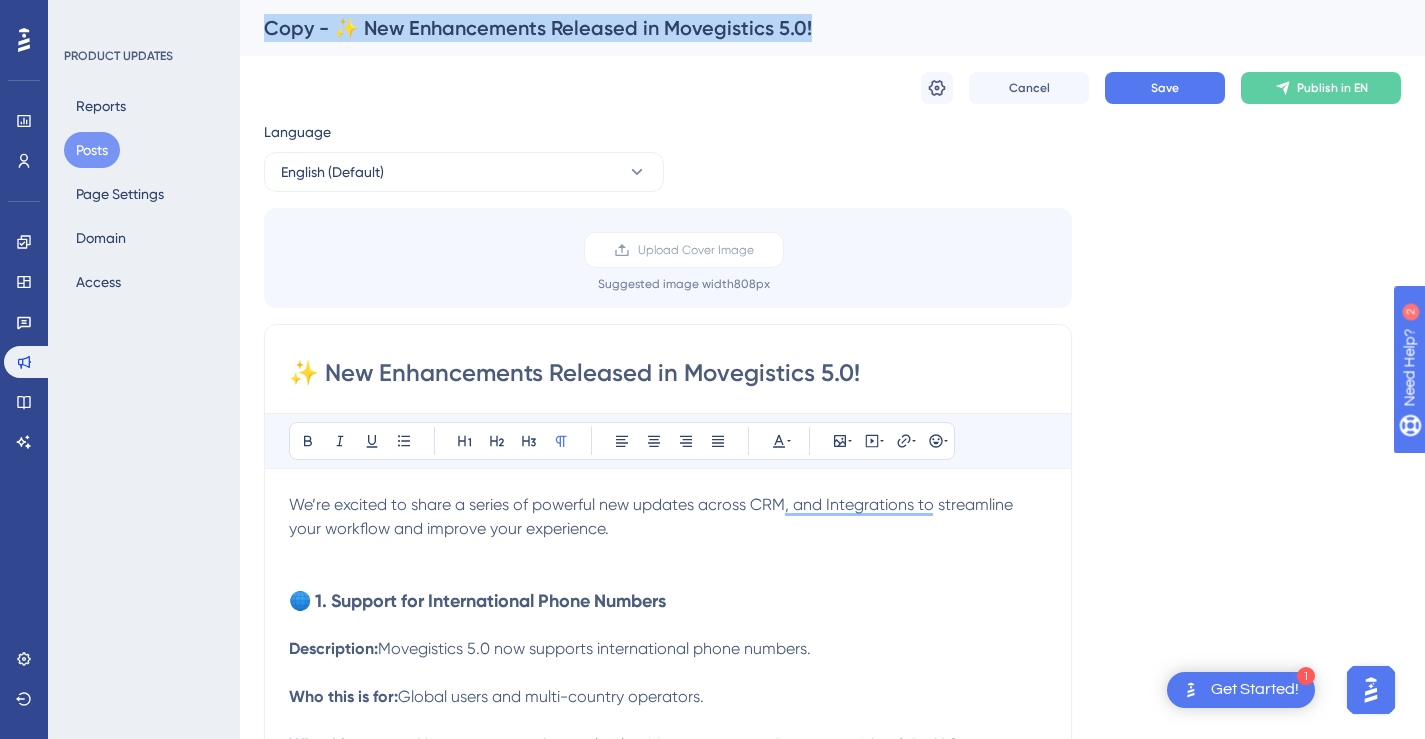drag, startPoint x: 814, startPoint y: 24, endPoint x: 267, endPoint y: 25, distance: 547.0009 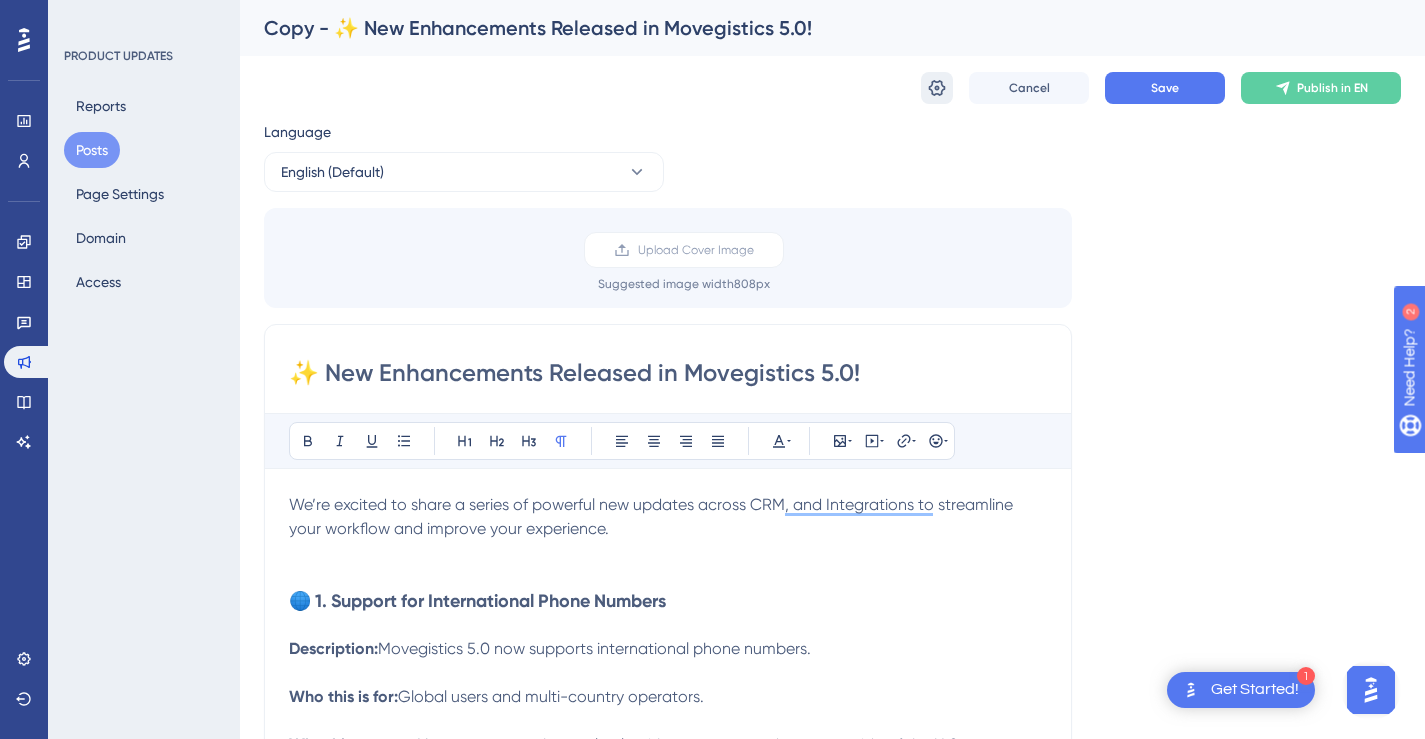 click 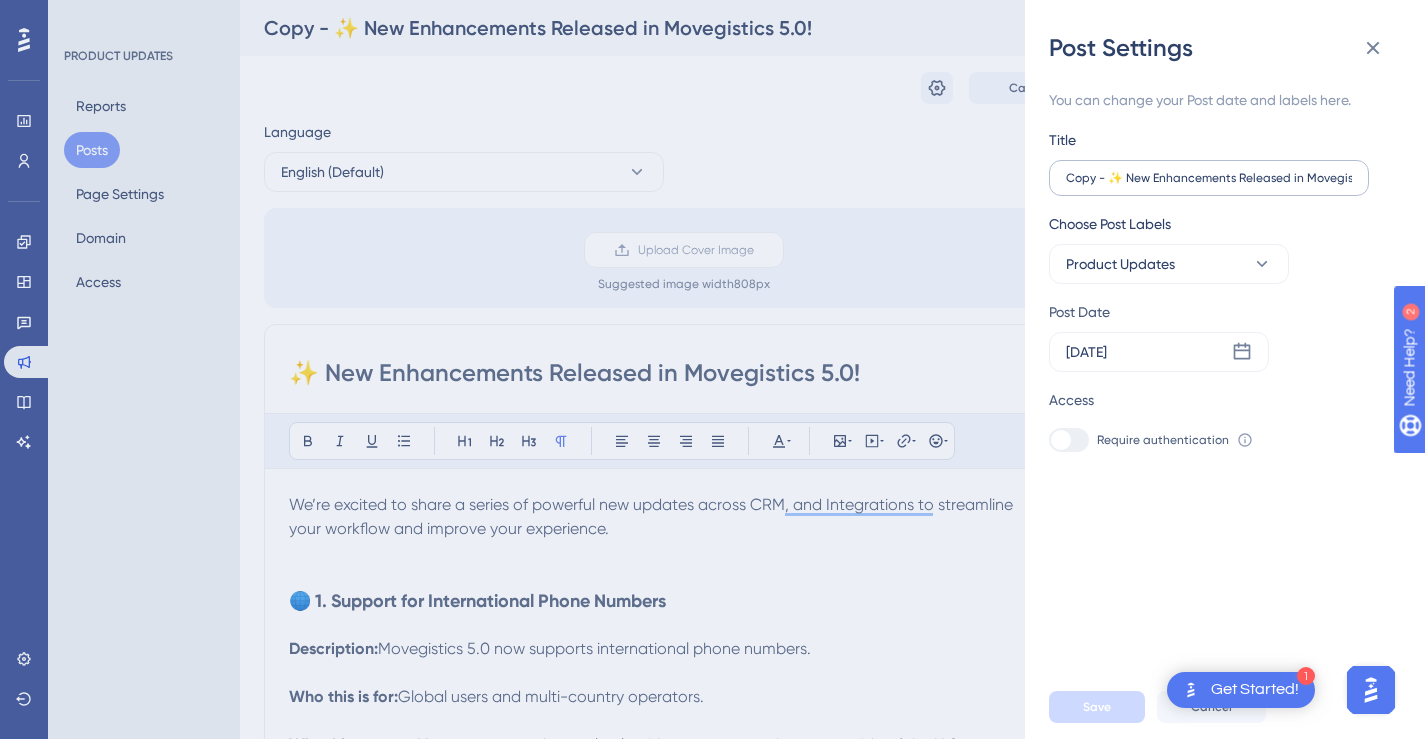 click on "Copy - ✨ New Enhancements Released in Movegistics 5.0!" at bounding box center [1209, 178] 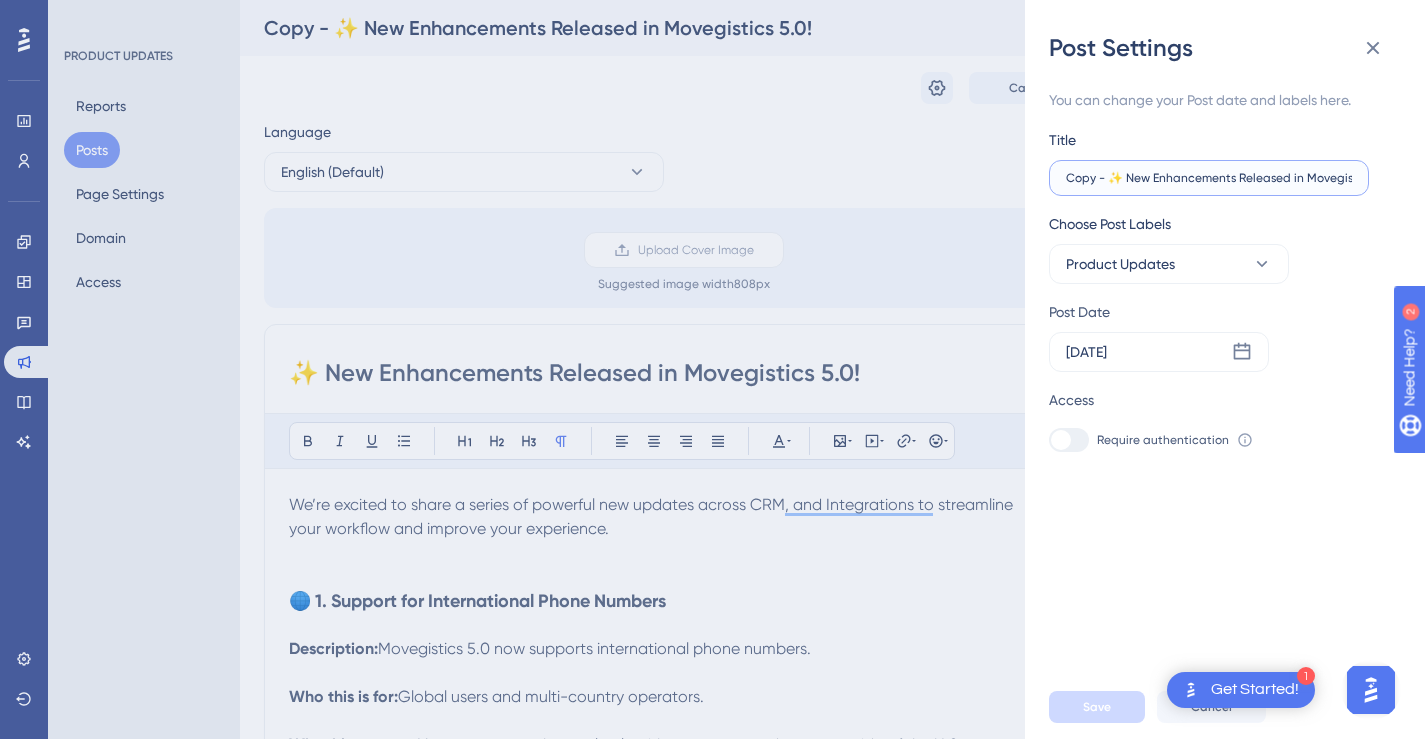 click on "Copy - ✨ New Enhancements Released in Movegistics 5.0!" at bounding box center (1209, 178) 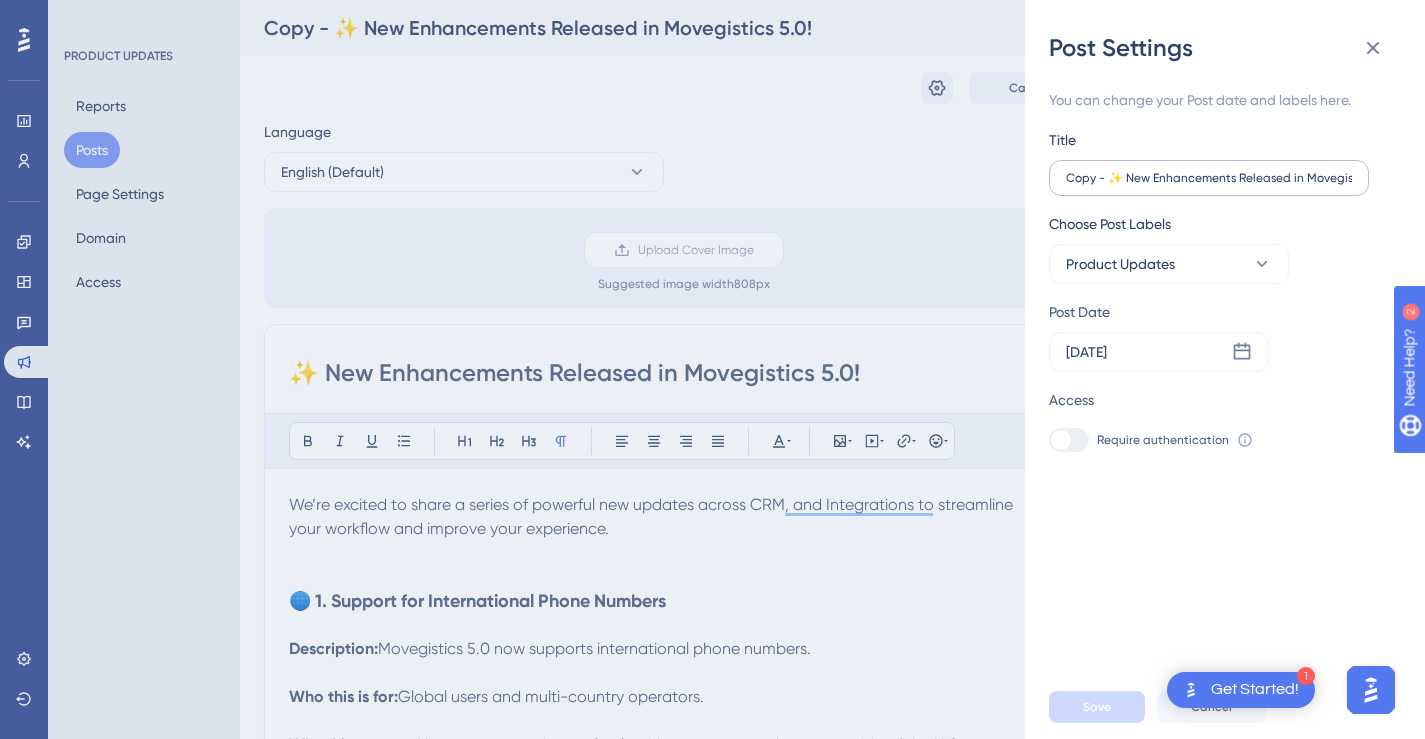 scroll, scrollTop: 0, scrollLeft: 0, axis: both 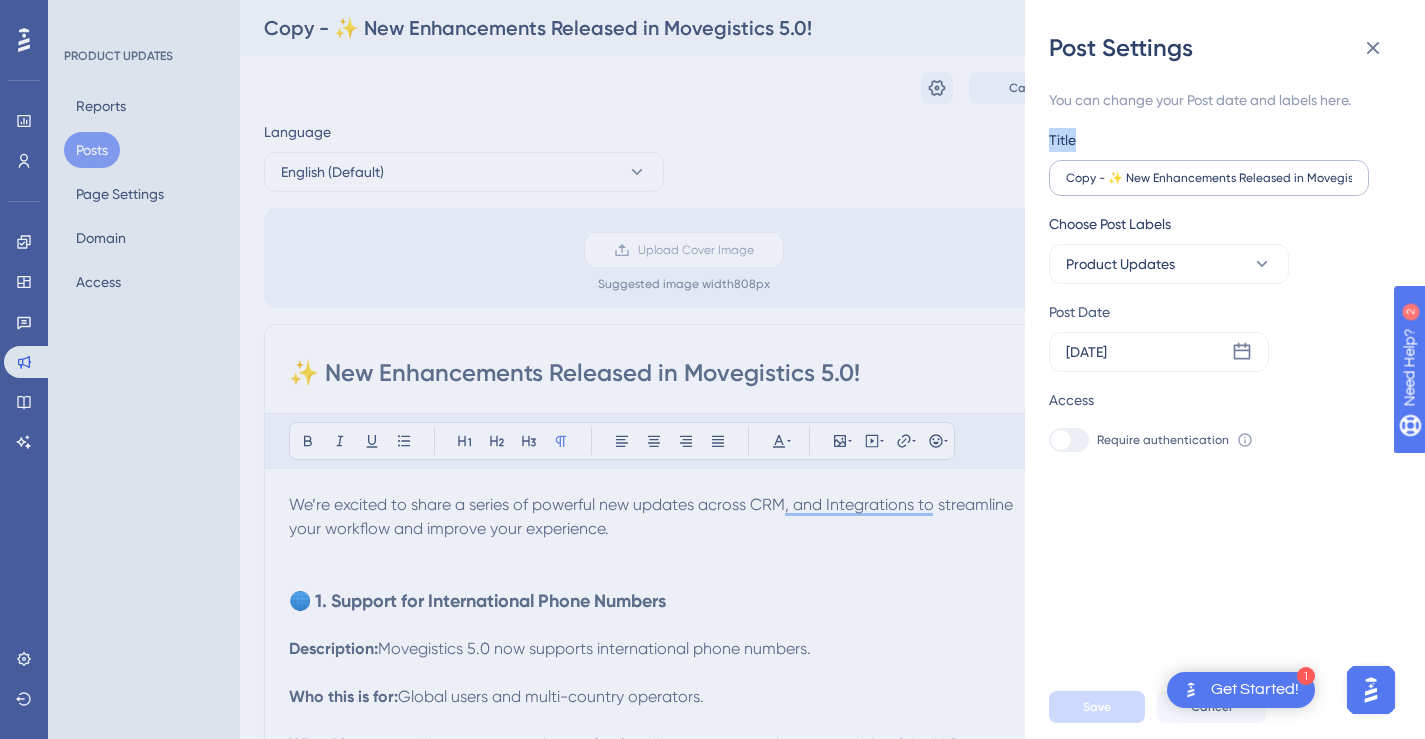 click on "Copy - ✨ New Enhancements Released in Movegistics 5.0!" at bounding box center [1209, 178] 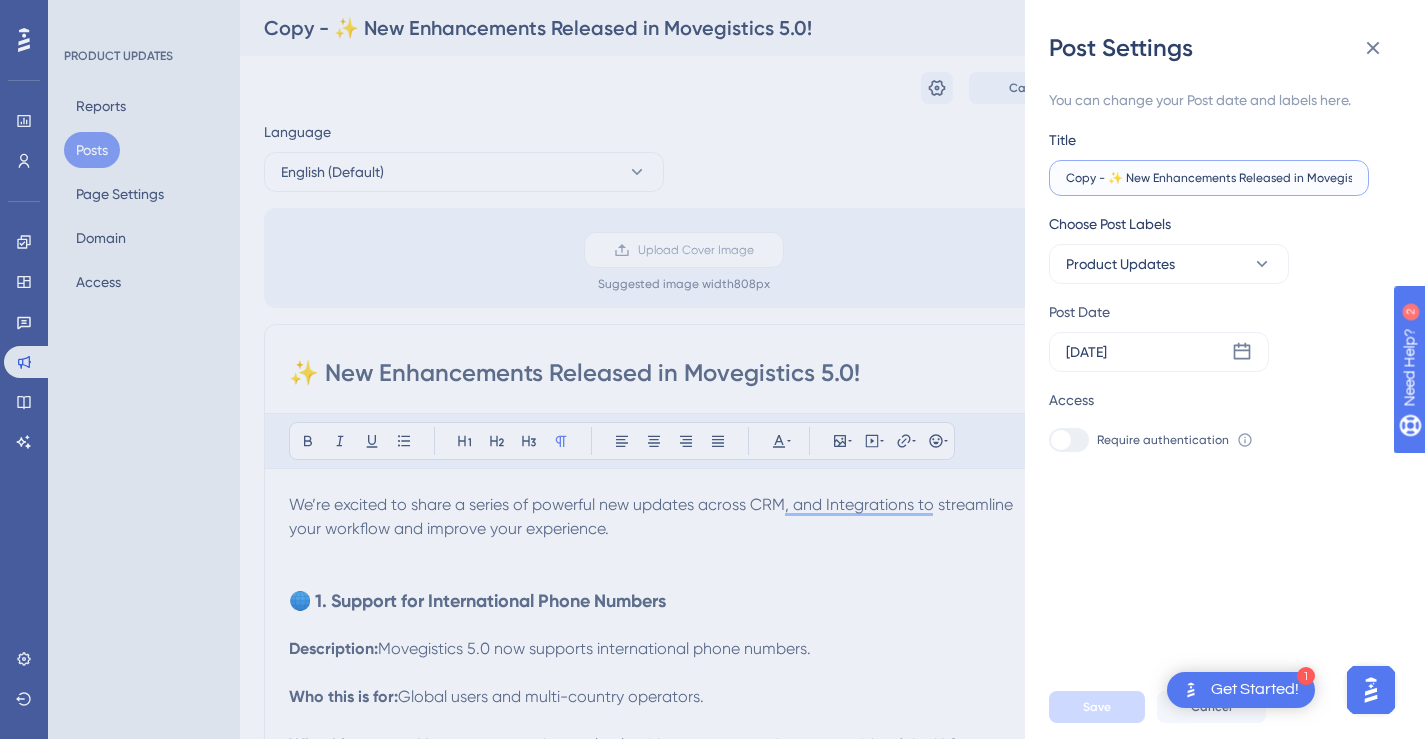 click on "Copy - ✨ New Enhancements Released in Movegistics 5.0!" at bounding box center [1209, 178] 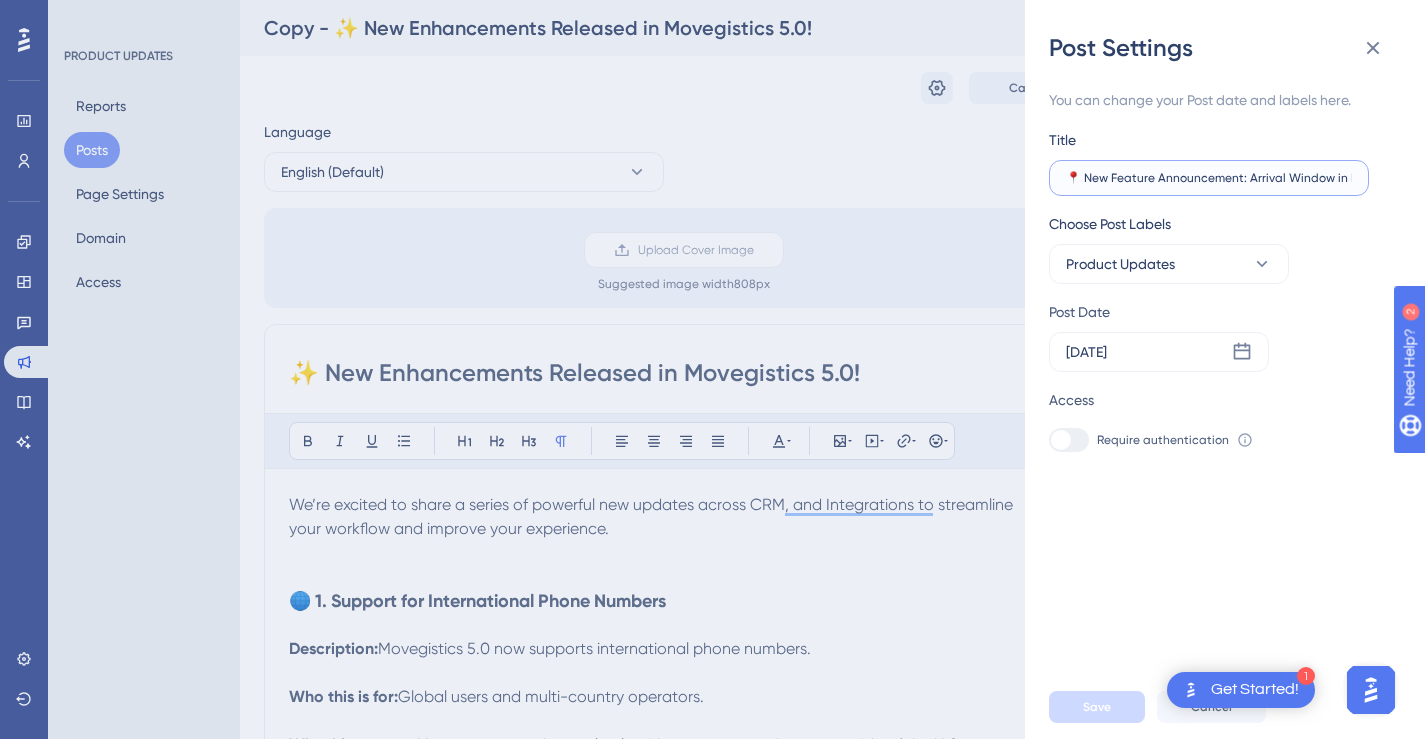 scroll, scrollTop: 0, scrollLeft: 45, axis: horizontal 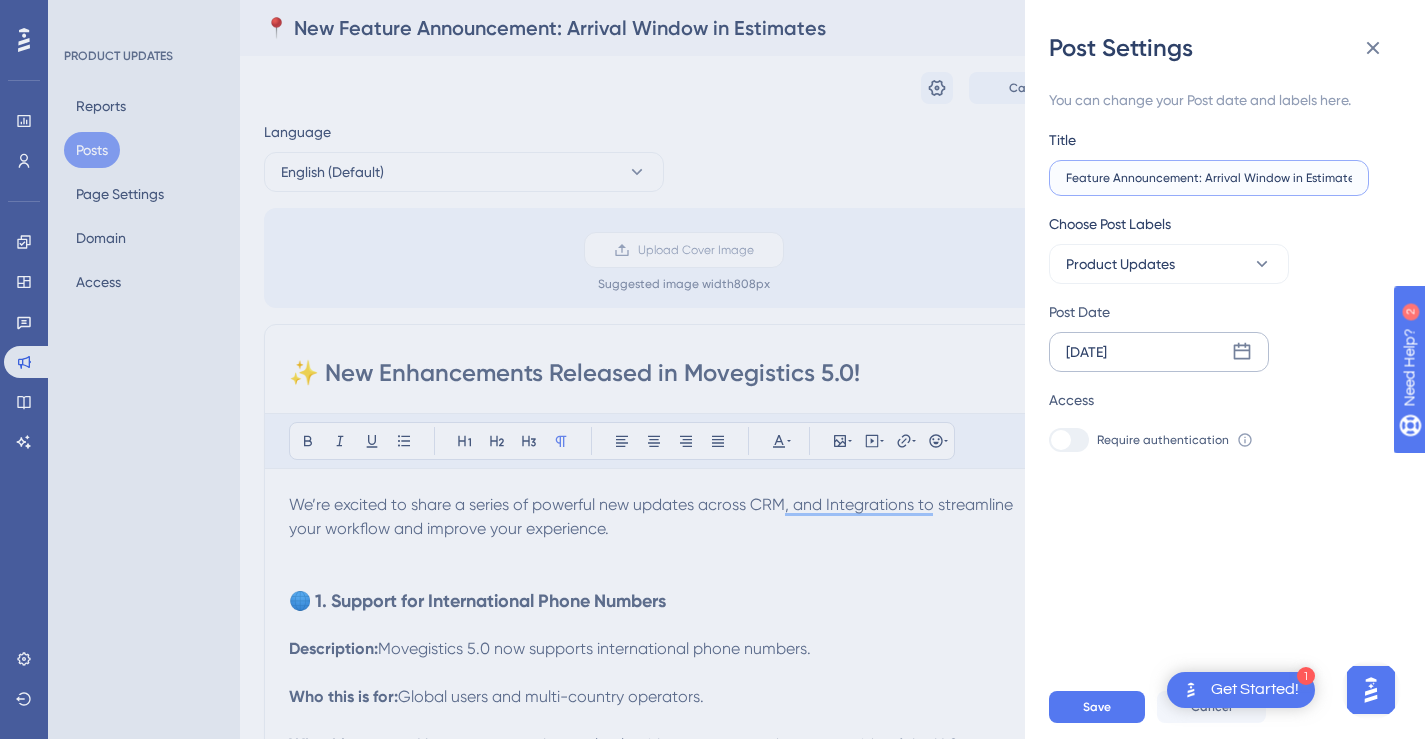 type on "📍 New Feature Announcement: Arrival Window in Estimates" 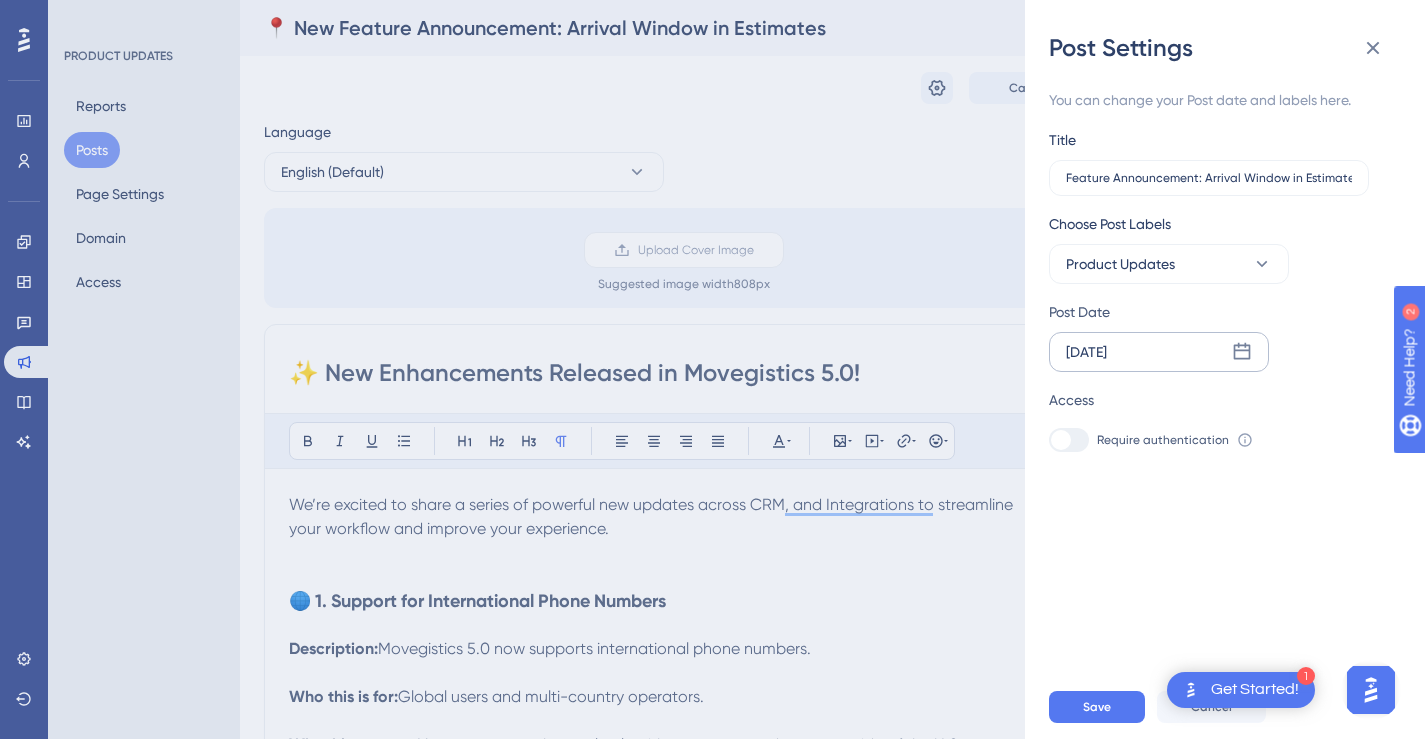 click 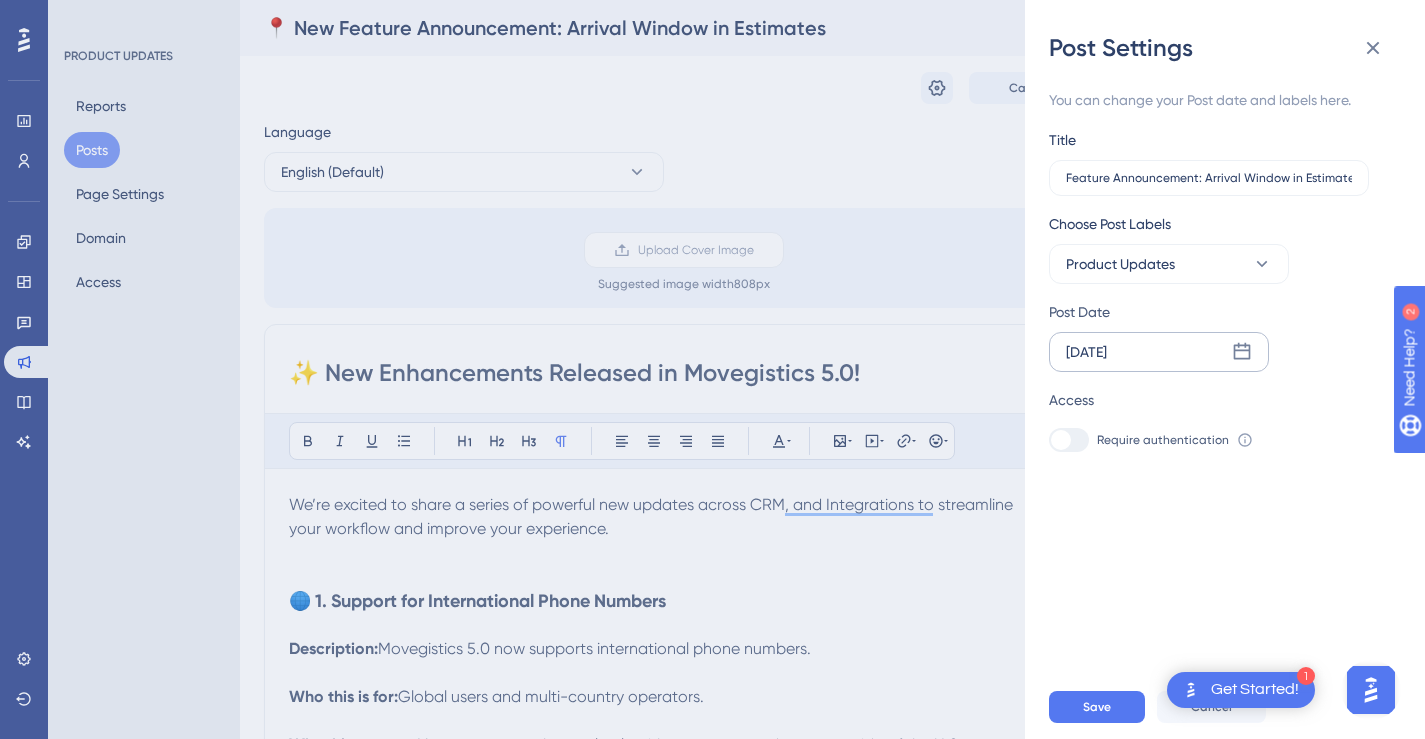 scroll, scrollTop: 0, scrollLeft: 0, axis: both 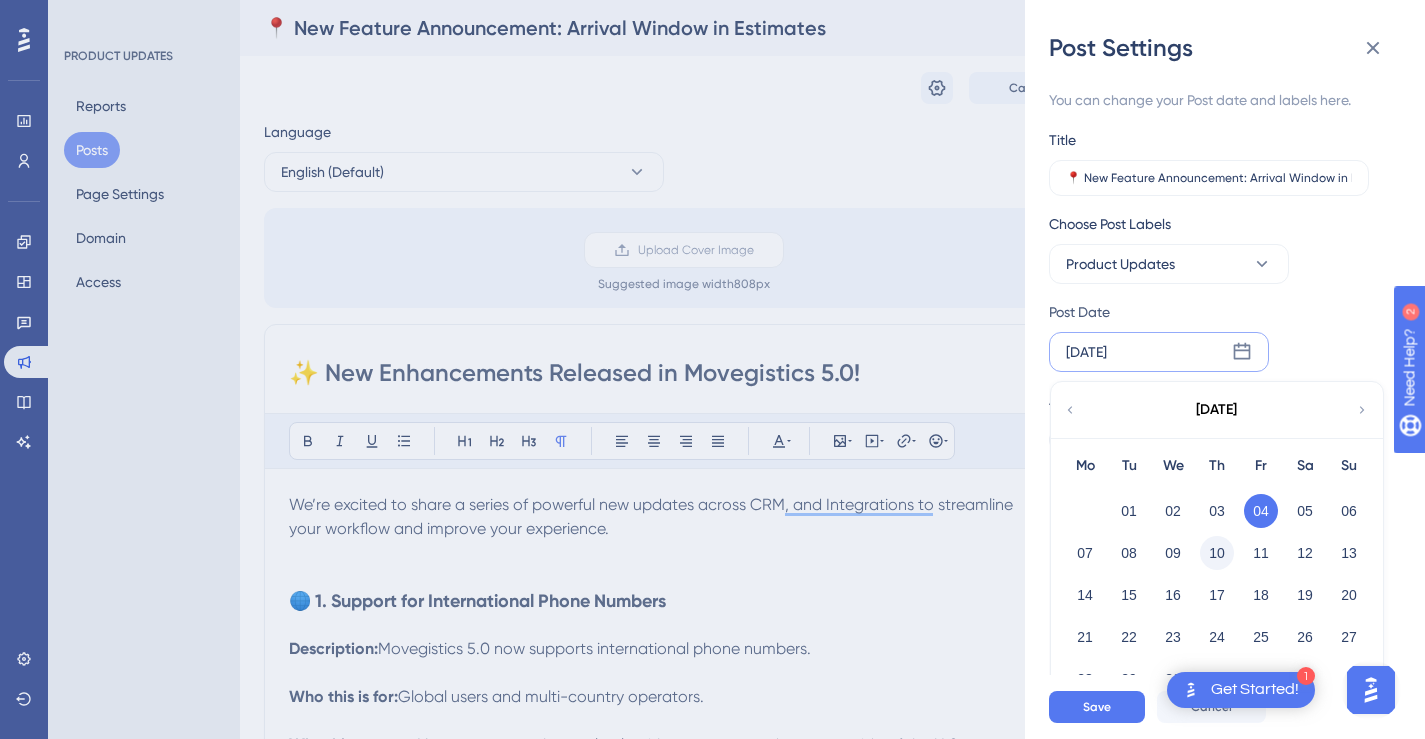 click on "10" at bounding box center (1217, 553) 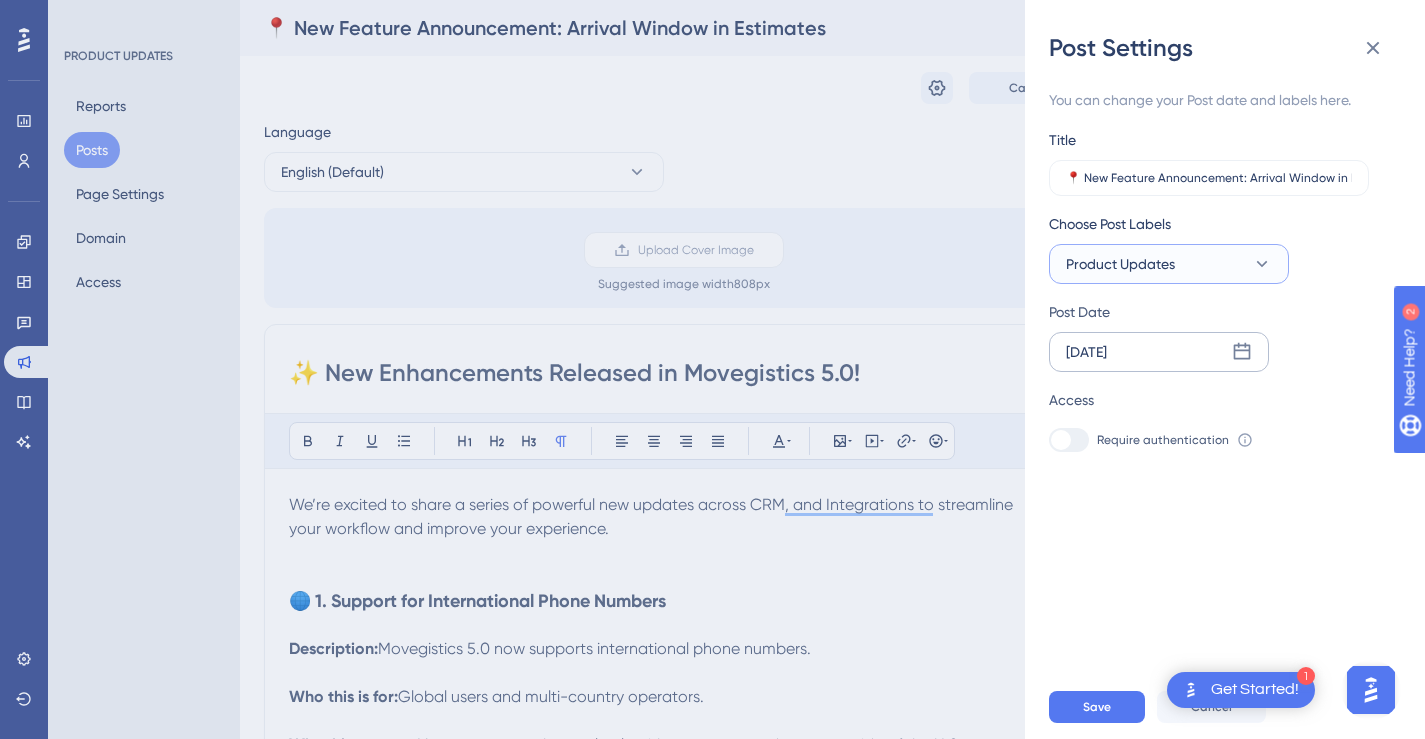 click 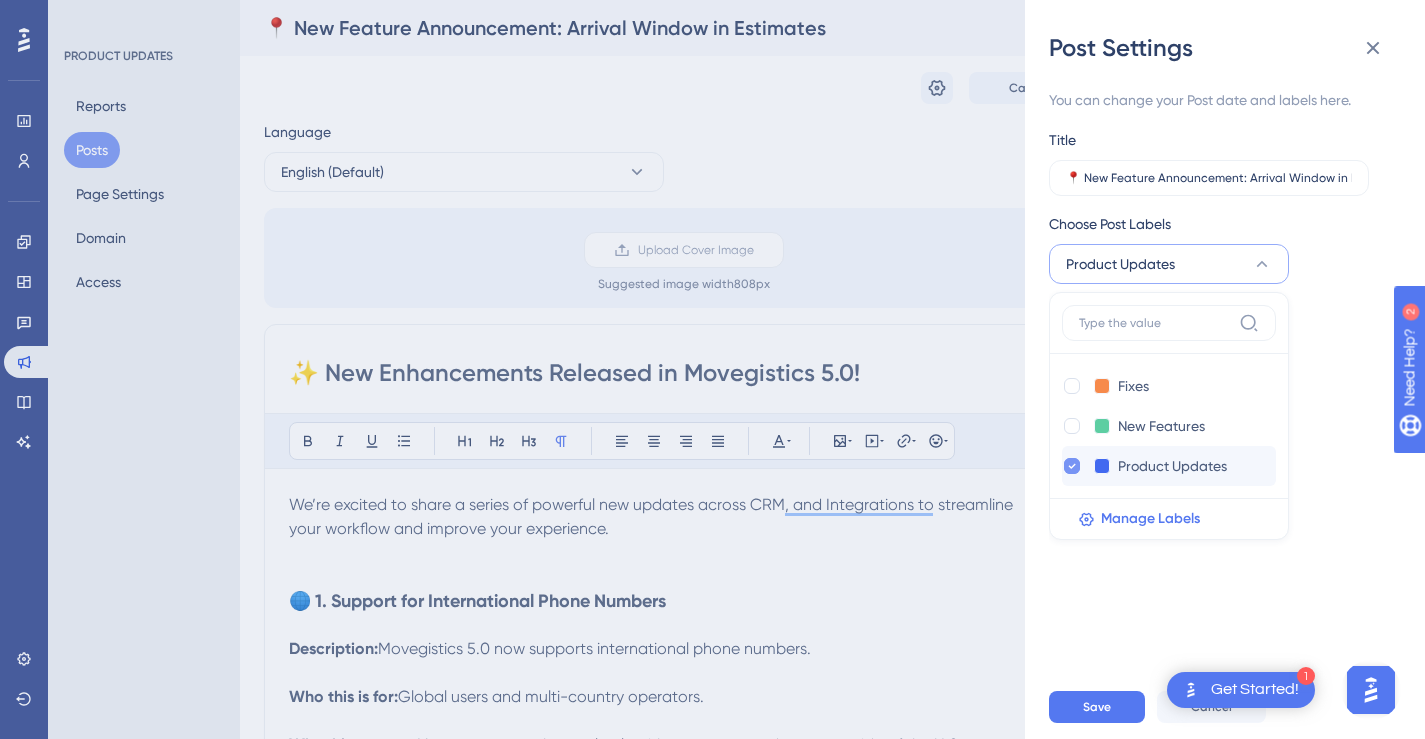 click at bounding box center (1072, 466) 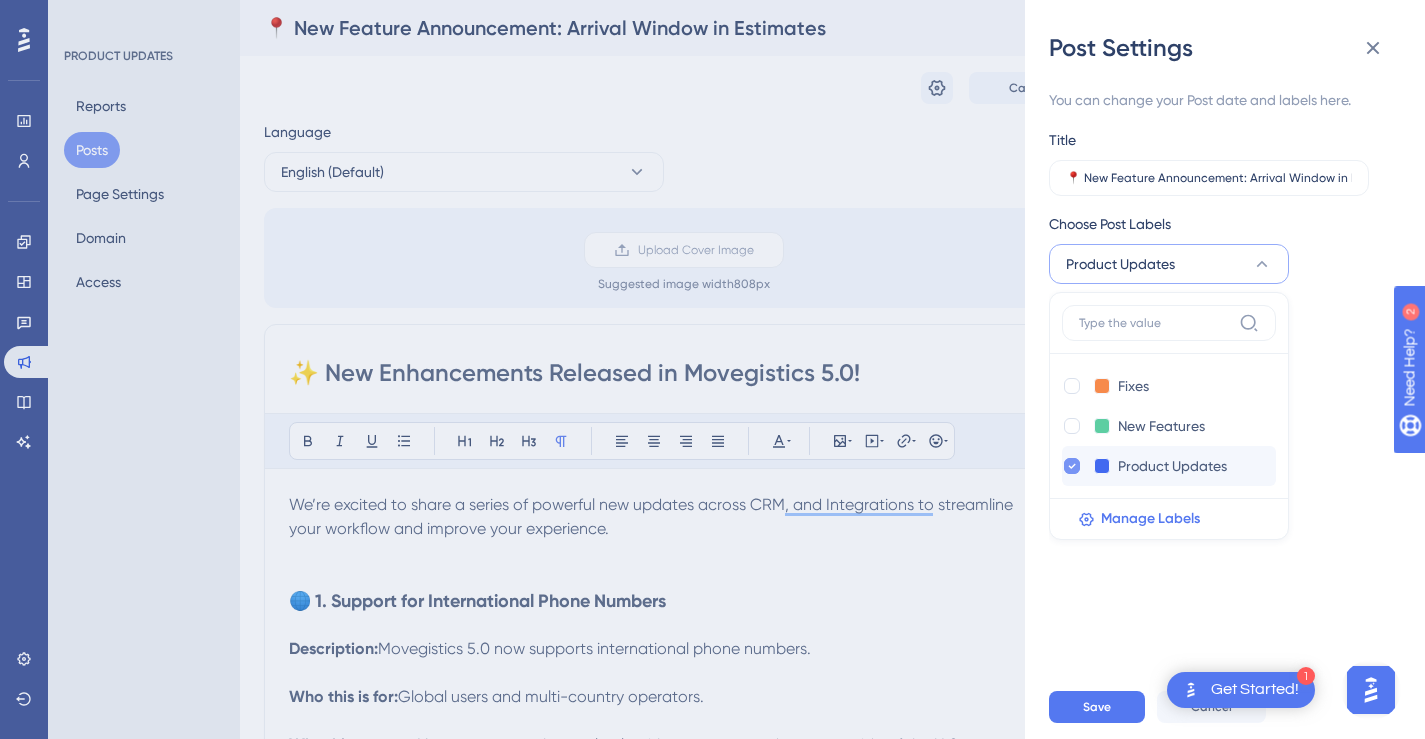 checkbox on "false" 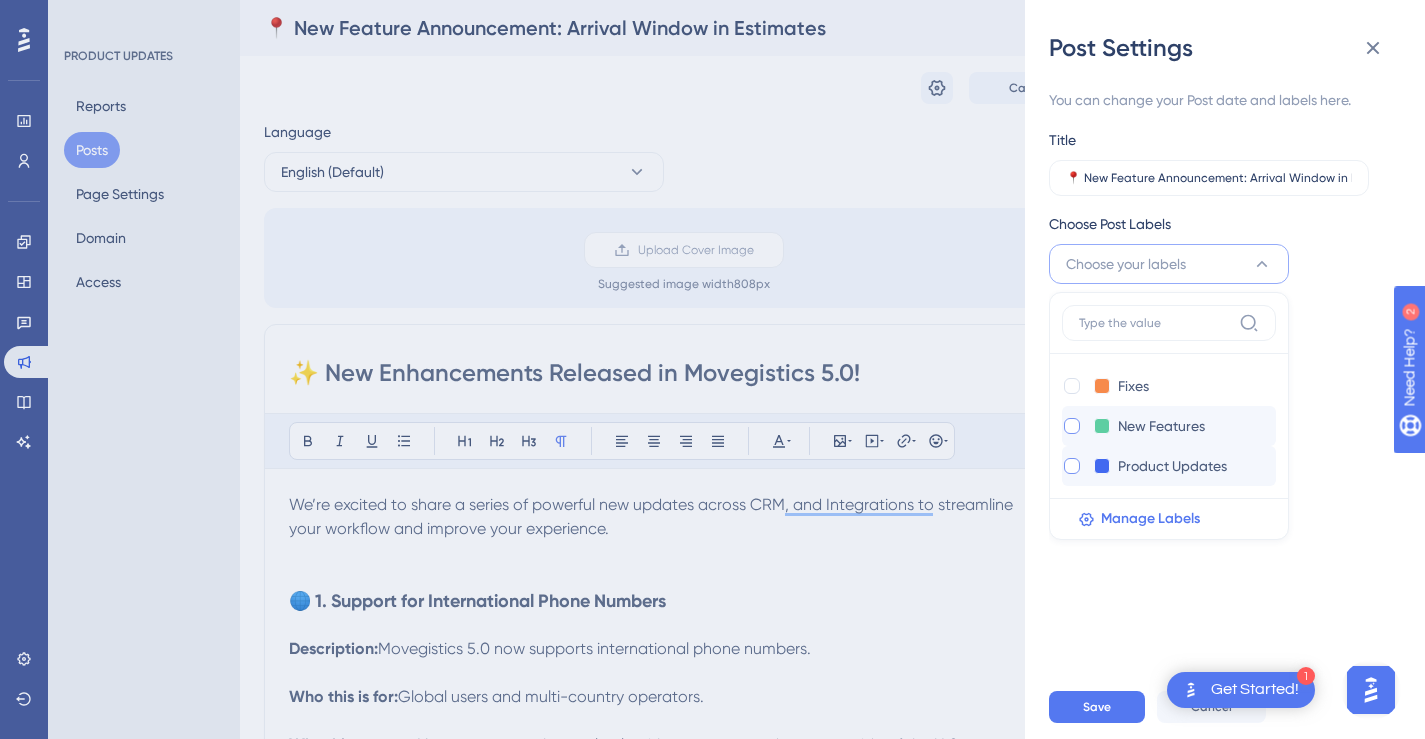 click at bounding box center [1072, 426] 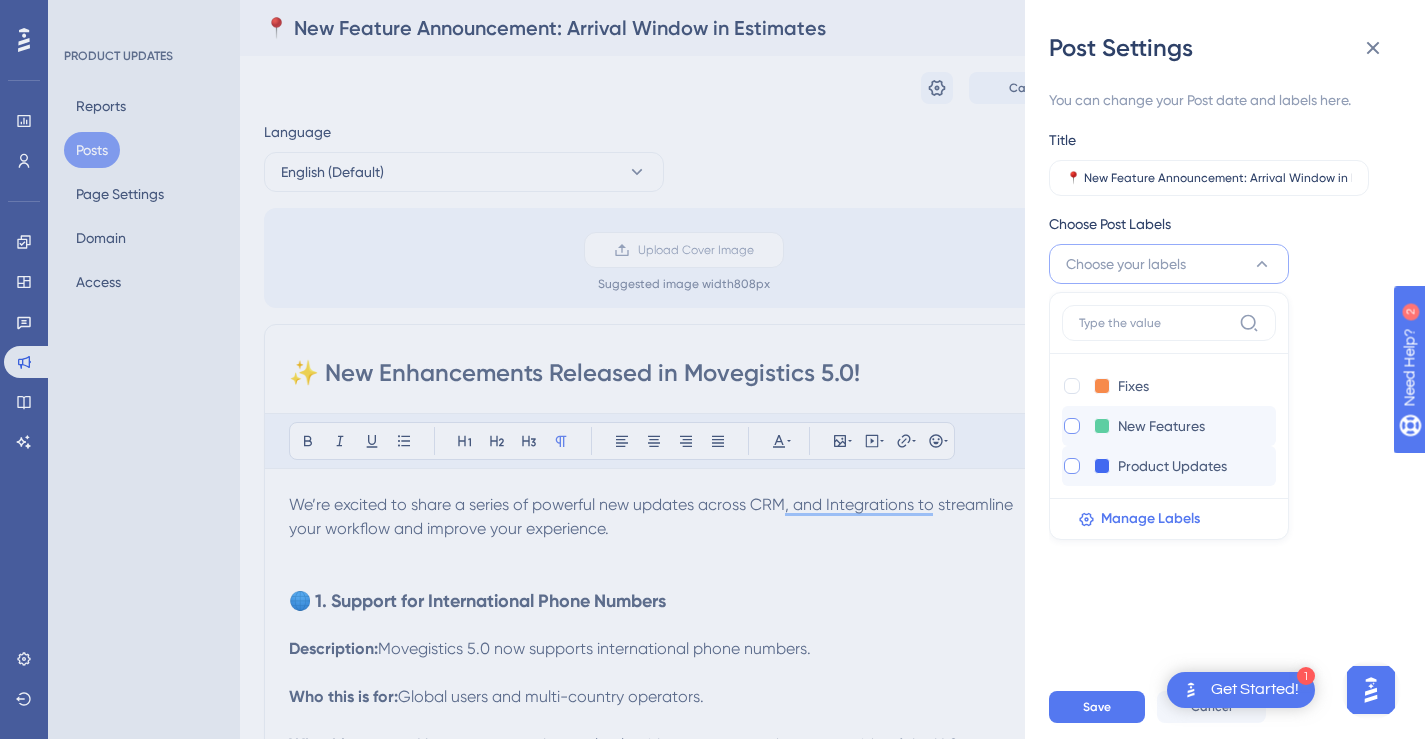 checkbox on "true" 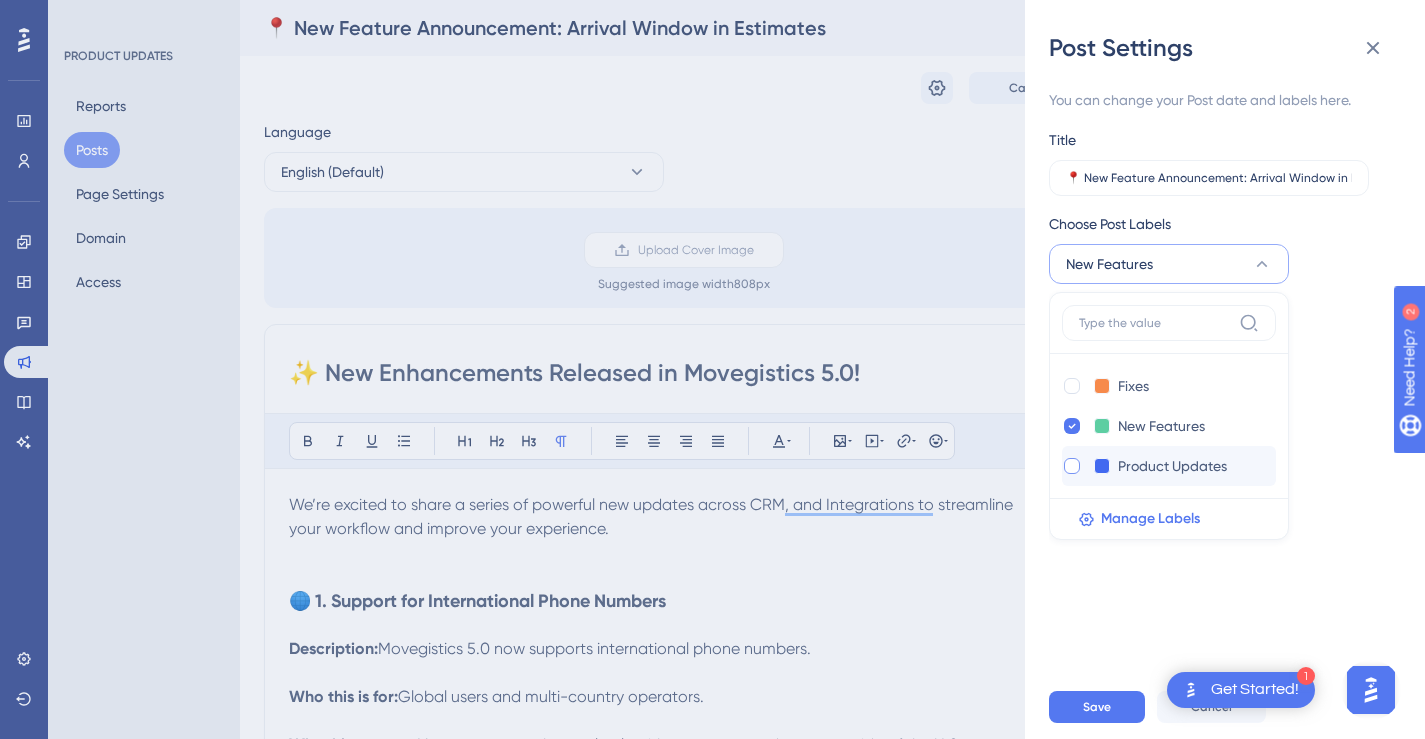 click on "You can change your Post date and labels here. Title 📍 New Feature Announcement: Arrival Window in Estimates Choose Post Labels New Features Fixes Fixes New Features New Features Product Updates Product Updates Manage Labels Post Date [DATE] Access Require authentication To change this setting you should manage your access preferences  under the Access tab. Learn more" at bounding box center (1233, 369) 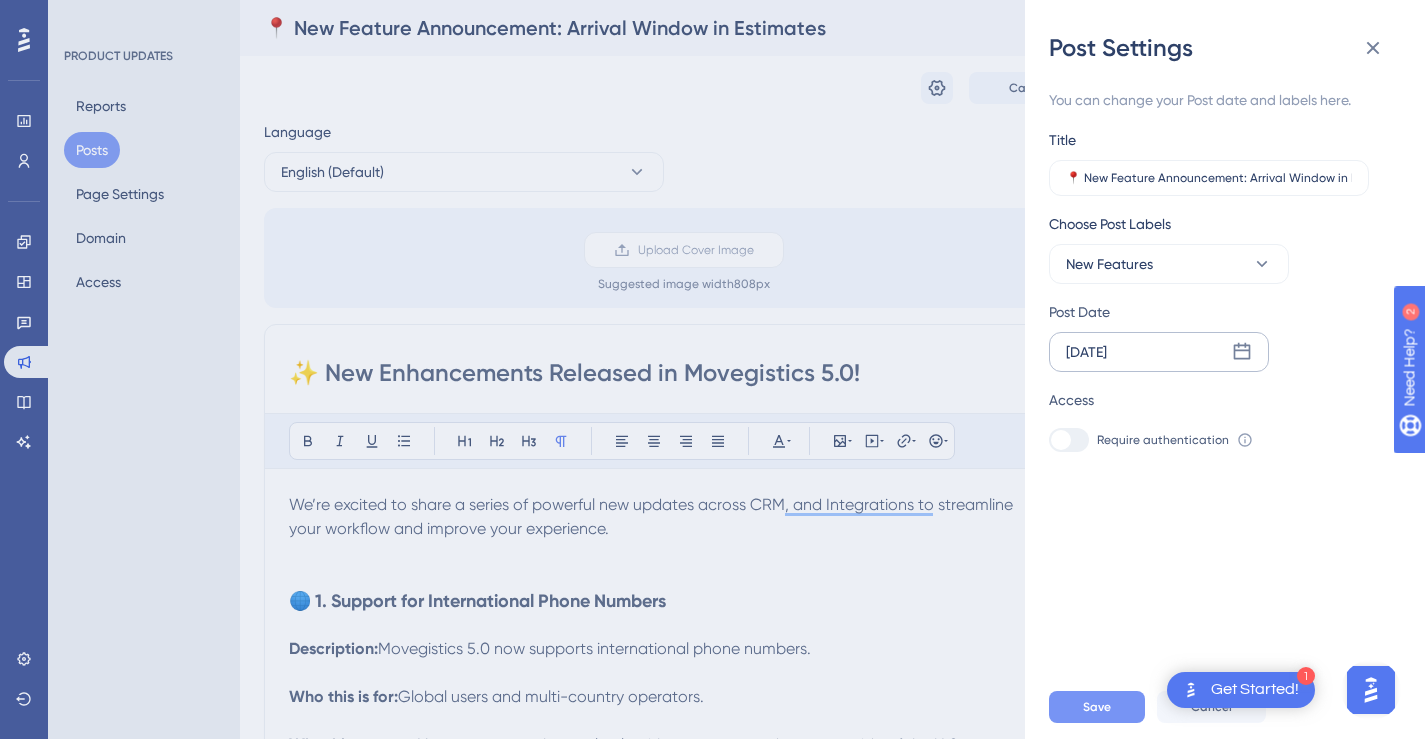 click on "Save" at bounding box center (1097, 707) 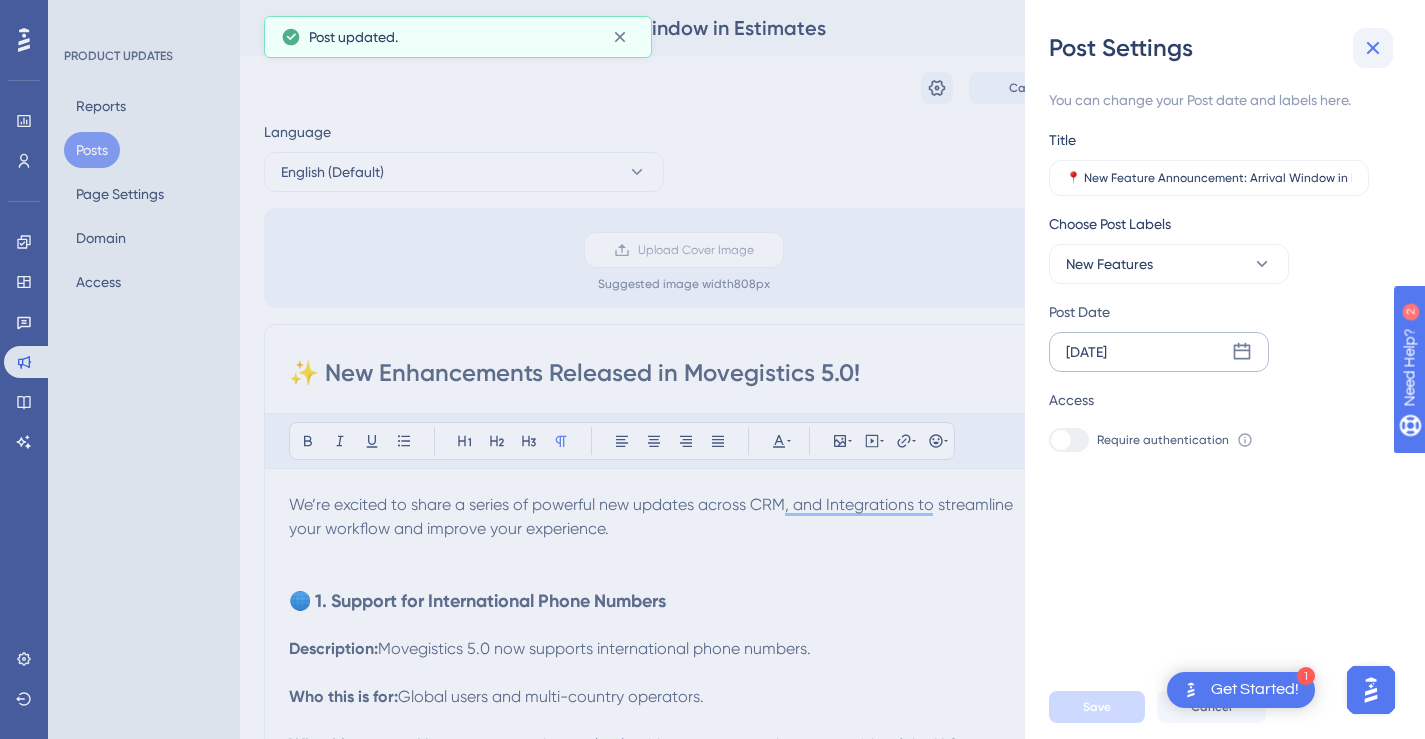 click 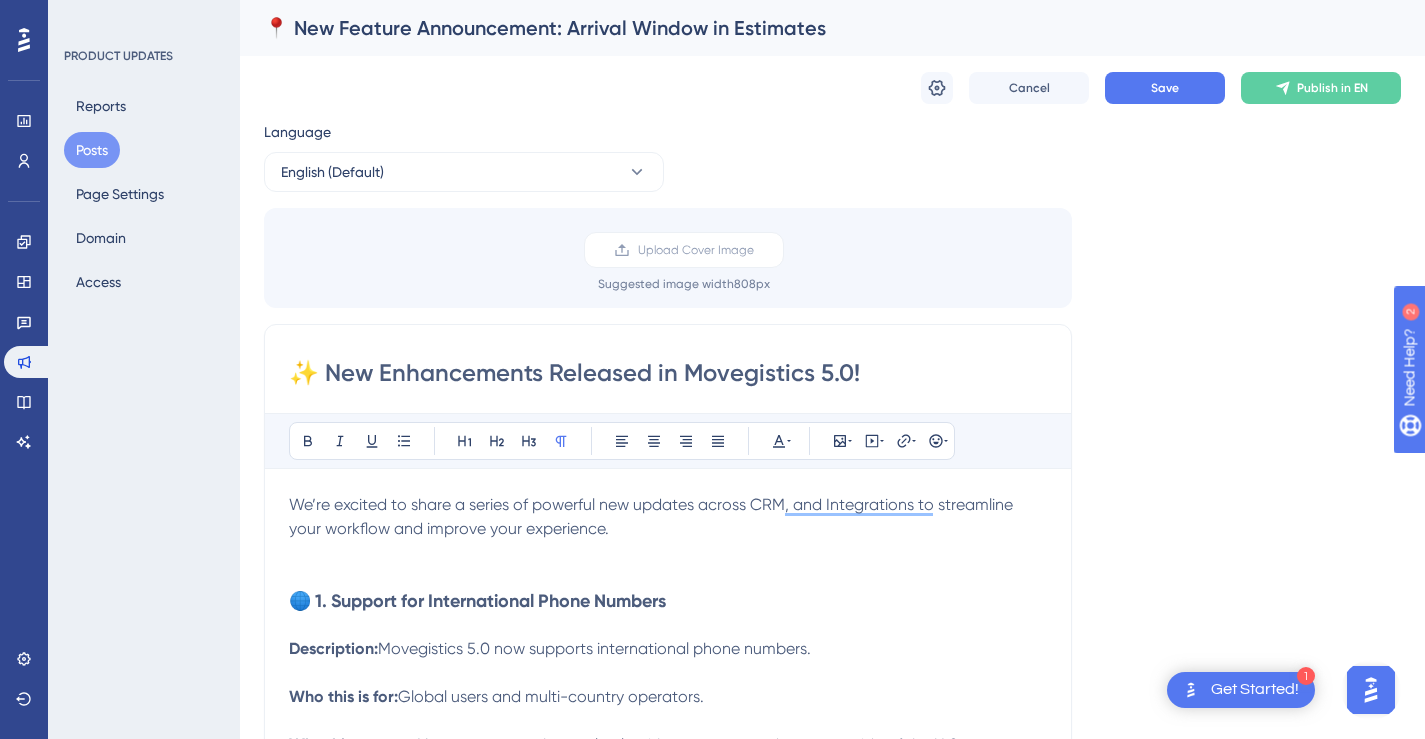 click on "✨ New Enhancements Released in Movegistics 5.0!" at bounding box center (668, 373) 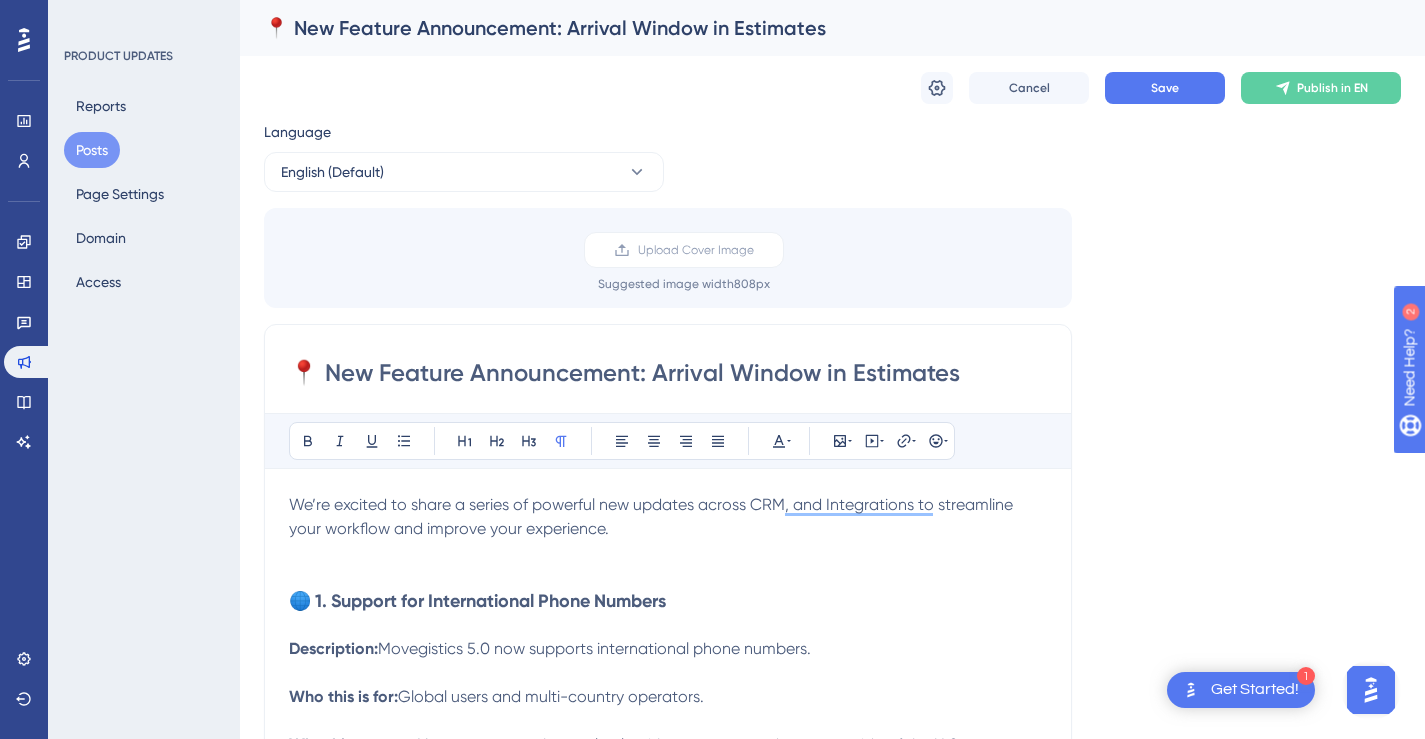 click on "📍 New Feature Announcement: Arrival Window in Estimates" at bounding box center [668, 373] 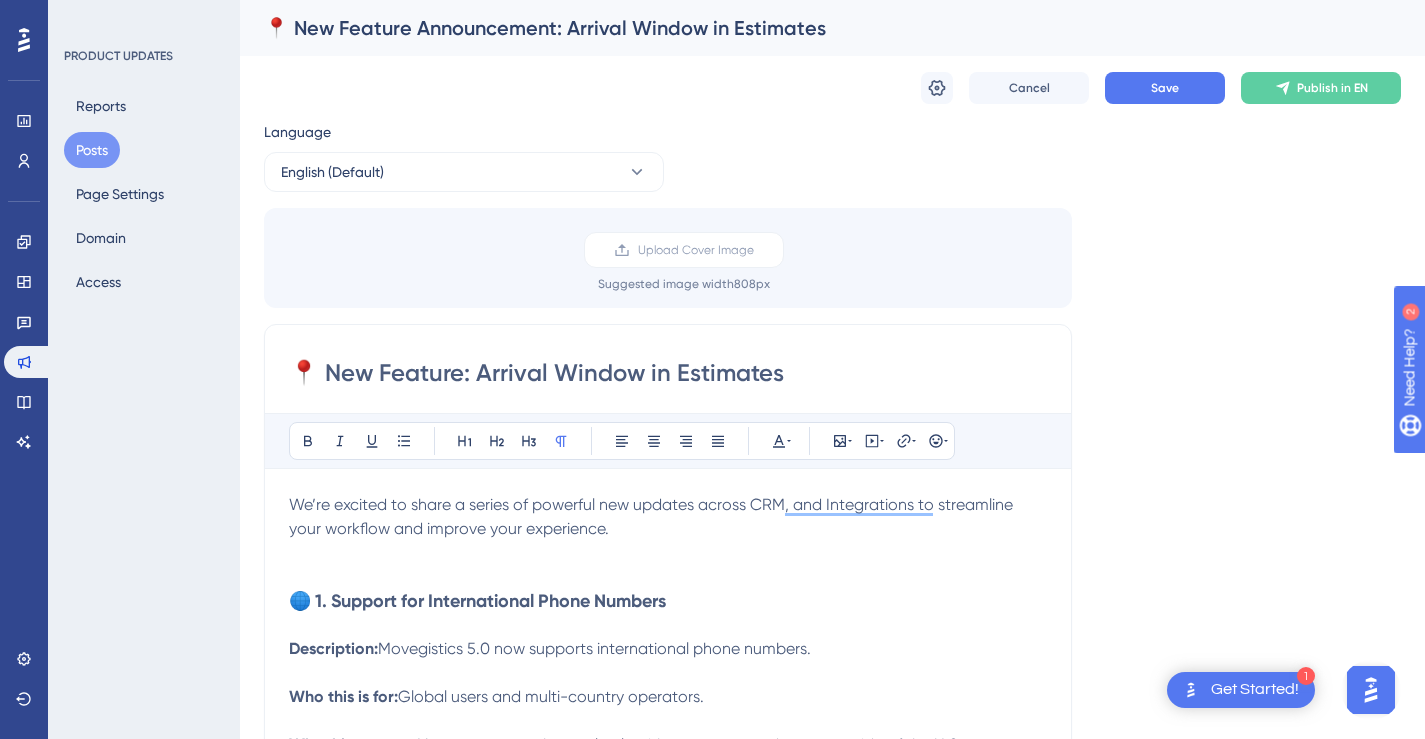 type on "📍 New Feature: Arrival Window in Estimates" 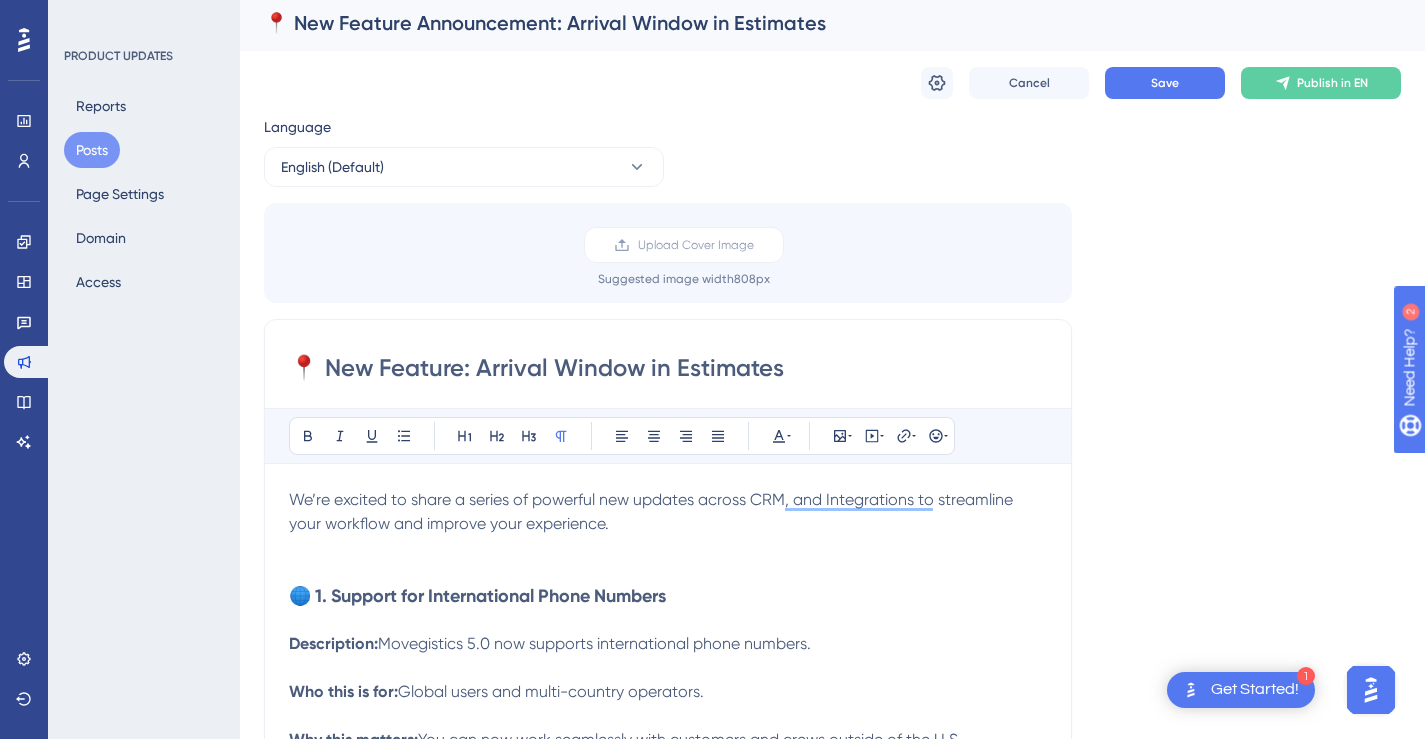 scroll, scrollTop: 65, scrollLeft: 0, axis: vertical 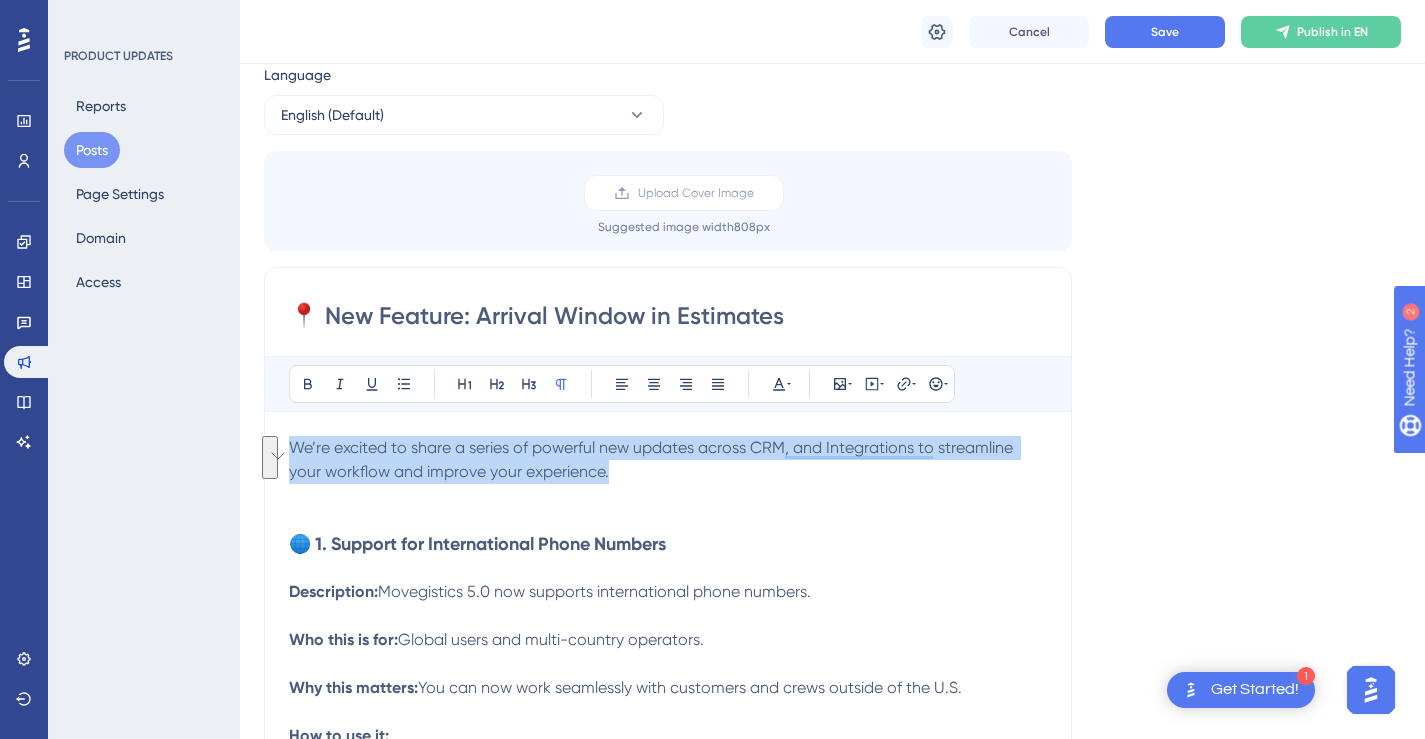 drag, startPoint x: 617, startPoint y: 473, endPoint x: 292, endPoint y: 445, distance: 326.20392 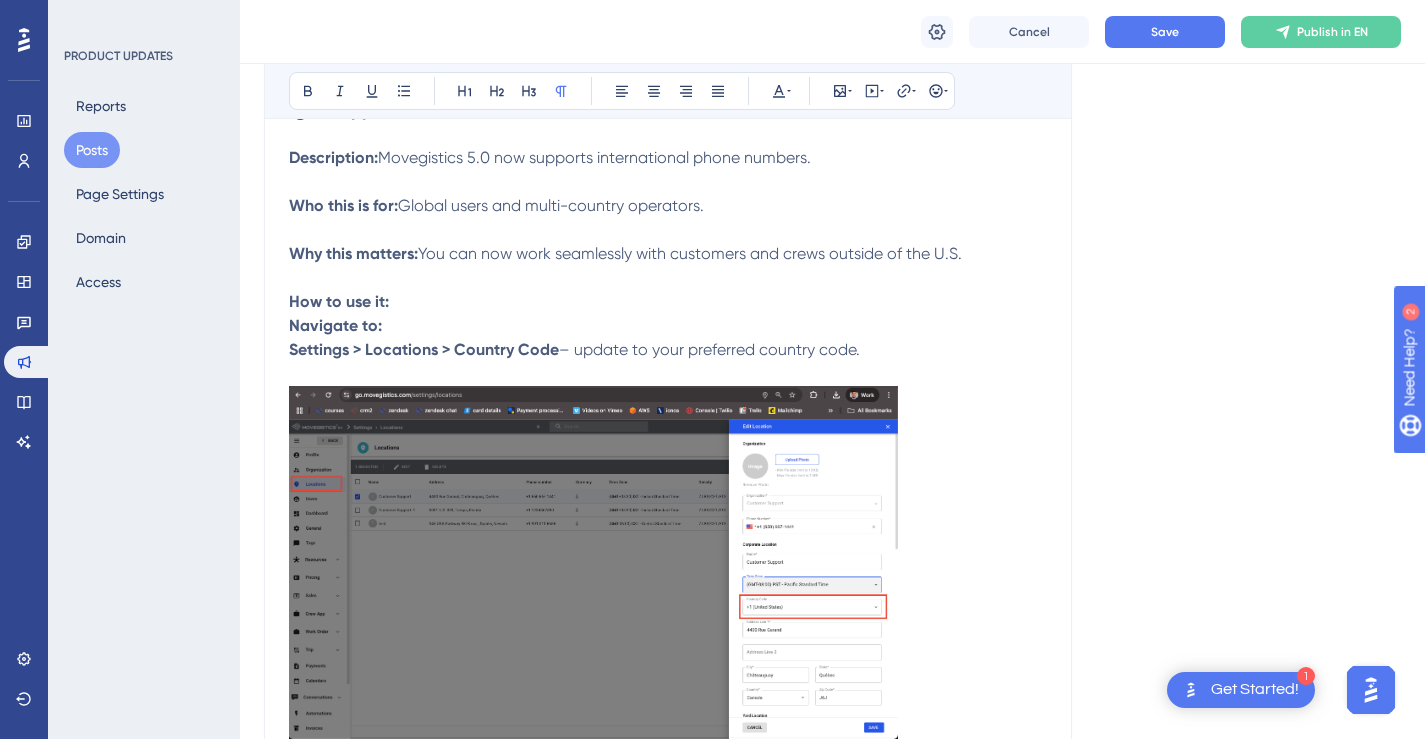 scroll, scrollTop: 311, scrollLeft: 0, axis: vertical 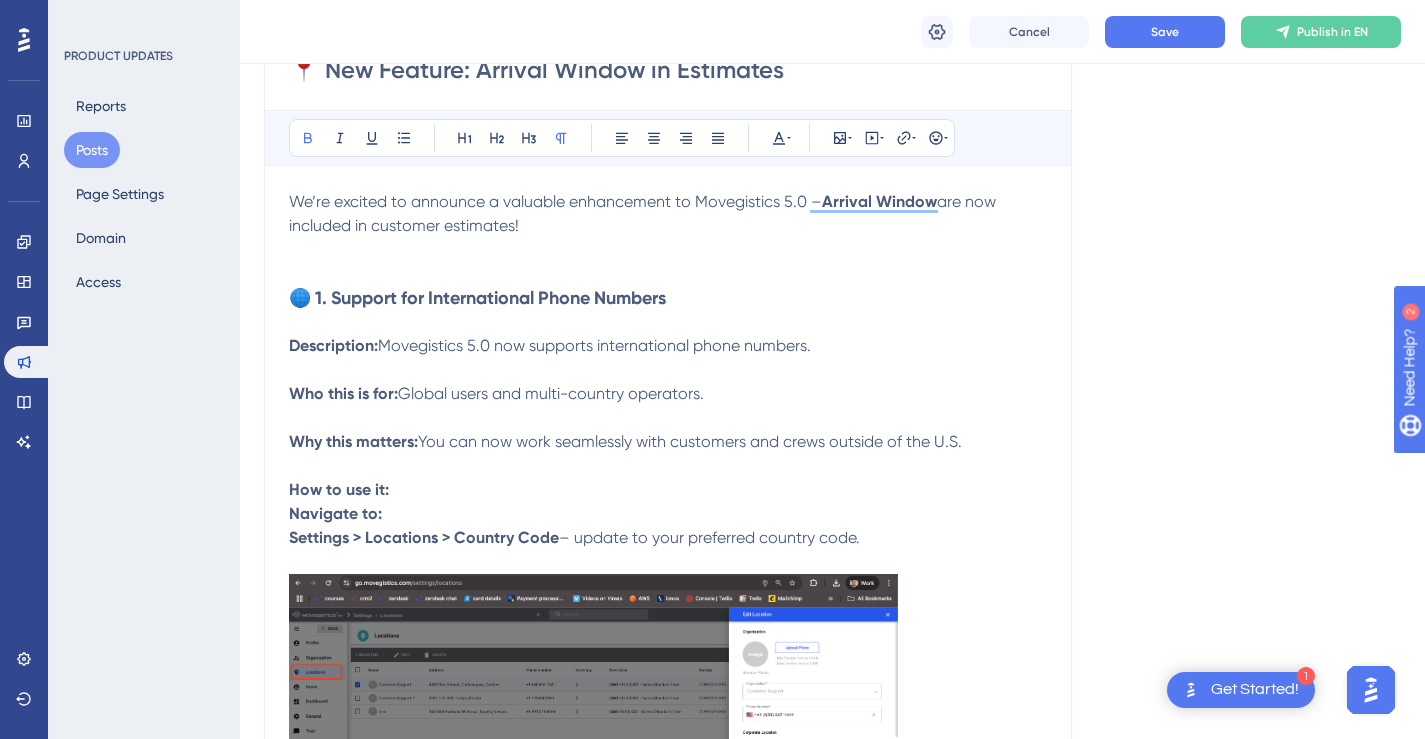 click at bounding box center (668, 274) 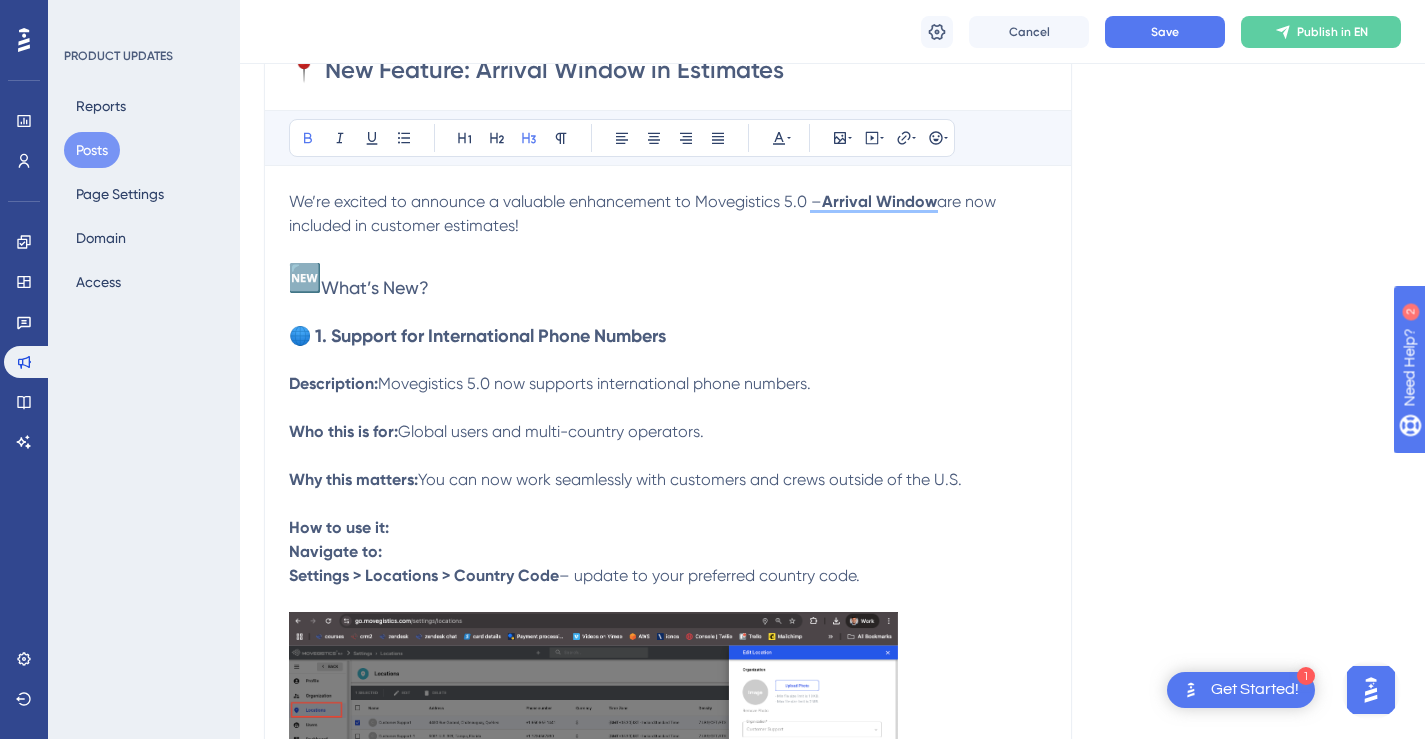 click on "What’s New?" at bounding box center (375, 287) 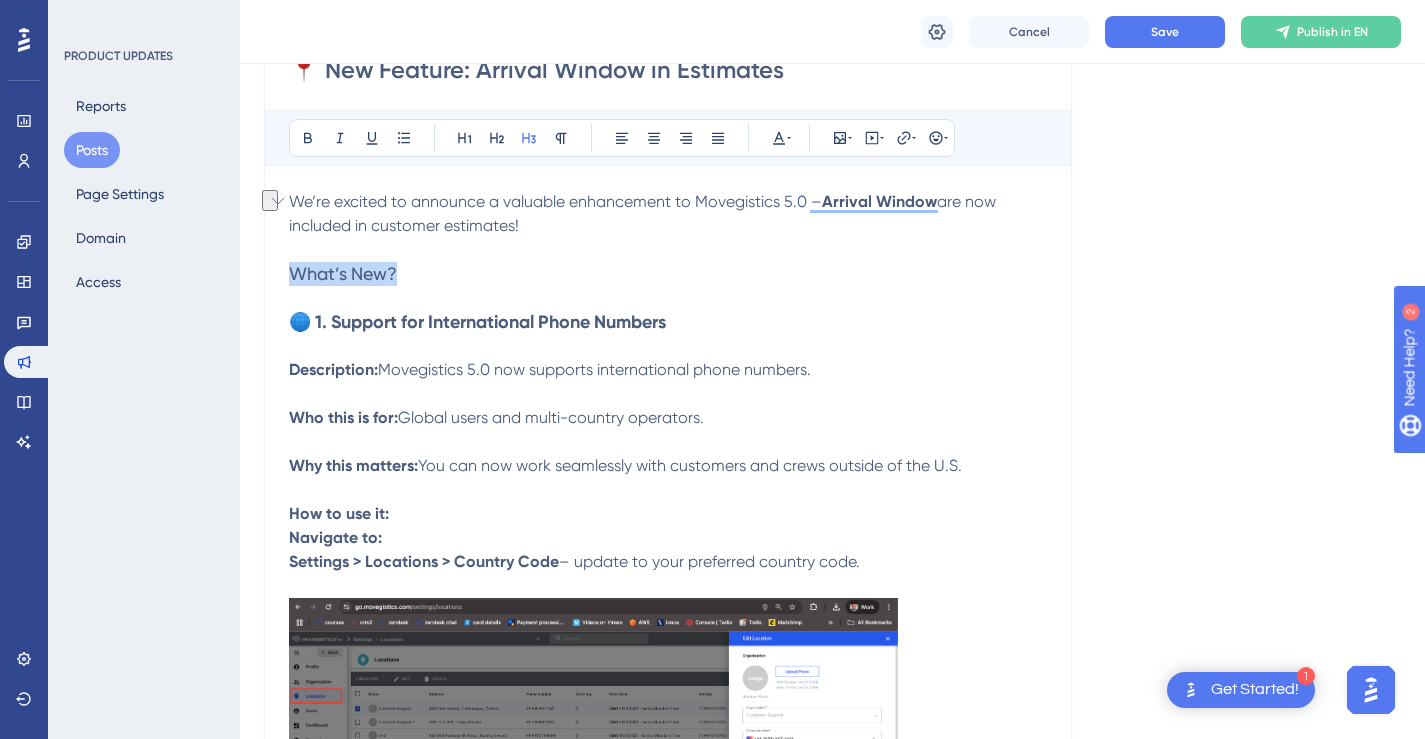 drag, startPoint x: 402, startPoint y: 272, endPoint x: 292, endPoint y: 272, distance: 110 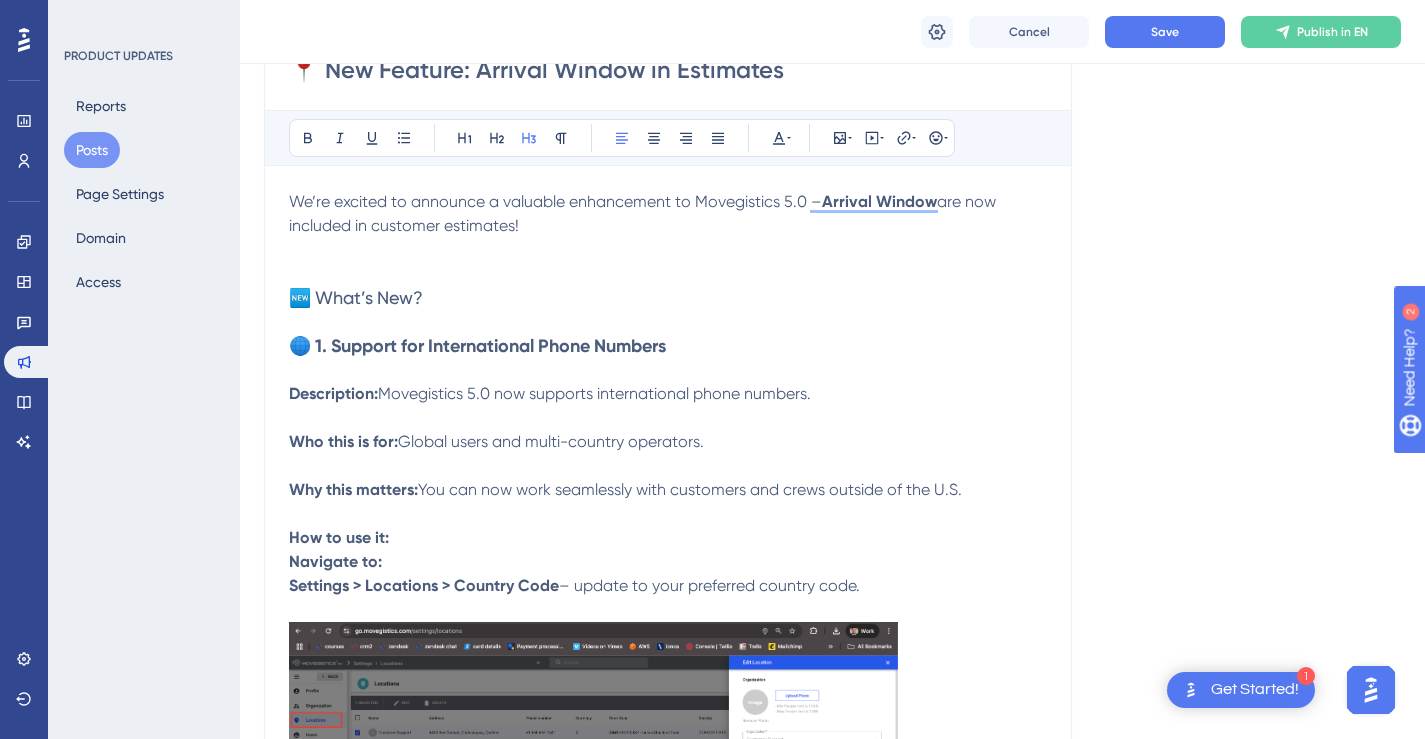 click on "🌐 1. Support for International Phone Numbers" at bounding box center (668, 346) 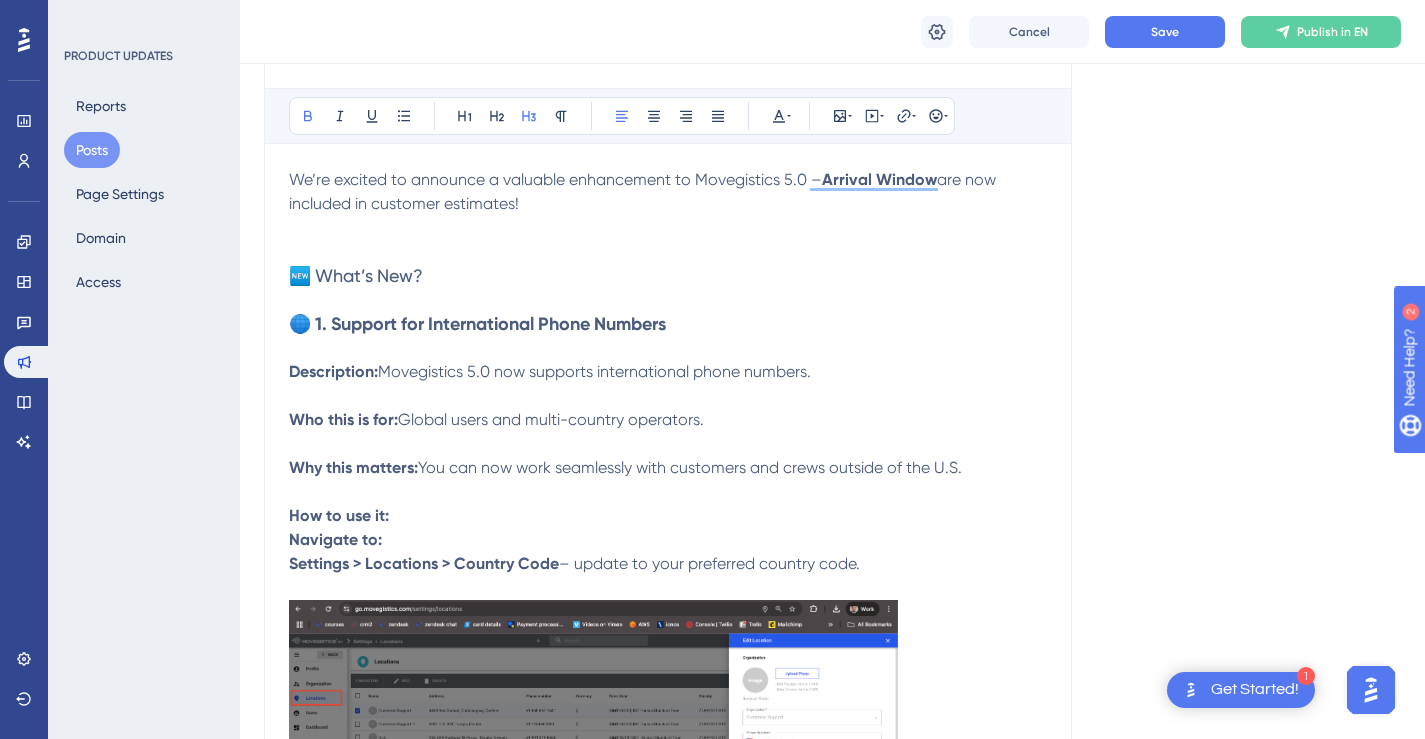 scroll, scrollTop: 335, scrollLeft: 0, axis: vertical 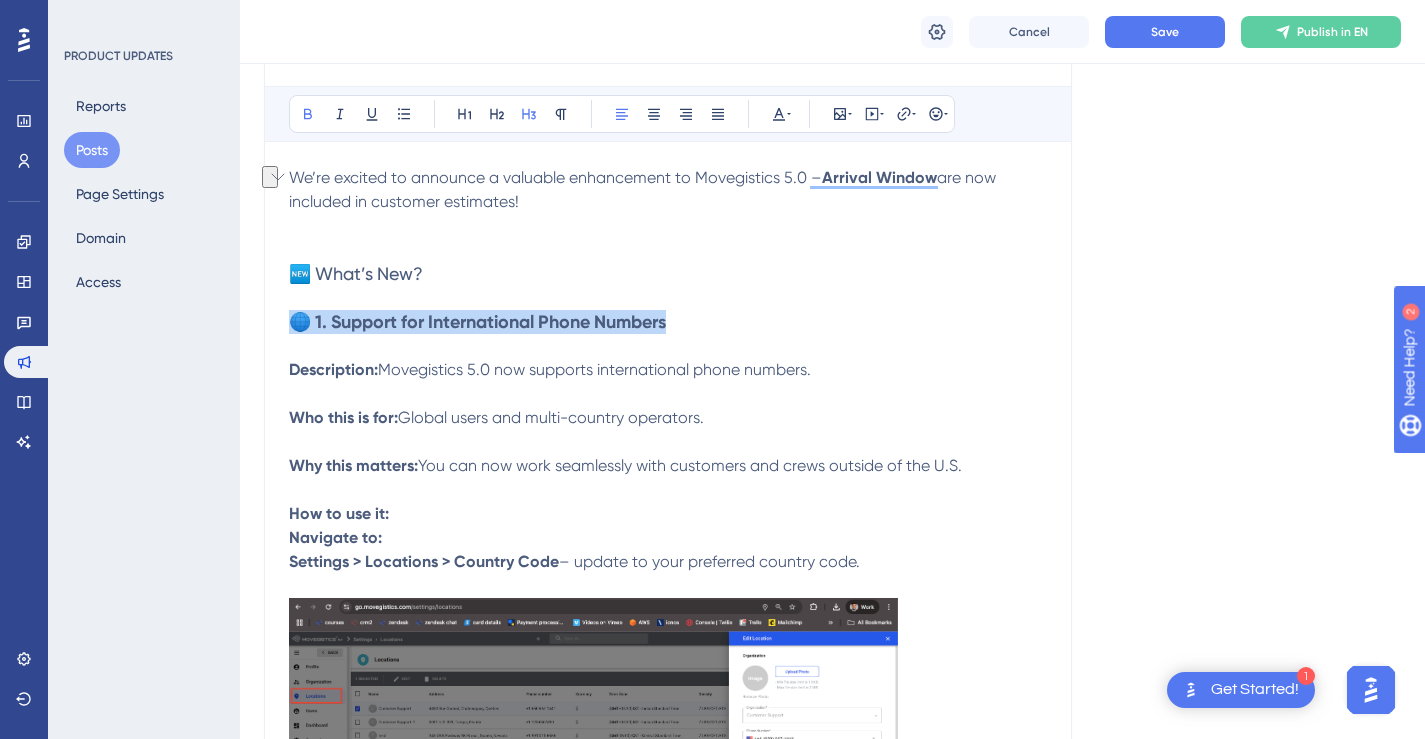 drag, startPoint x: 684, startPoint y: 322, endPoint x: 292, endPoint y: 328, distance: 392.04593 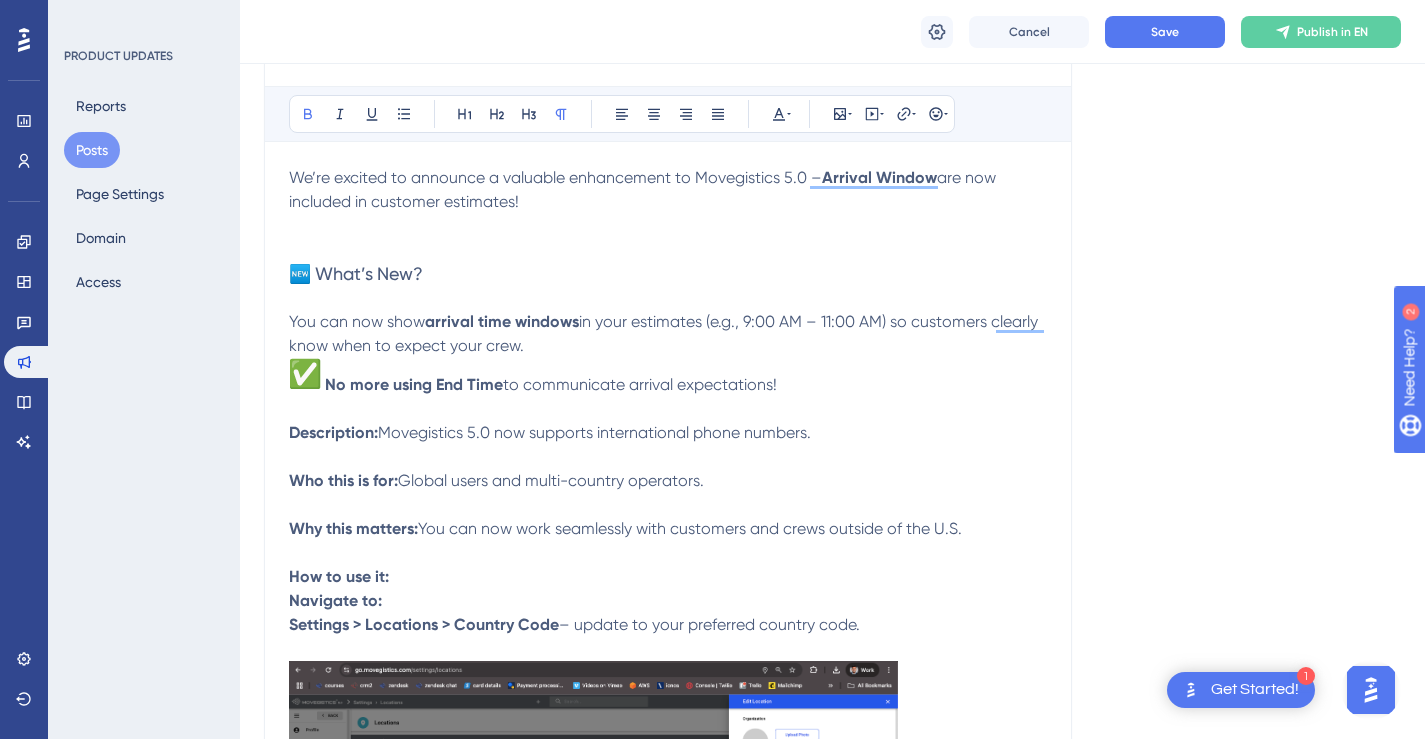 click on "You can now show  arrival time windows  in your estimates (e.g., 9:00 AM – 11:00 AM) so customers clearly know when to expect your crew." at bounding box center (668, 334) 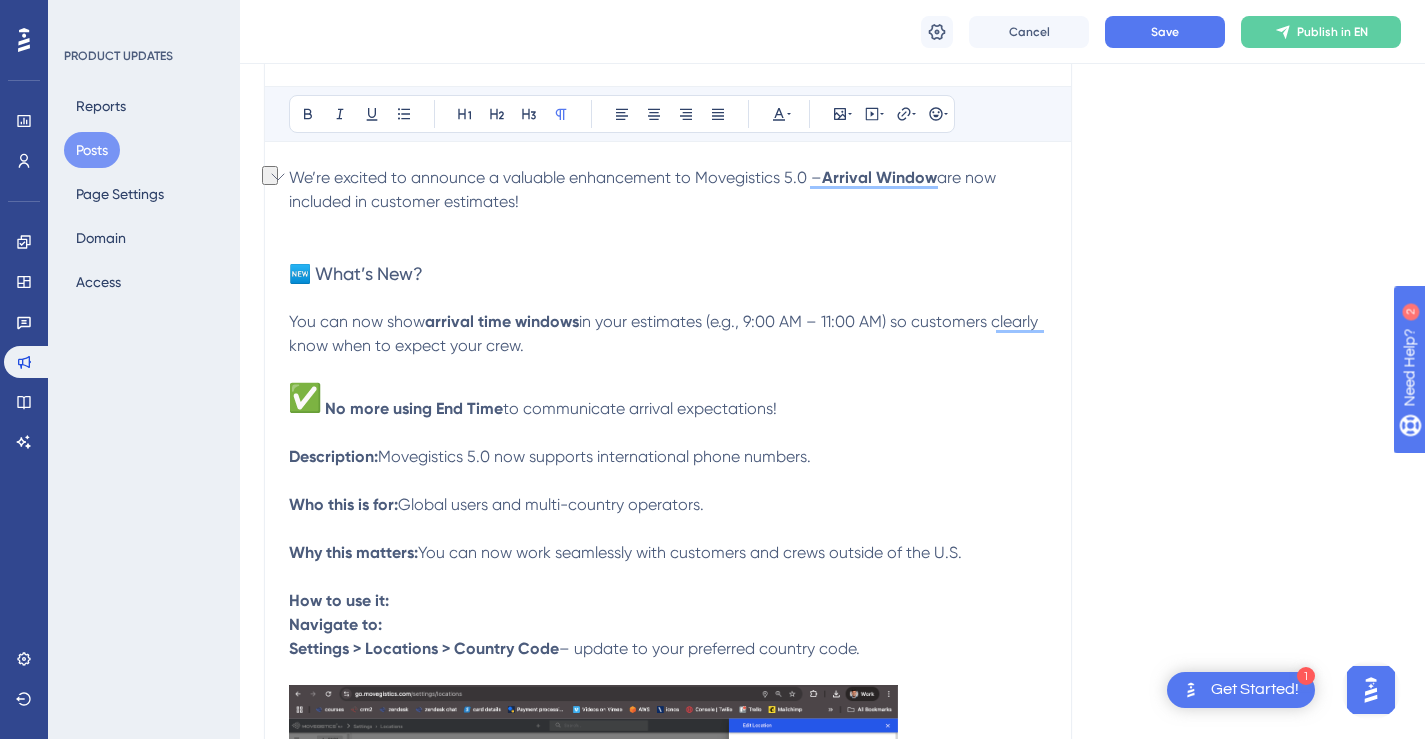drag, startPoint x: 802, startPoint y: 406, endPoint x: 312, endPoint y: 406, distance: 490 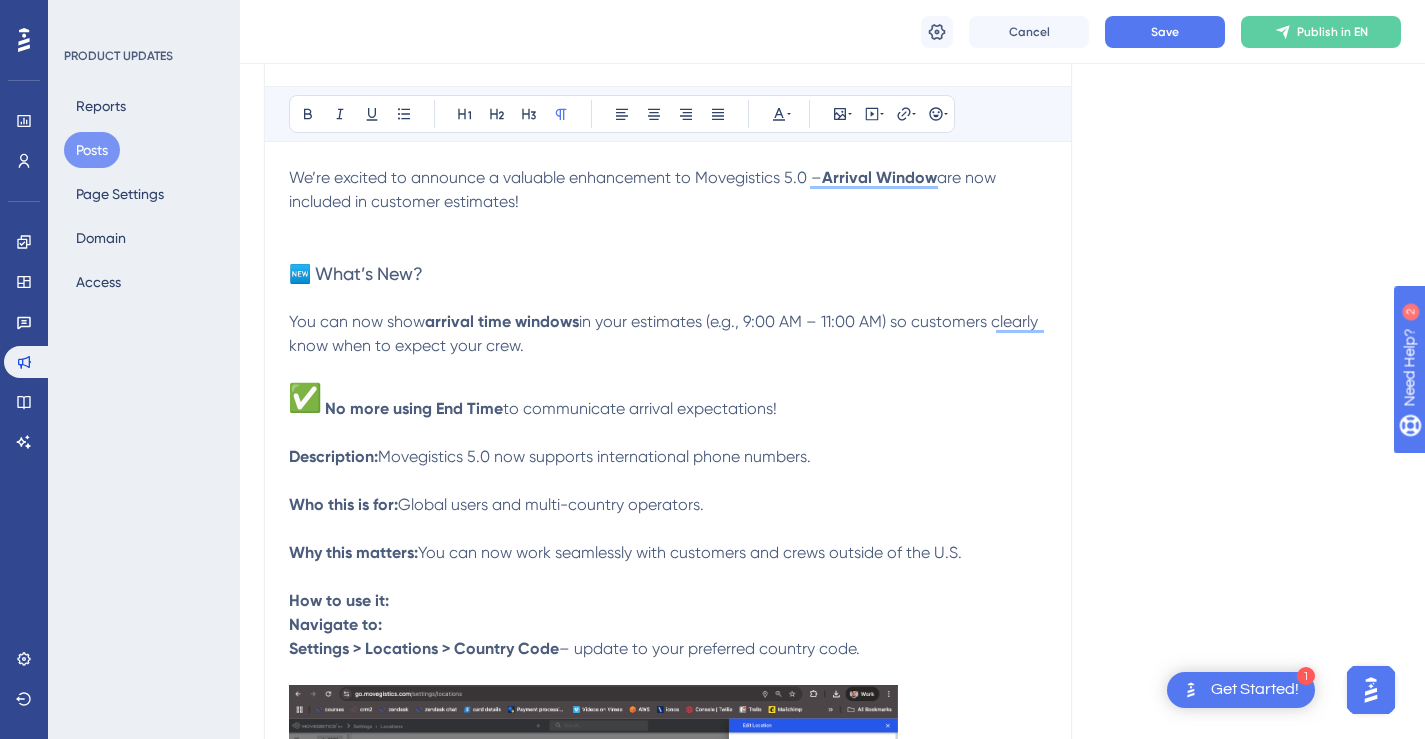 drag, startPoint x: 324, startPoint y: 408, endPoint x: 294, endPoint y: 408, distance: 30 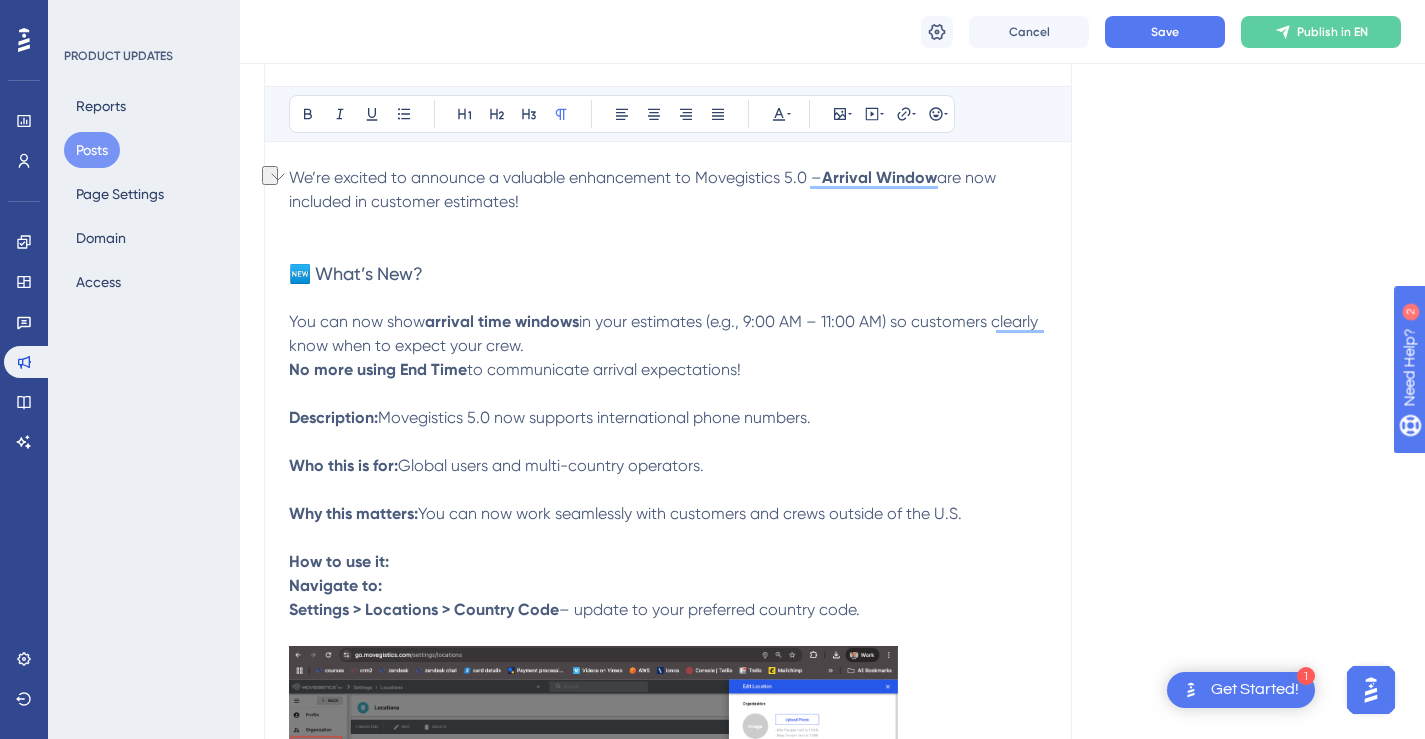 drag, startPoint x: 470, startPoint y: 361, endPoint x: 294, endPoint y: 375, distance: 176.55594 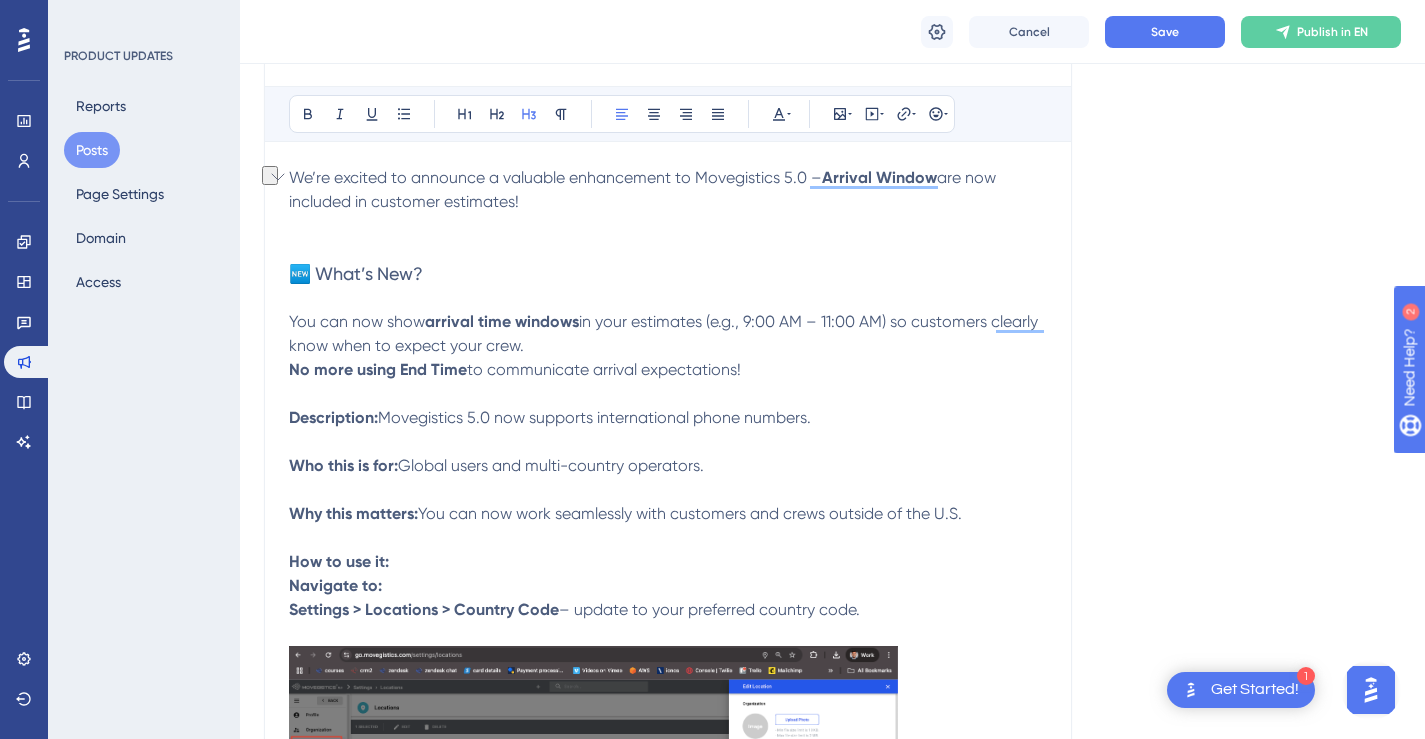click on "🆕 What’s New?" at bounding box center (668, 286) 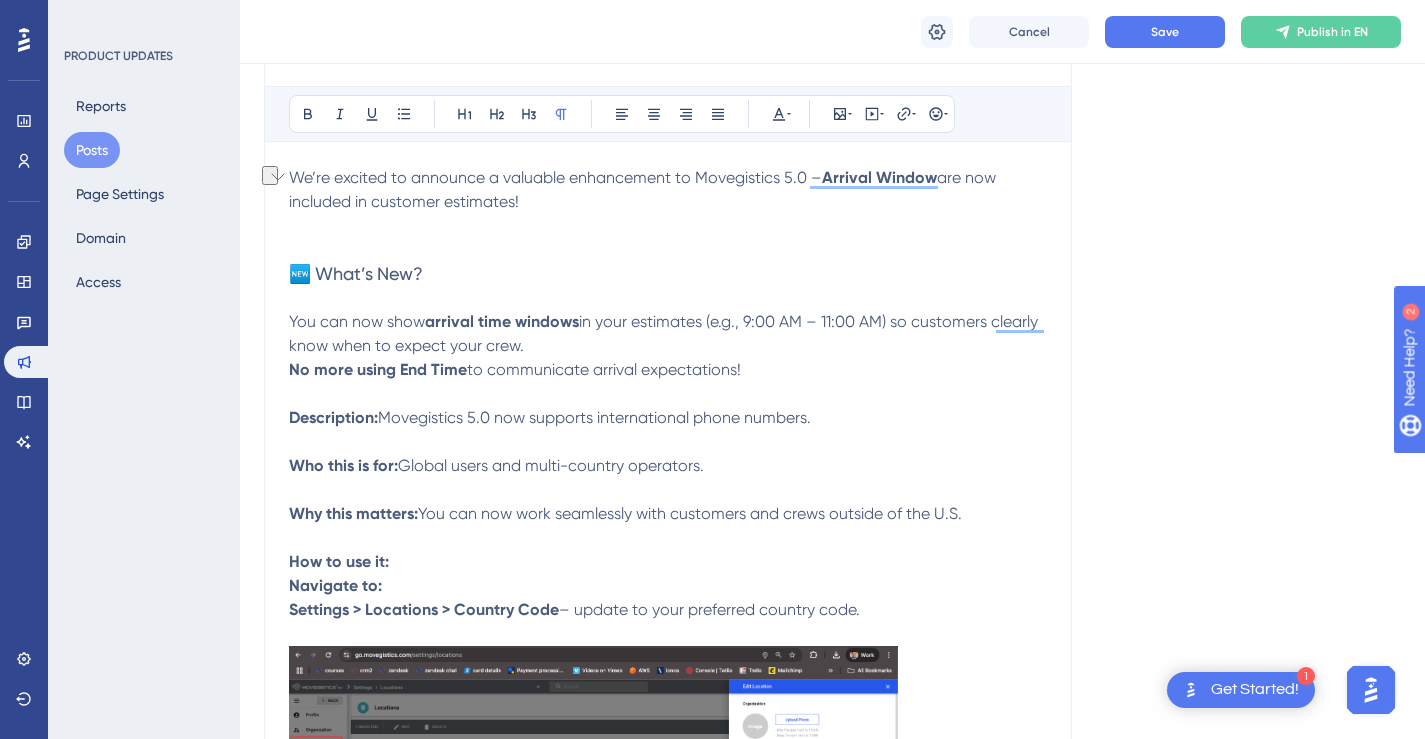 drag, startPoint x: 406, startPoint y: 374, endPoint x: 292, endPoint y: 372, distance: 114.01754 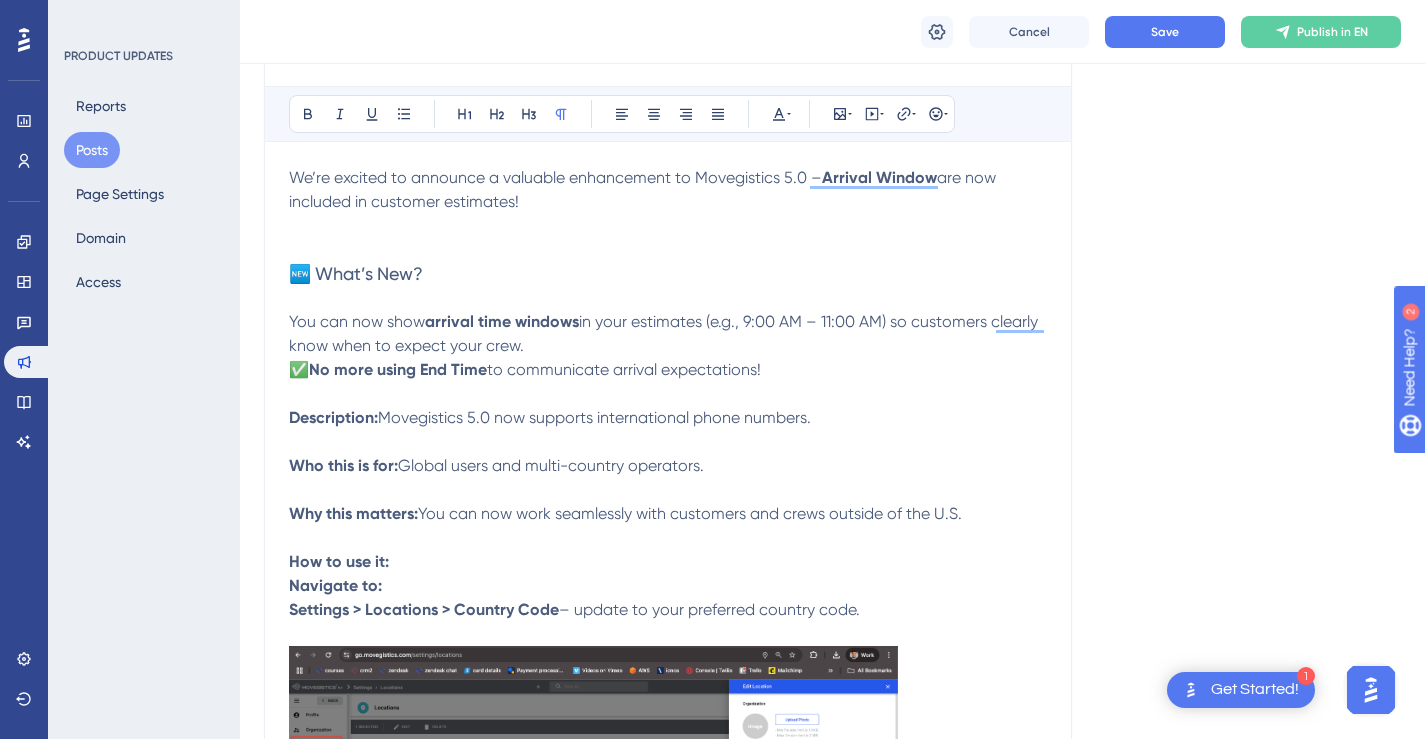 click on "You can now show  arrival time windows  in your estimates (e.g., 9:00 AM – 11:00 AM) so customers clearly know when to expect your crew. ✅  No more using End Time  to communicate arrival expectations!" at bounding box center [668, 346] 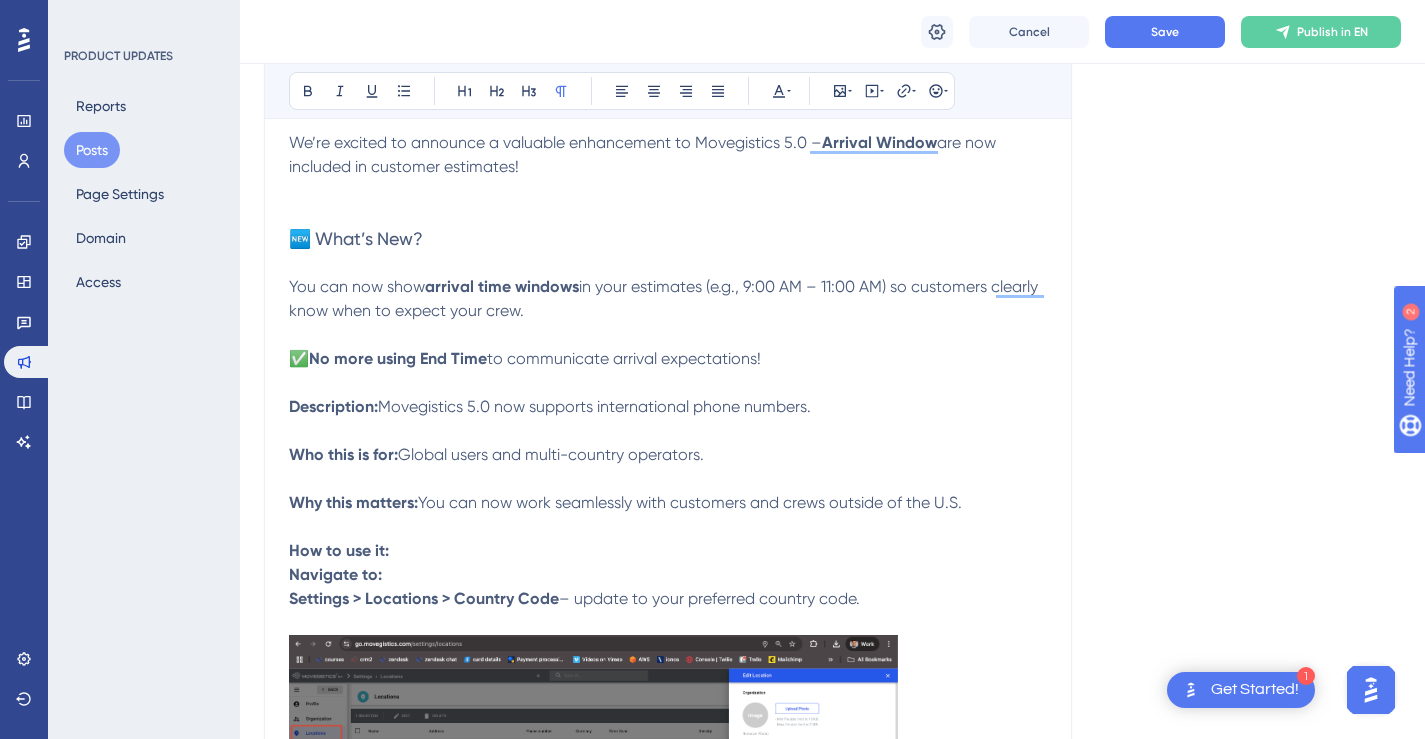 scroll, scrollTop: 403, scrollLeft: 0, axis: vertical 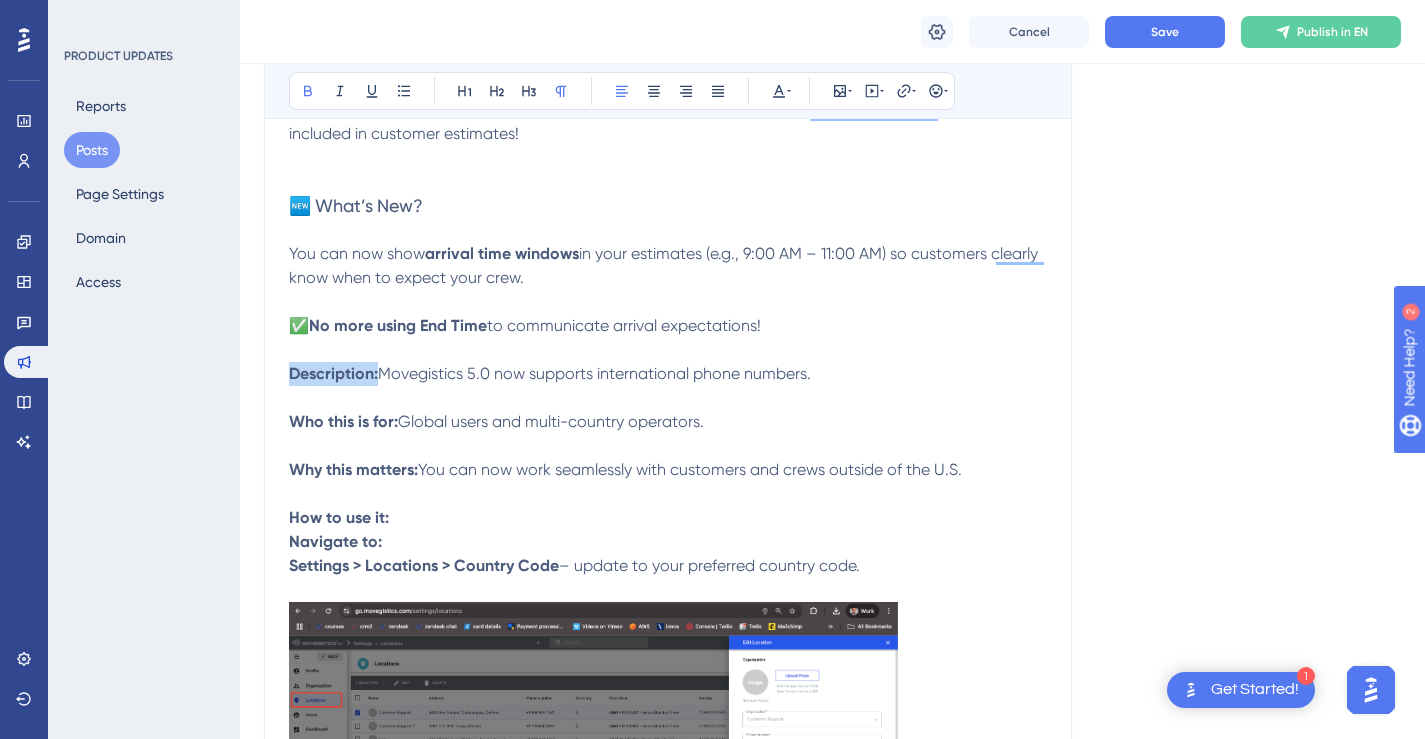 drag, startPoint x: 378, startPoint y: 375, endPoint x: 291, endPoint y: 371, distance: 87.0919 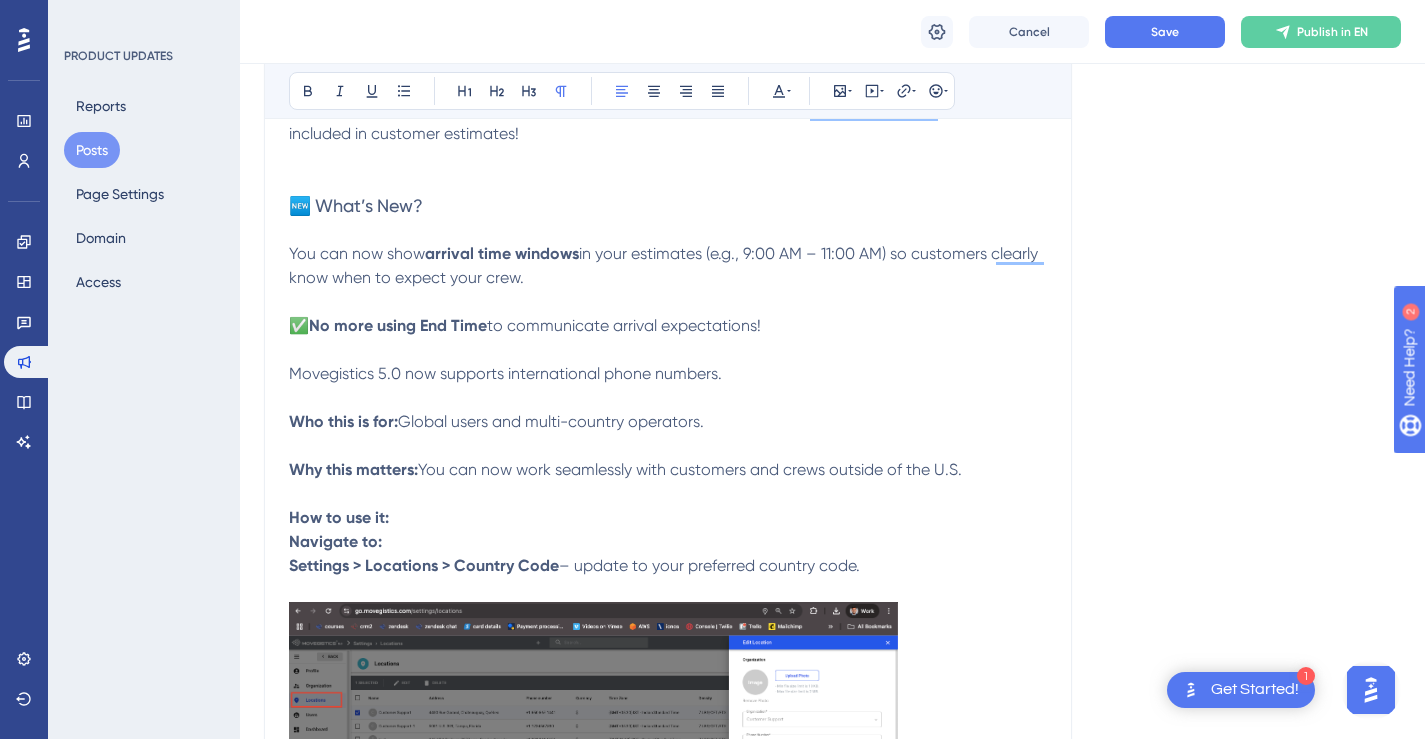 scroll, scrollTop: 399, scrollLeft: 0, axis: vertical 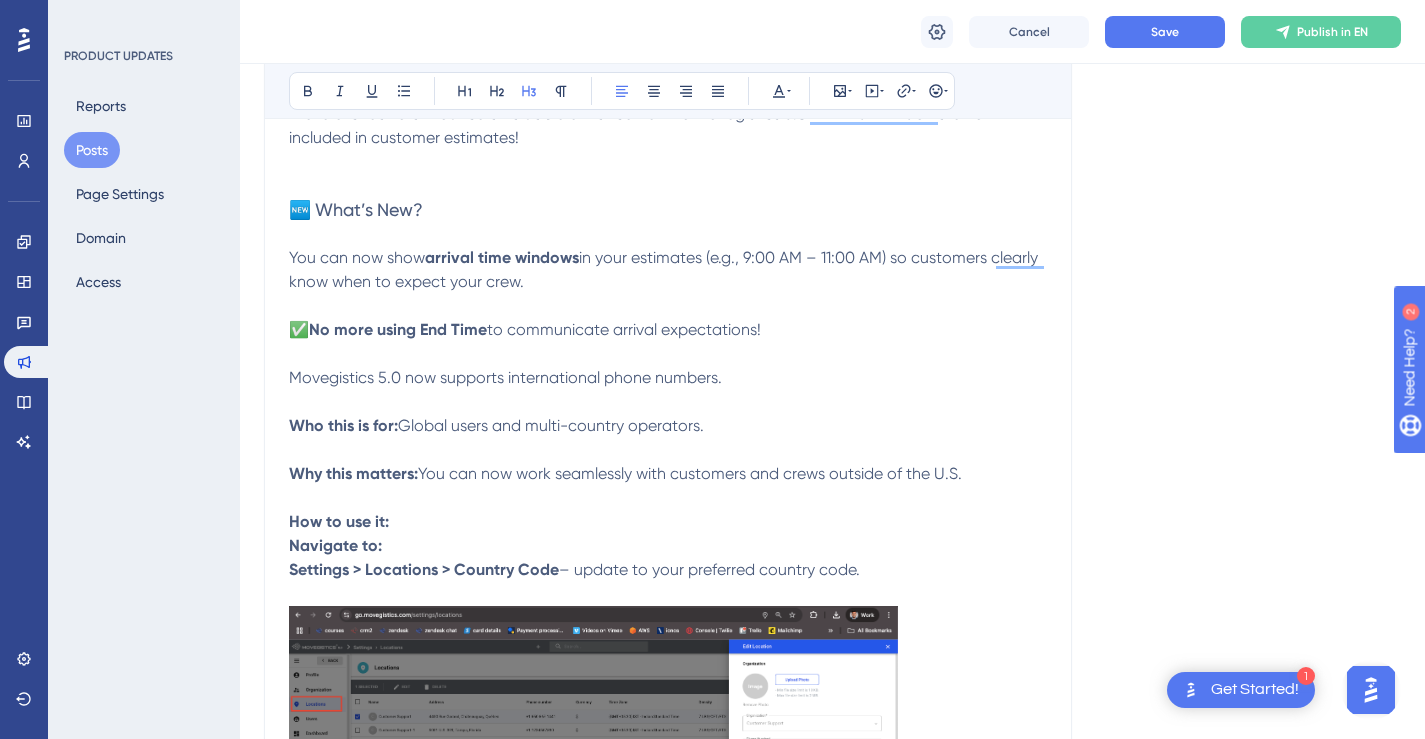 drag, startPoint x: 412, startPoint y: 212, endPoint x: 291, endPoint y: 211, distance: 121.004135 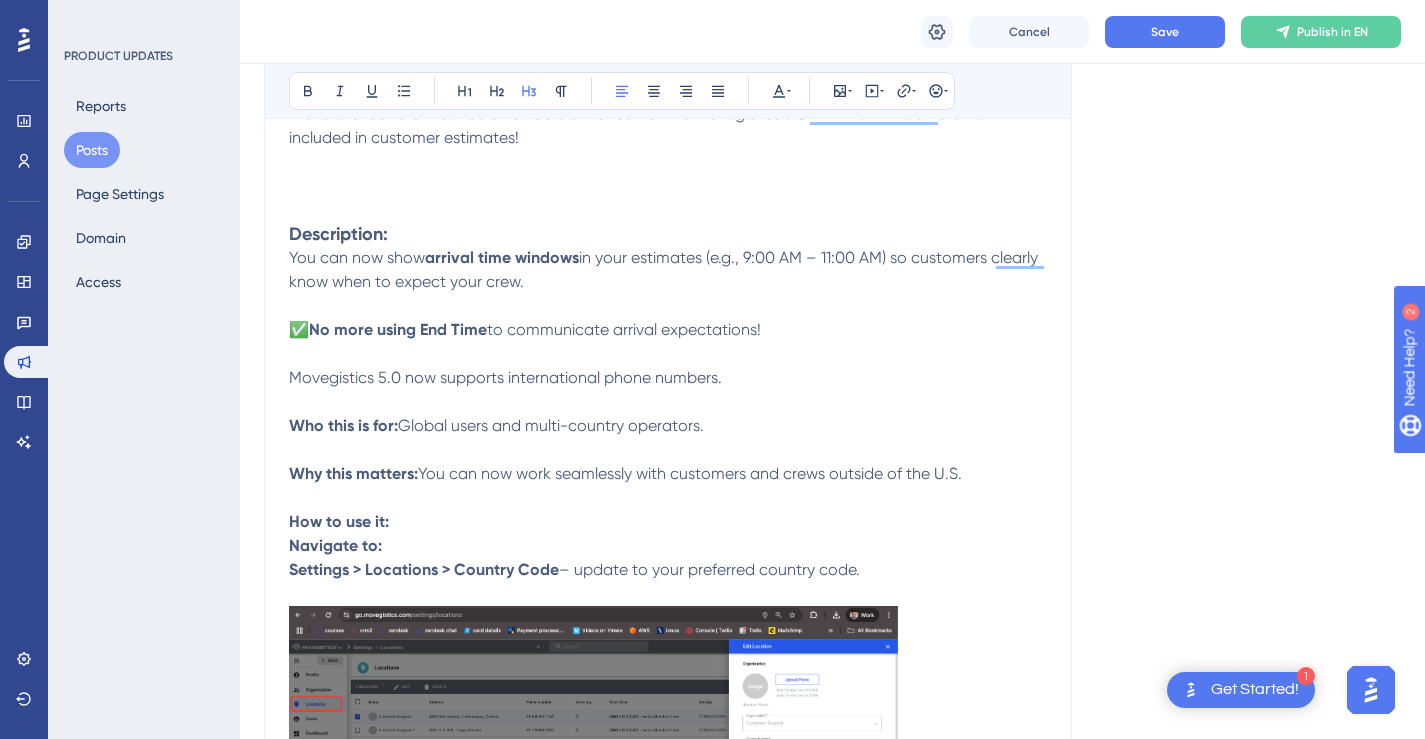 click on "Description:" at bounding box center (668, 222) 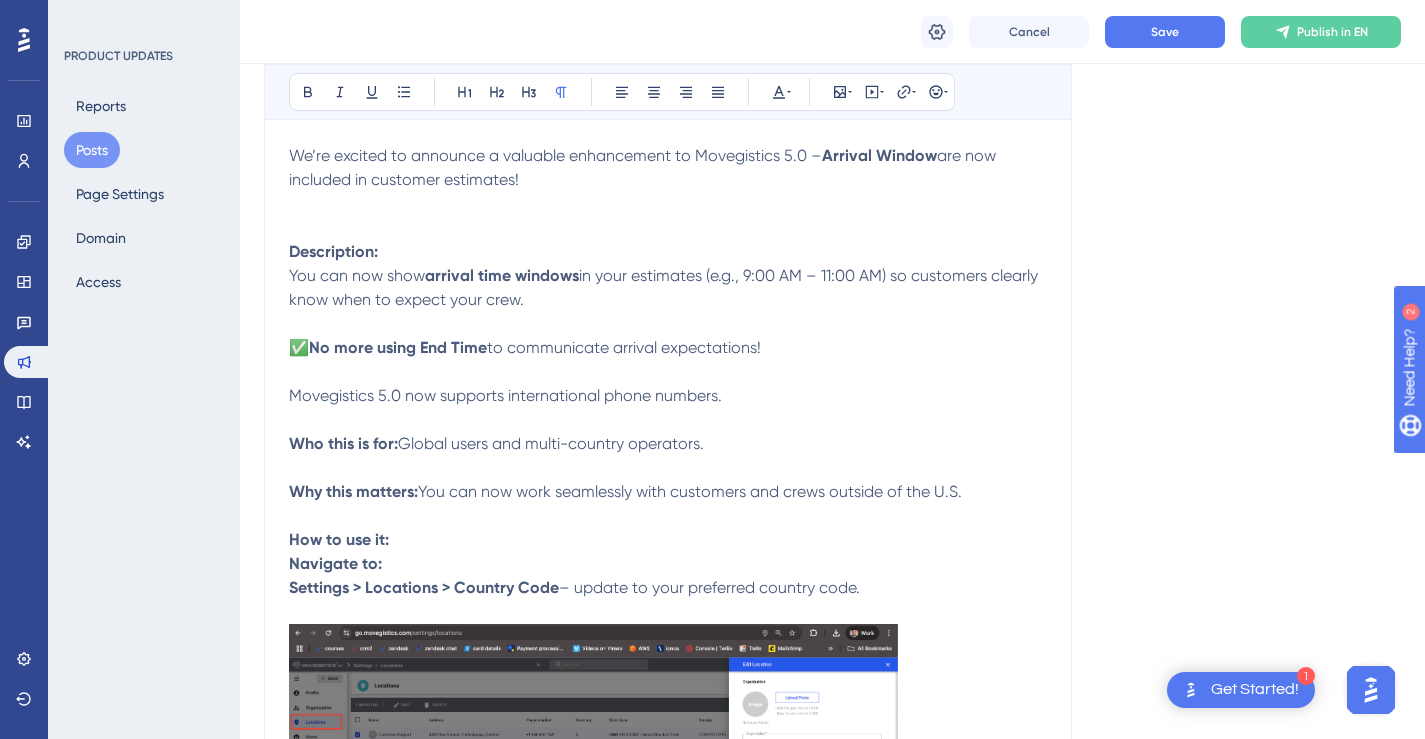scroll, scrollTop: 398, scrollLeft: 0, axis: vertical 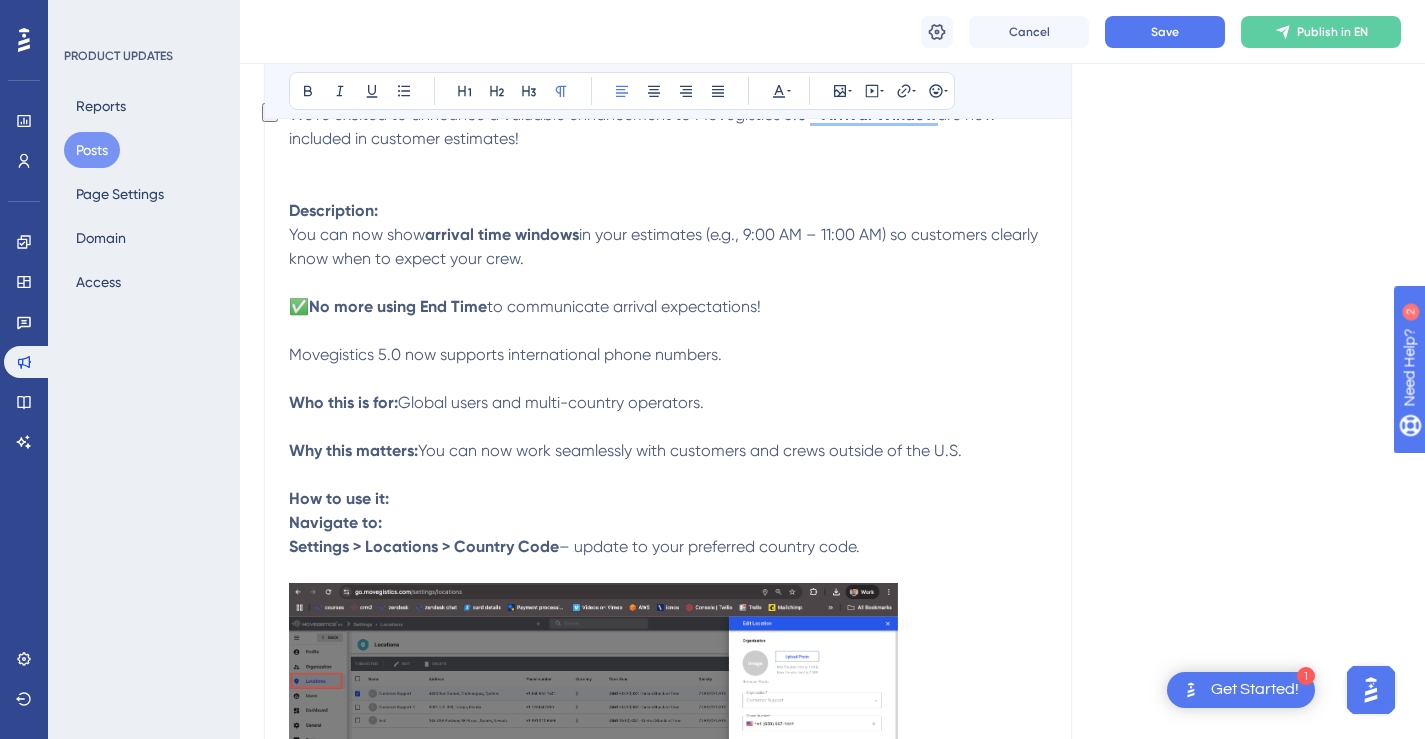 drag, startPoint x: 743, startPoint y: 358, endPoint x: 301, endPoint y: 359, distance: 442.00113 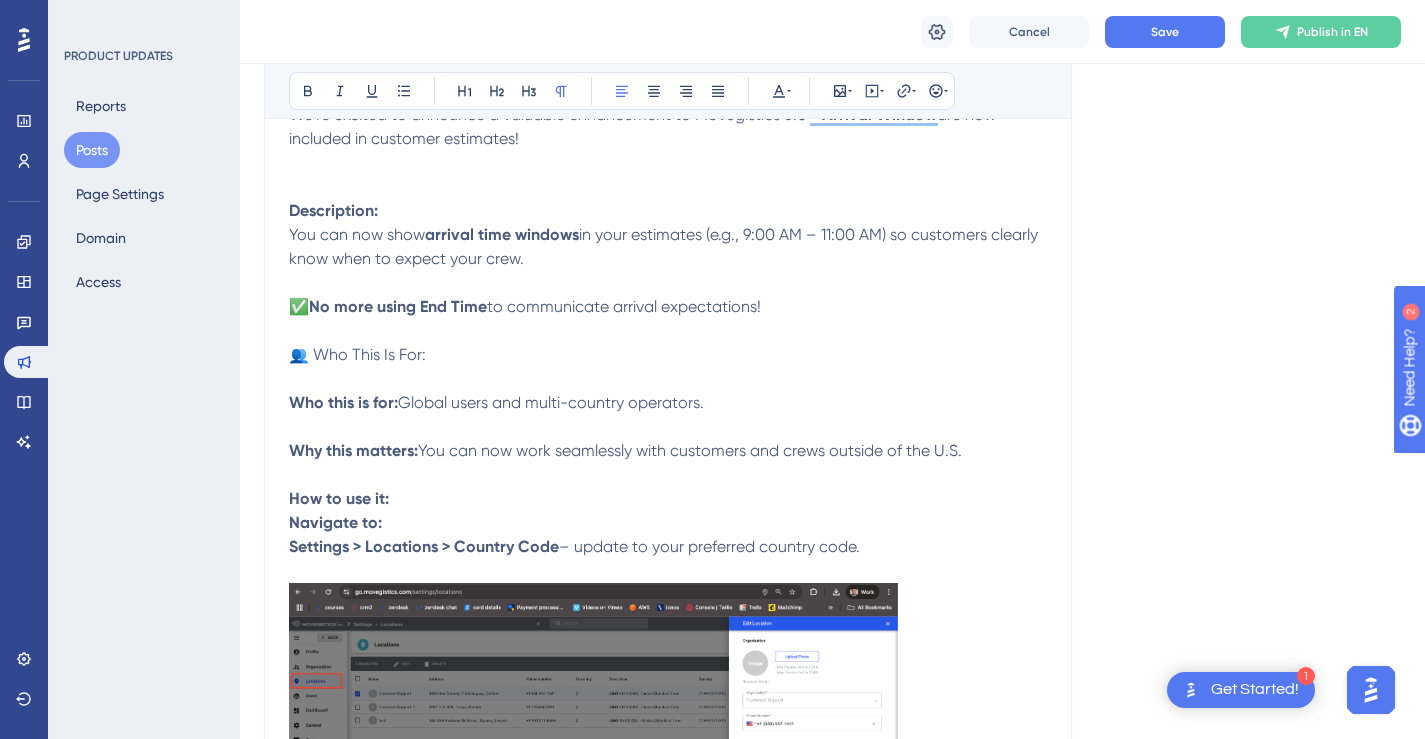 drag, startPoint x: 354, startPoint y: 403, endPoint x: 290, endPoint y: 404, distance: 64.00781 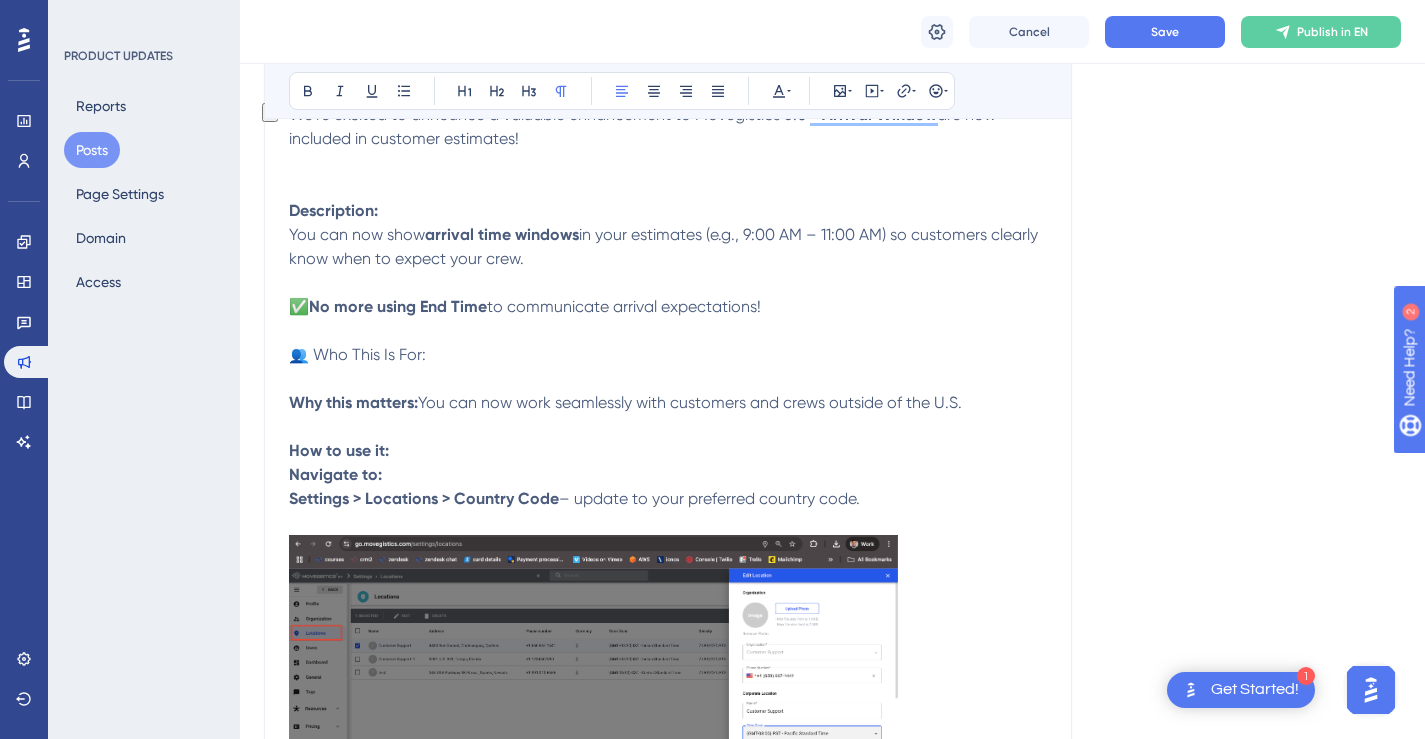 drag, startPoint x: 436, startPoint y: 357, endPoint x: 300, endPoint y: 354, distance: 136.03308 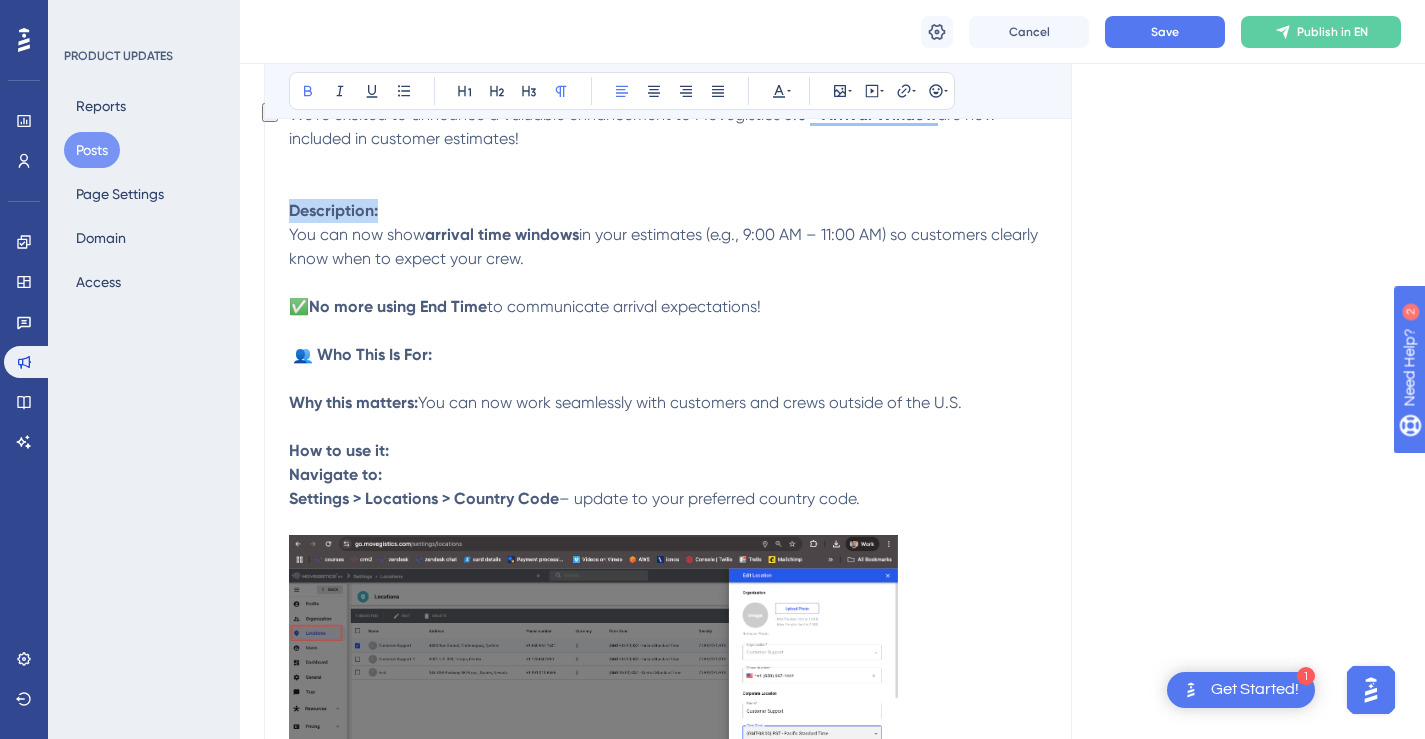 drag, startPoint x: 309, startPoint y: 207, endPoint x: 286, endPoint y: 209, distance: 23.086792 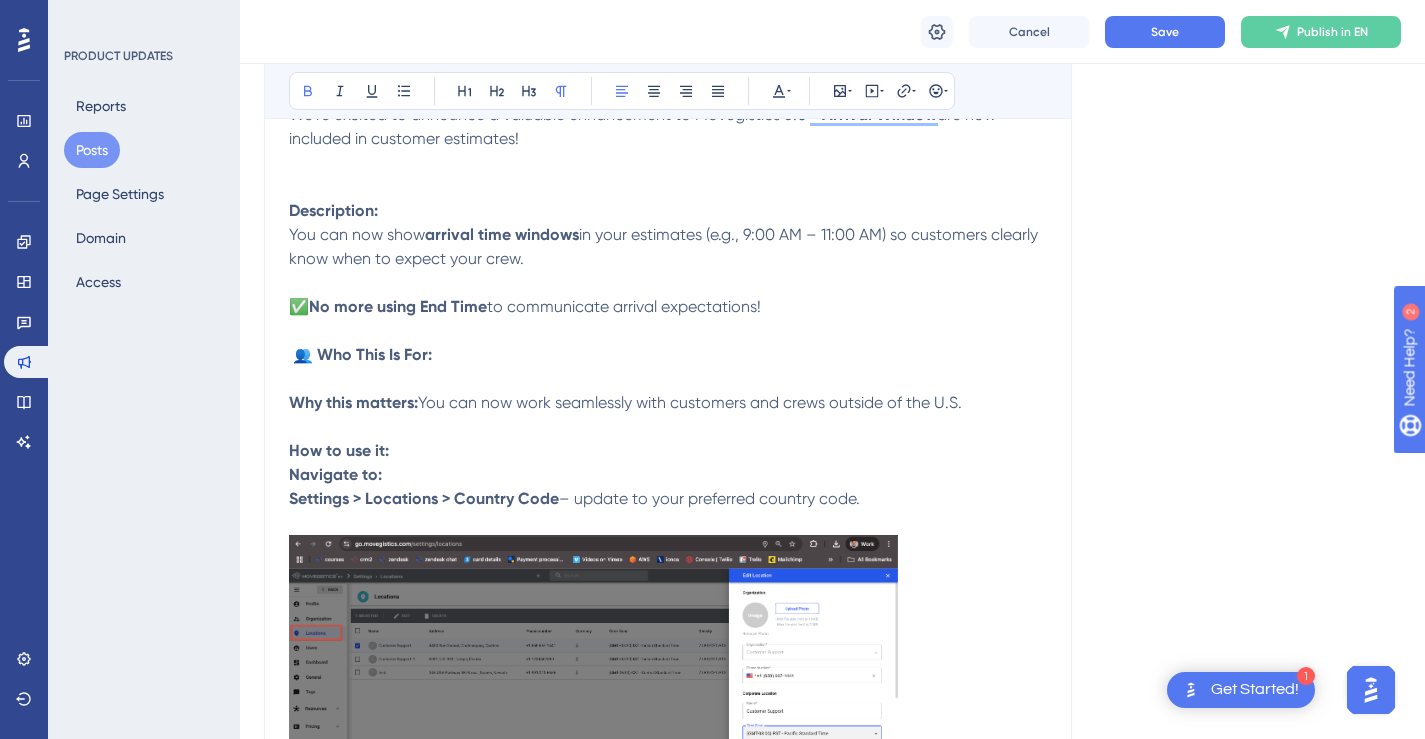 click on "👥 Who This Is For:" at bounding box center (668, 343) 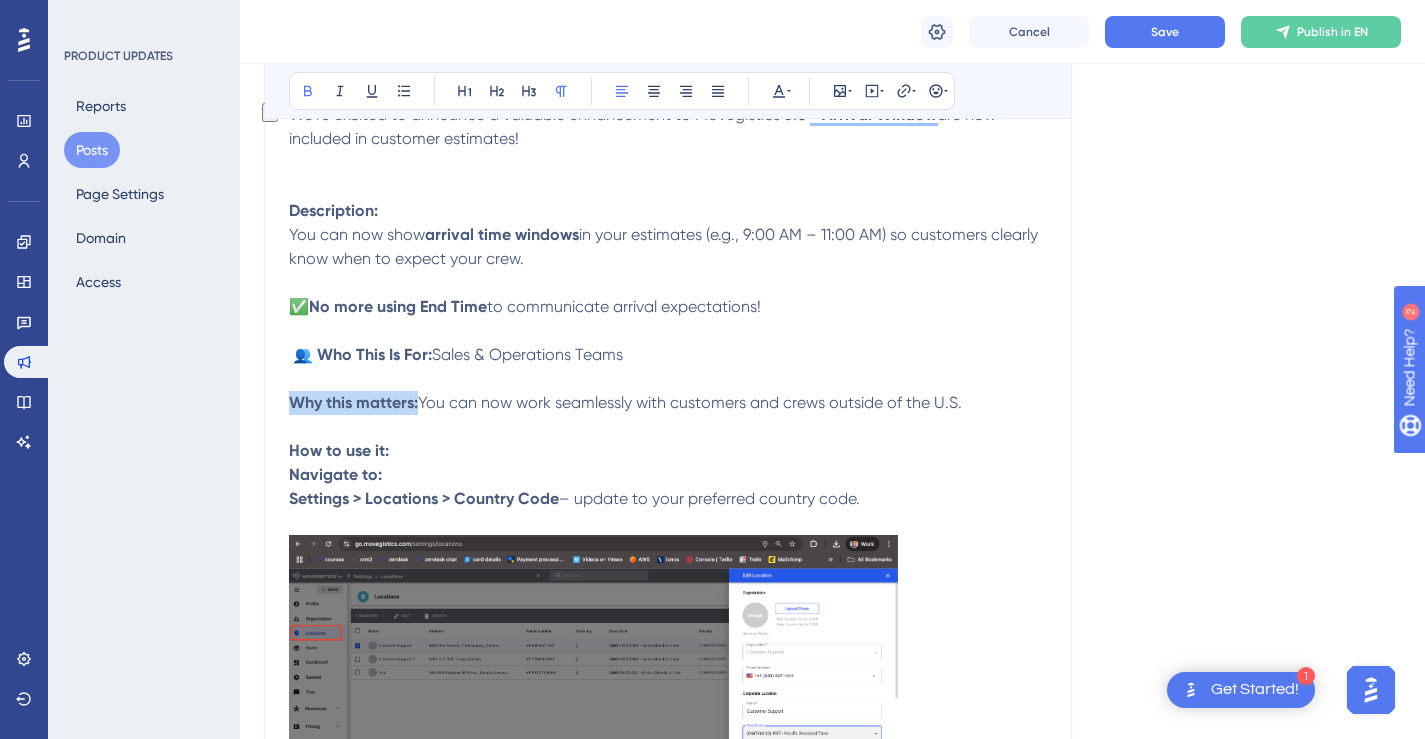 drag, startPoint x: 420, startPoint y: 404, endPoint x: 295, endPoint y: 403, distance: 125.004 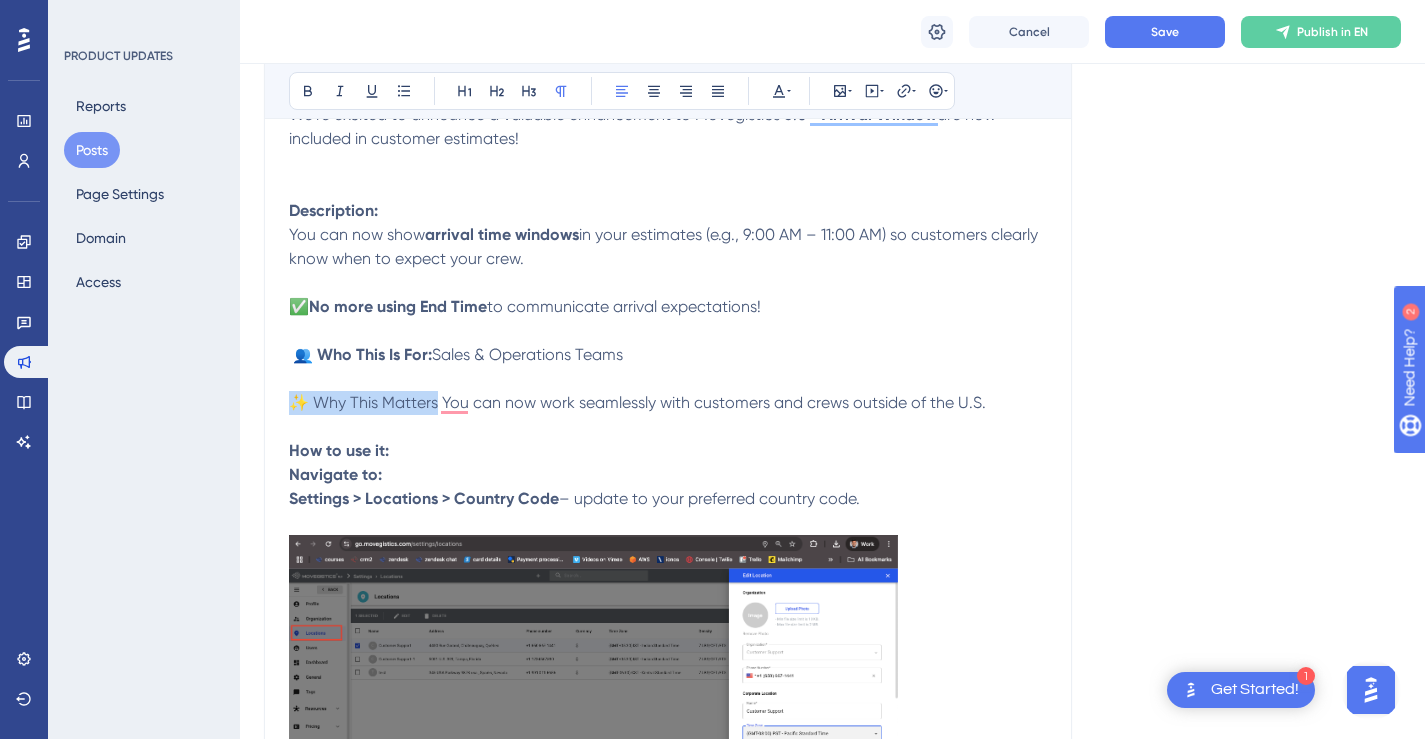 drag, startPoint x: 437, startPoint y: 403, endPoint x: 296, endPoint y: 399, distance: 141.05673 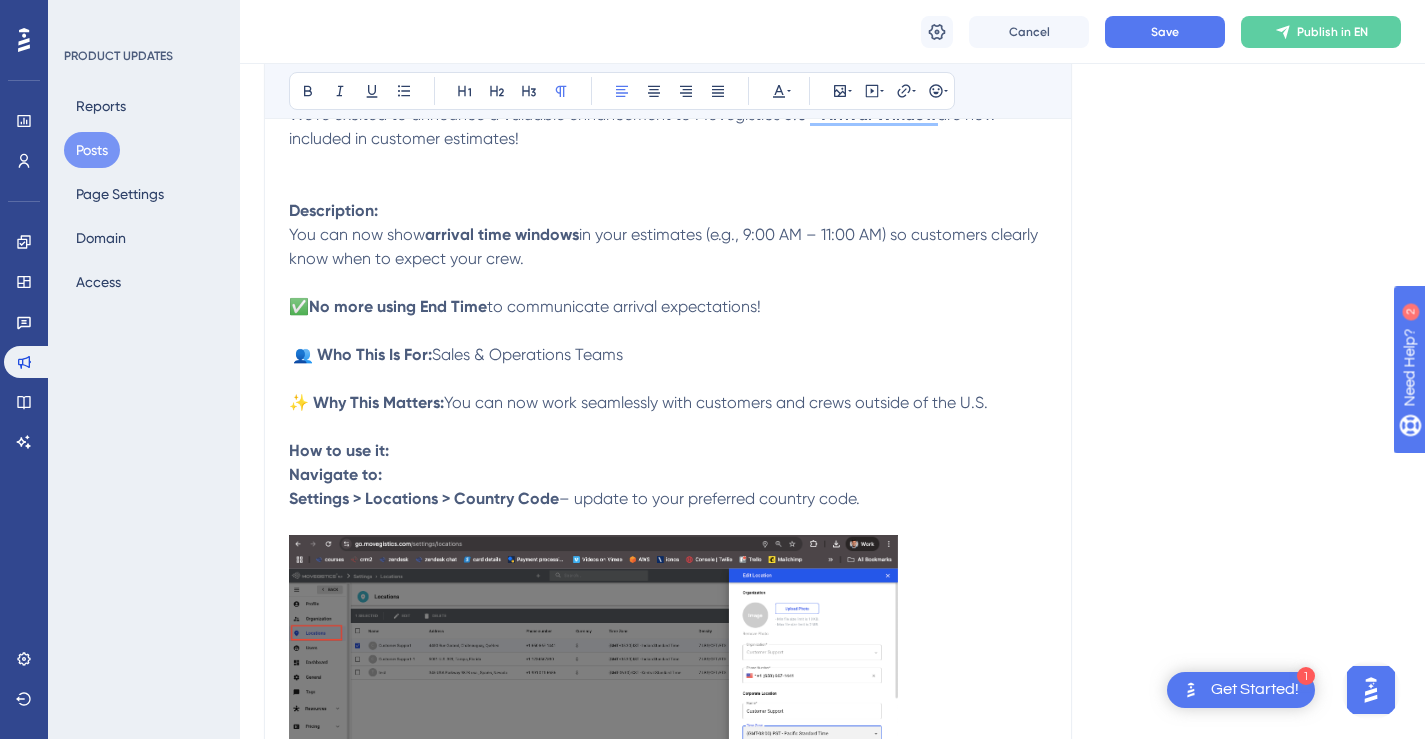 drag, startPoint x: 998, startPoint y: 402, endPoint x: 452, endPoint y: 407, distance: 546.0229 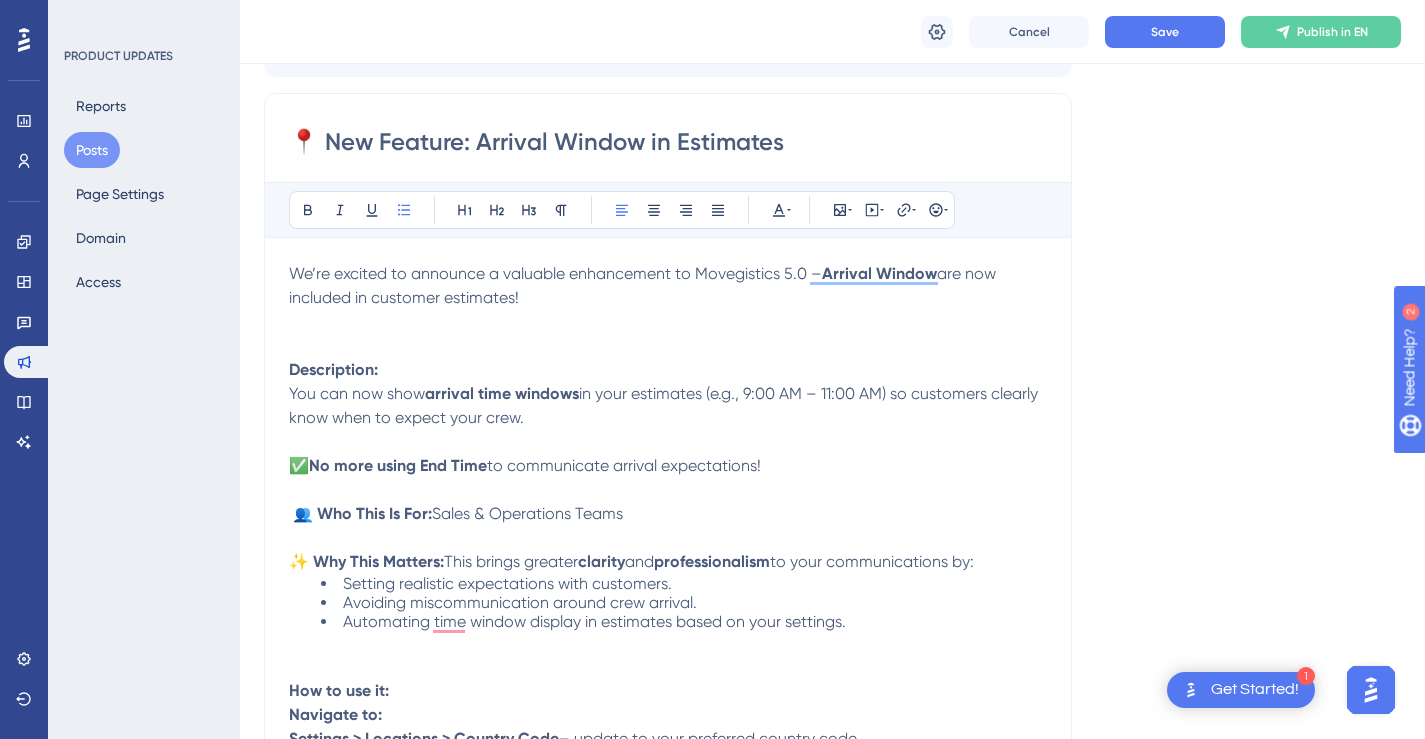 scroll, scrollTop: 270, scrollLeft: 0, axis: vertical 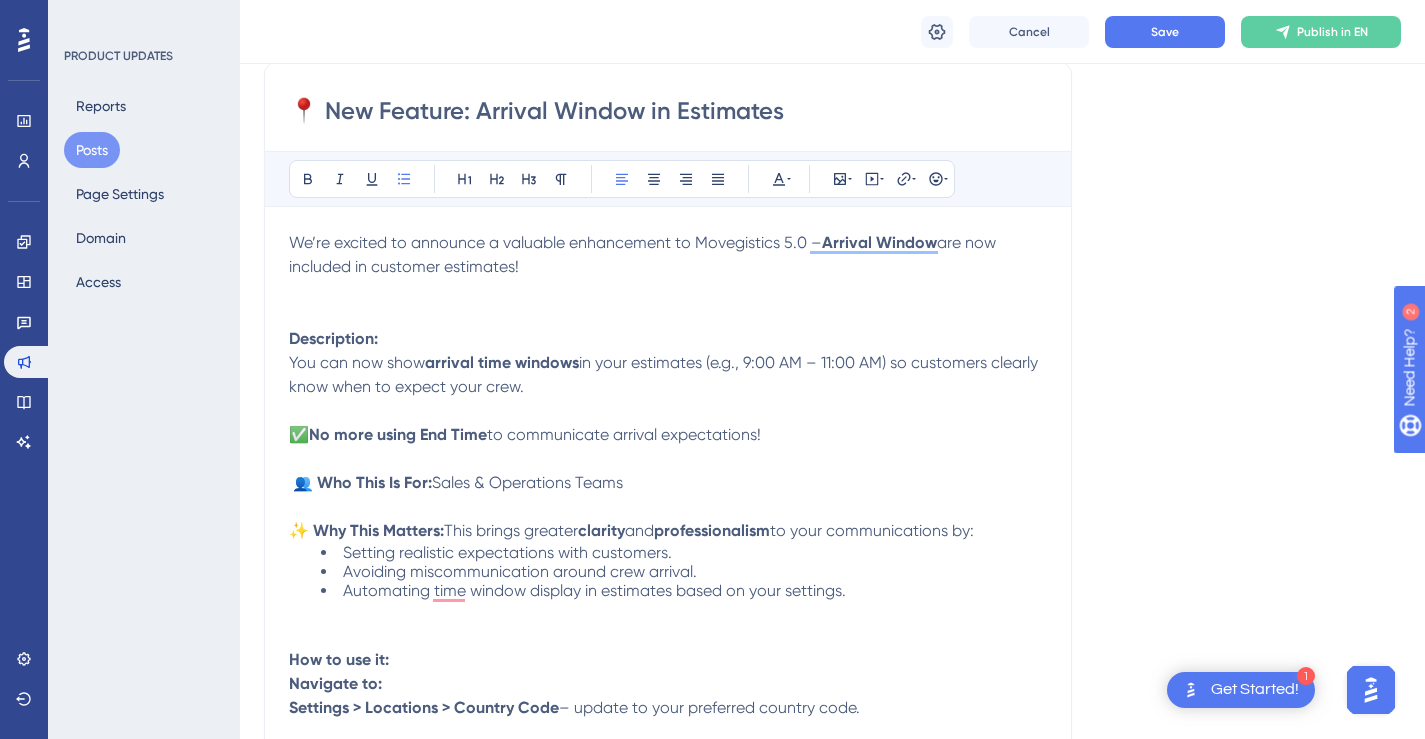 click on "You can now show" at bounding box center (357, 362) 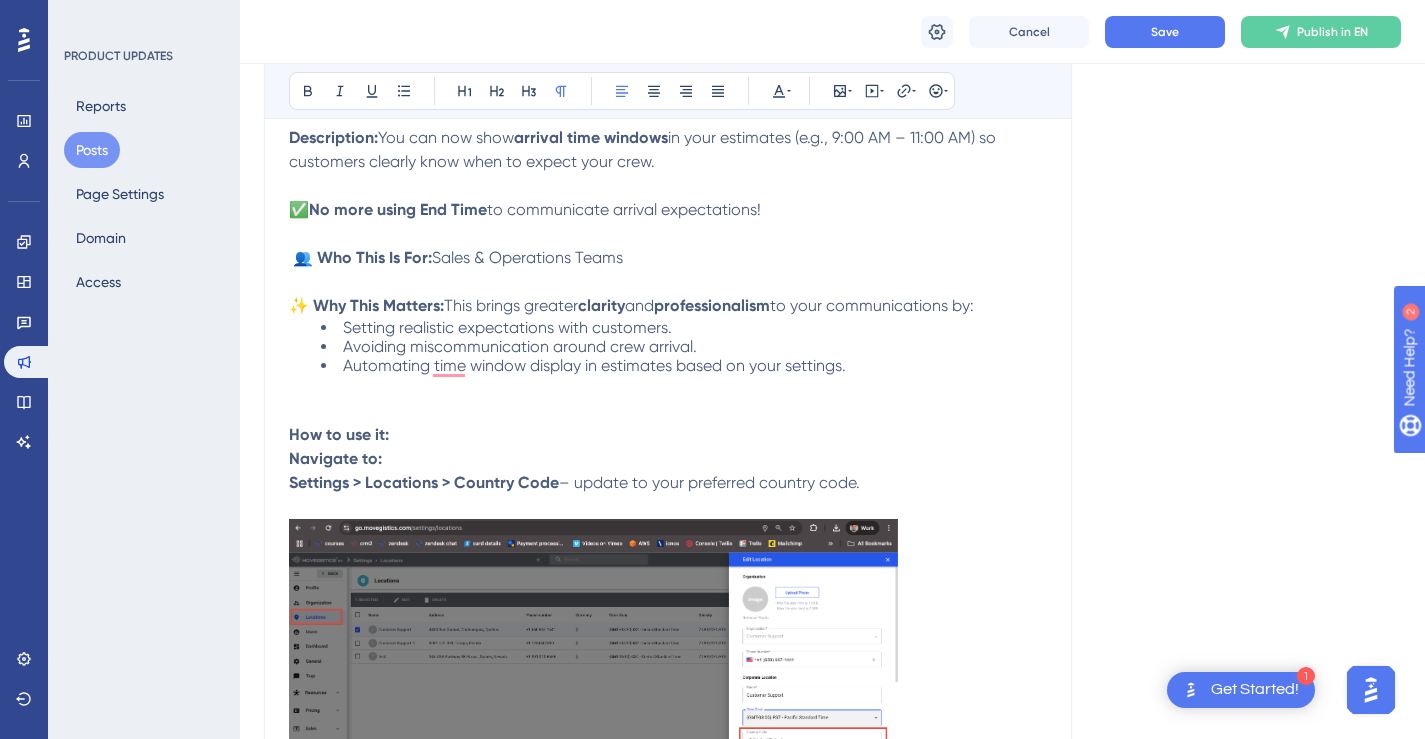 scroll, scrollTop: 485, scrollLeft: 0, axis: vertical 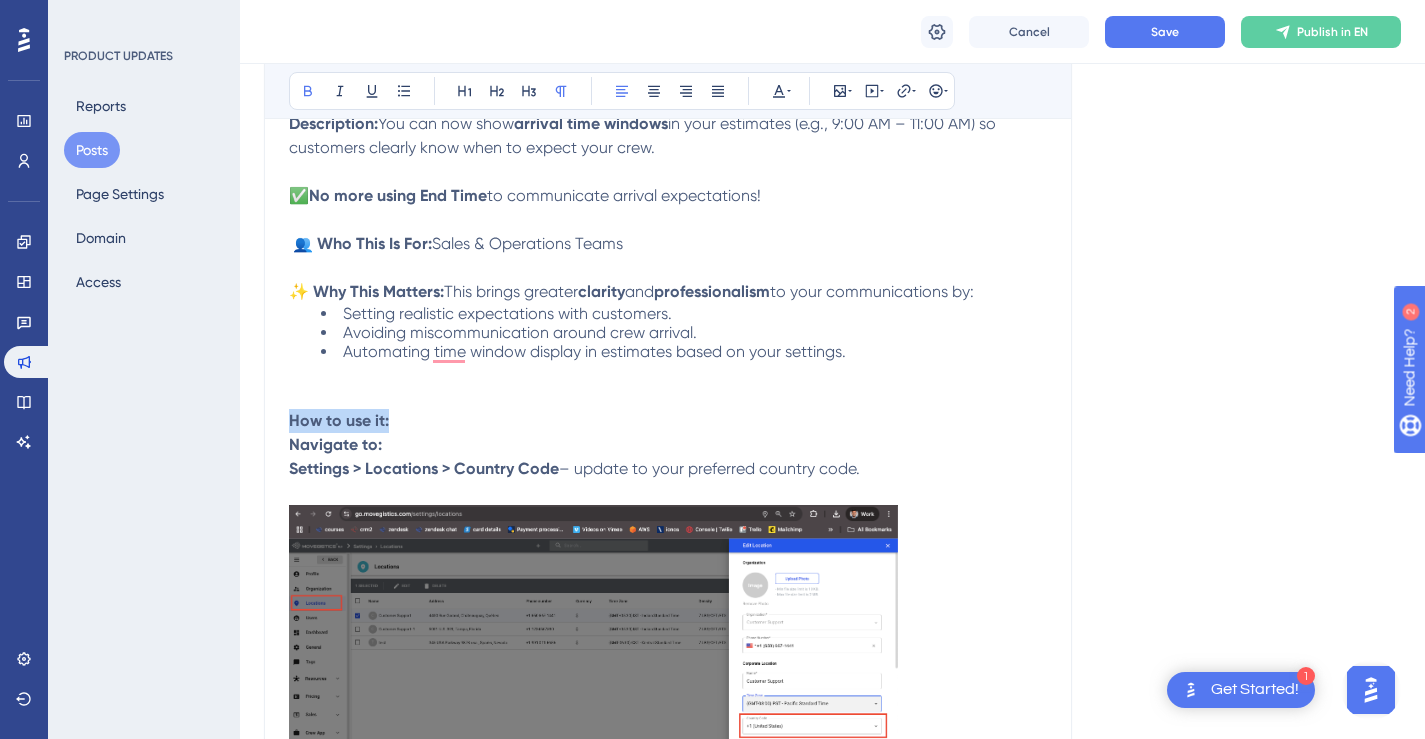 click on "How to use it: Navigate to: Settings > Locations > Country Code  – update to your preferred country code." at bounding box center (668, 649) 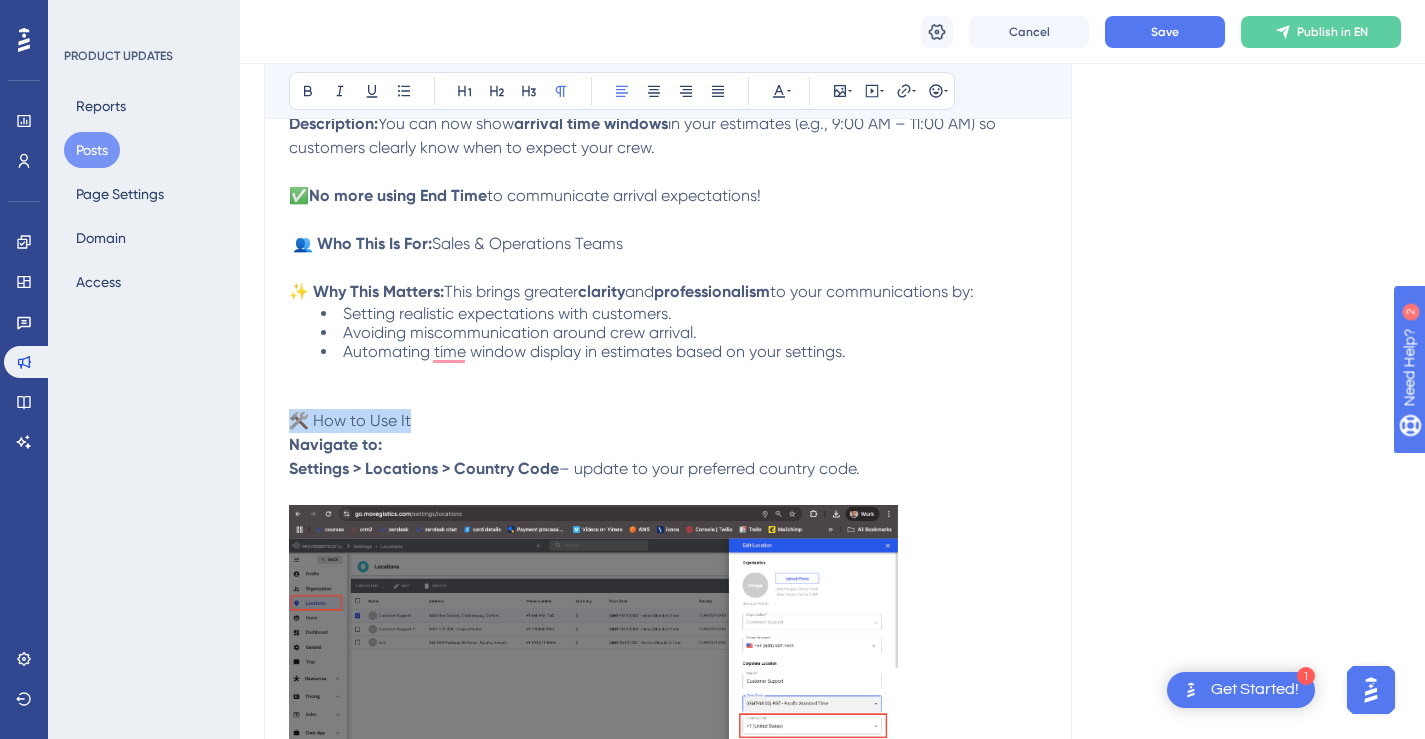 drag, startPoint x: 371, startPoint y: 419, endPoint x: 296, endPoint y: 419, distance: 75 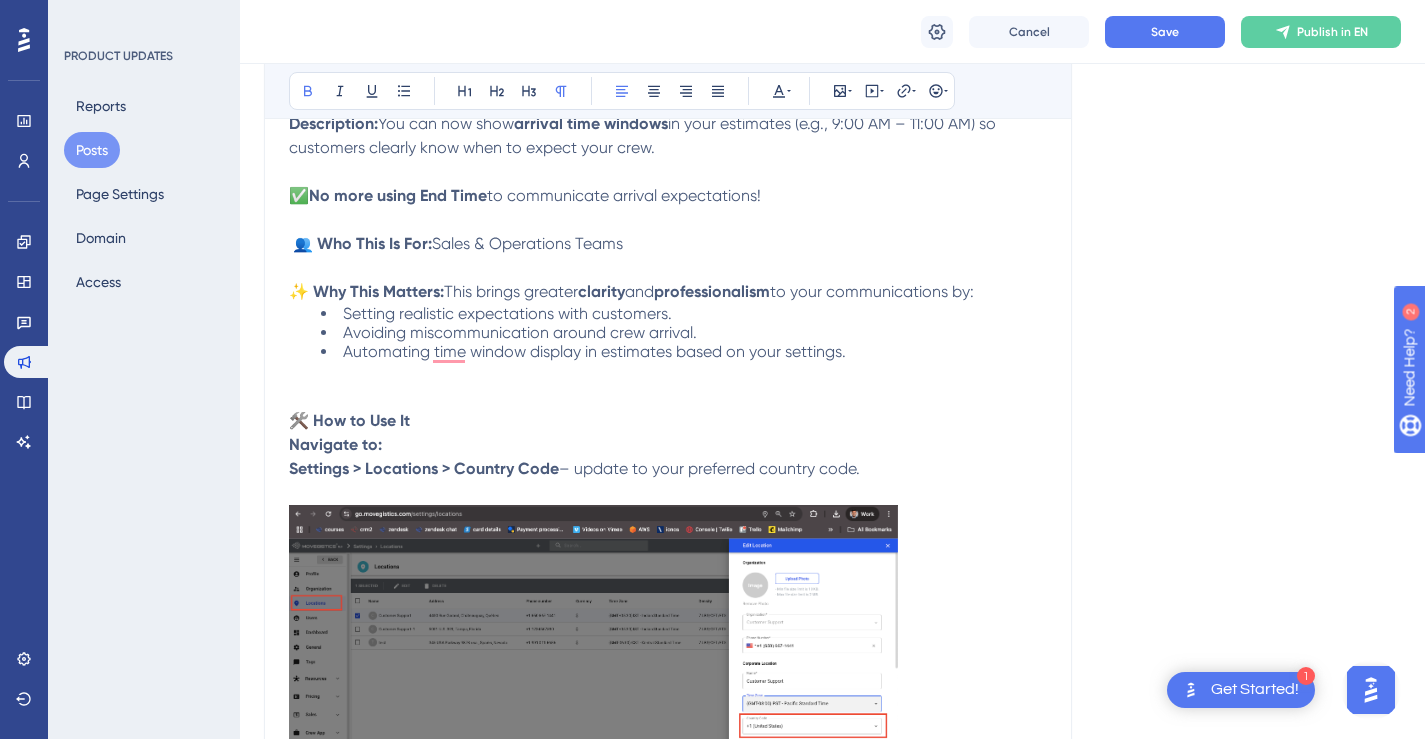 click on "🛠️ How to Use It Navigate to: Settings > Locations > Country Code  – update to your preferred country code." at bounding box center [668, 649] 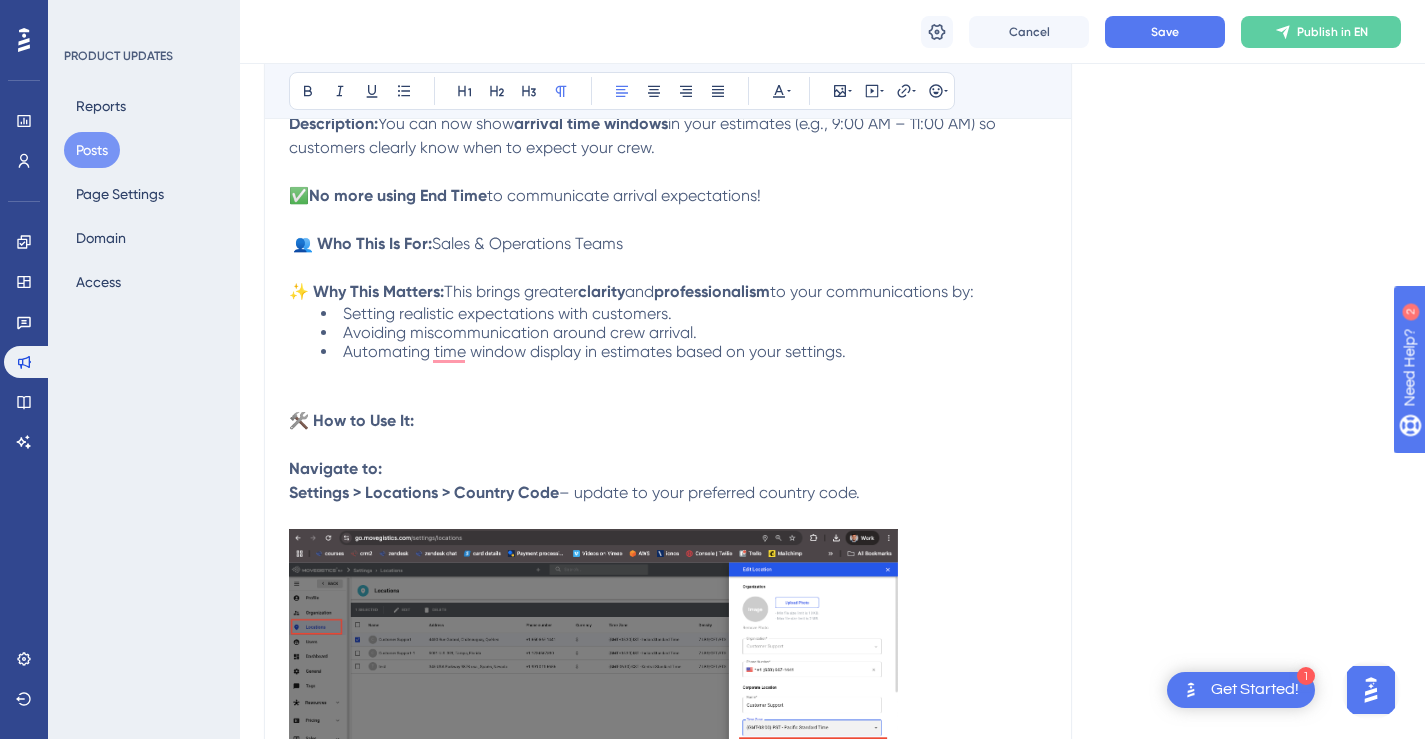 drag, startPoint x: 866, startPoint y: 490, endPoint x: 283, endPoint y: 463, distance: 583.6249 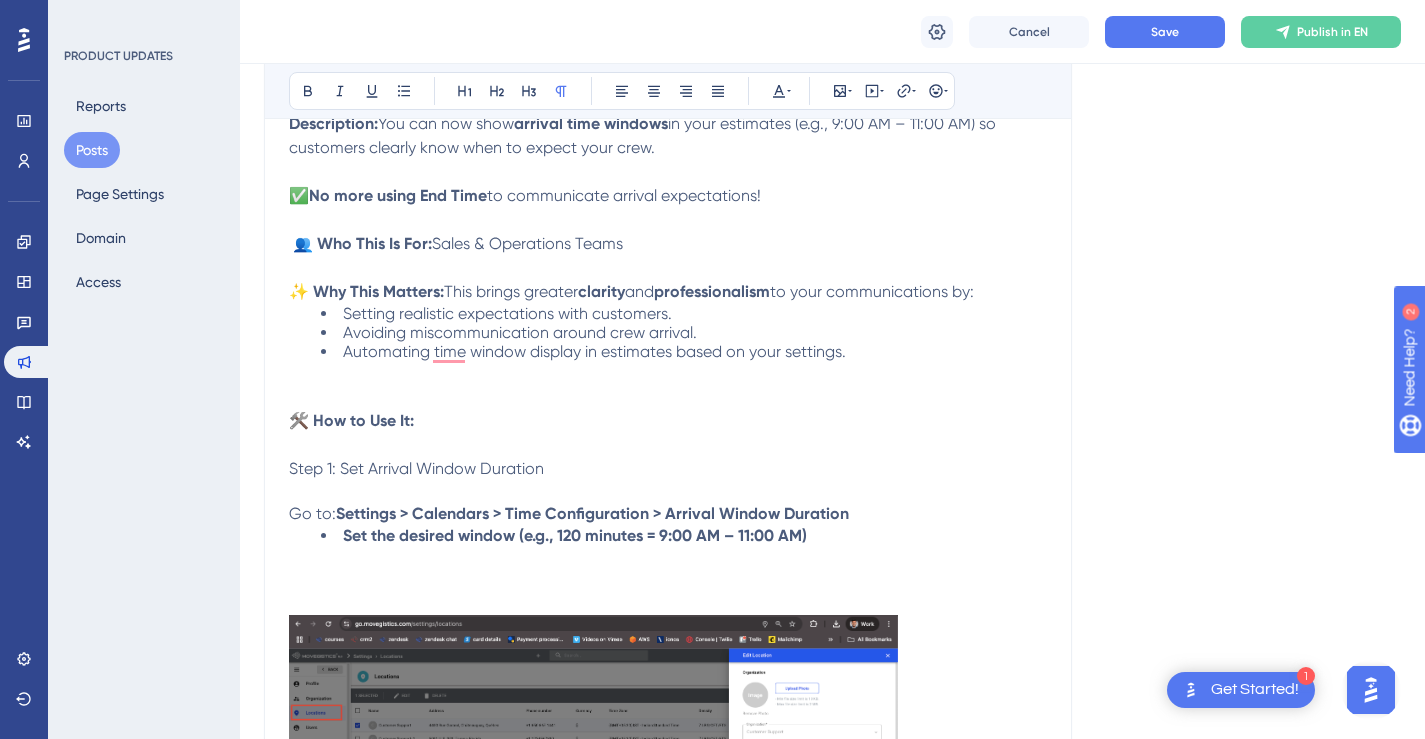 click on "🛠️ How to Use It: Step 1: Set Arrival Window Duration" at bounding box center [668, 445] 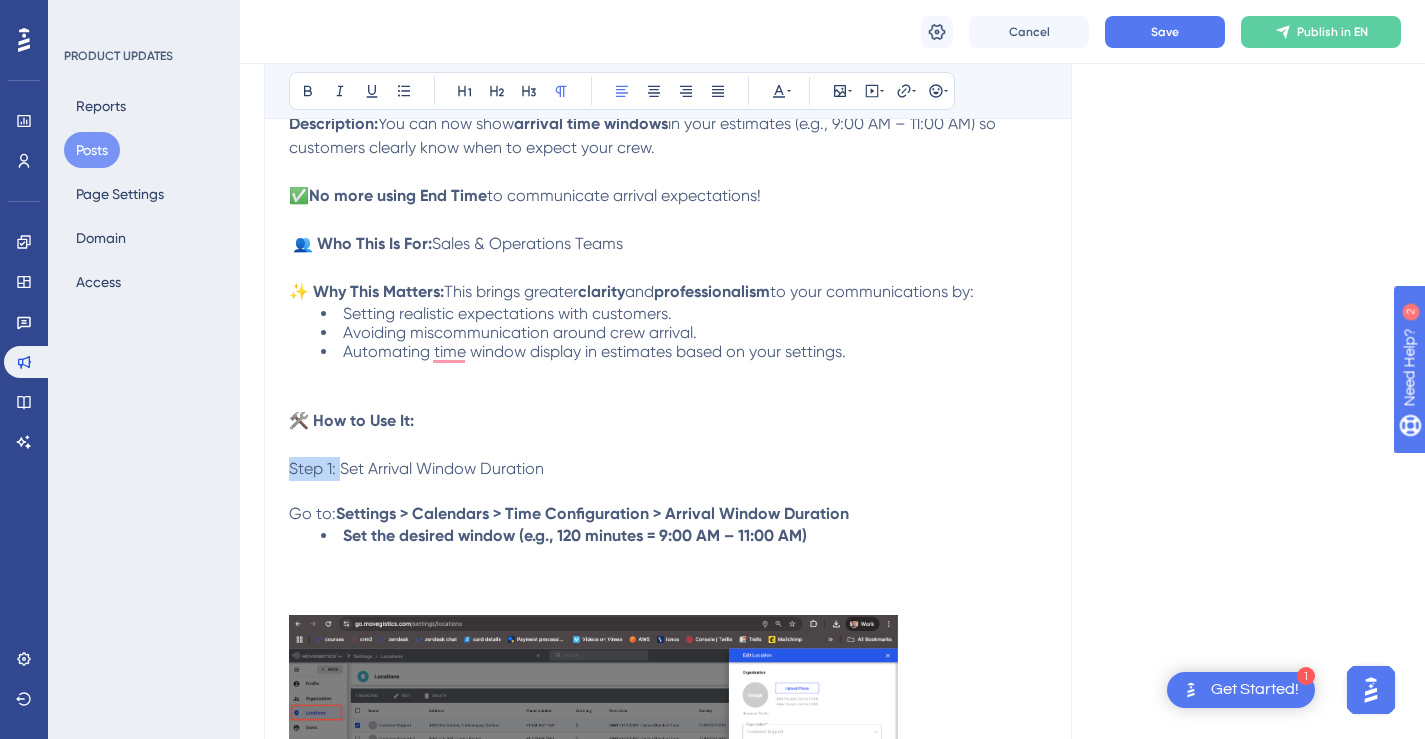 drag, startPoint x: 340, startPoint y: 473, endPoint x: 291, endPoint y: 471, distance: 49.0408 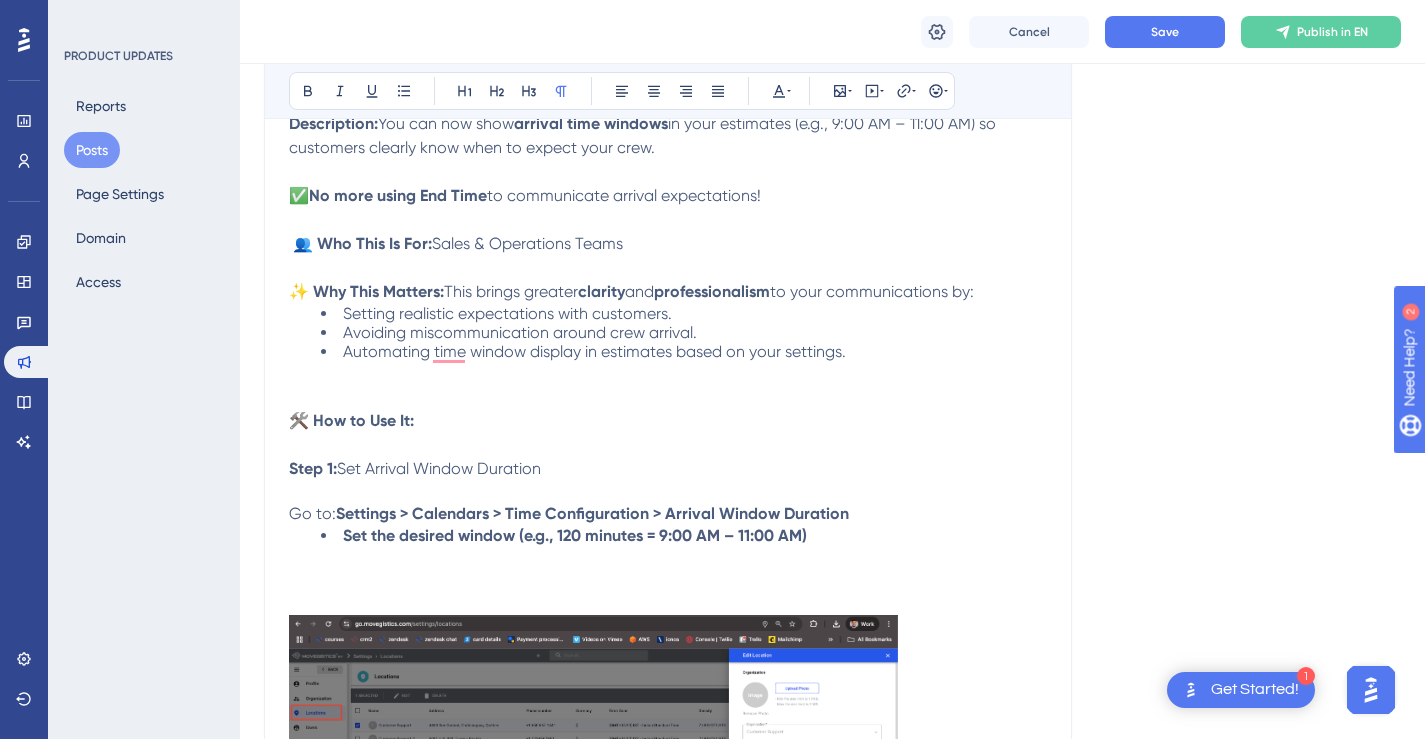 drag, startPoint x: 336, startPoint y: 516, endPoint x: 291, endPoint y: 516, distance: 45 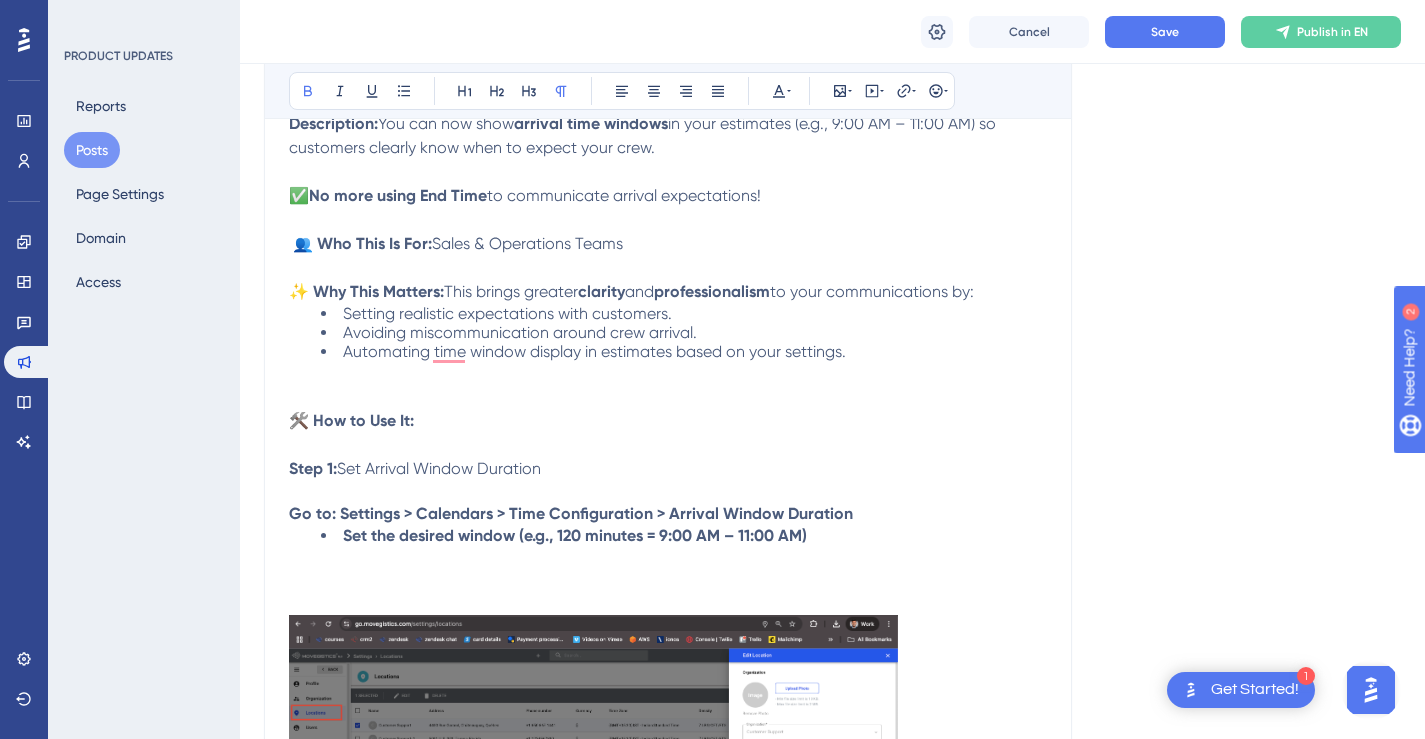 click on "Go to: Settings > Calendars > Time Configuration > Arrival Window Duration" at bounding box center [668, 514] 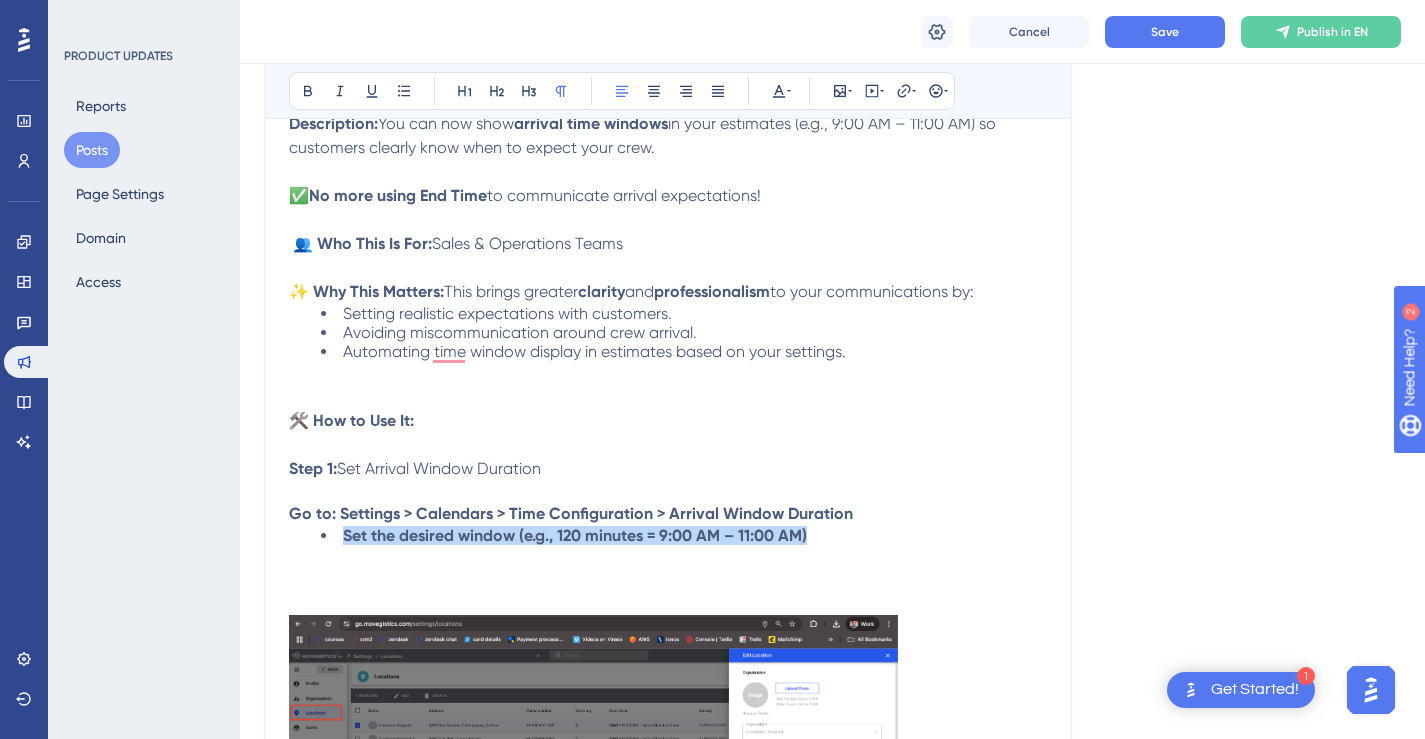 drag, startPoint x: 820, startPoint y: 536, endPoint x: 336, endPoint y: 538, distance: 484.00412 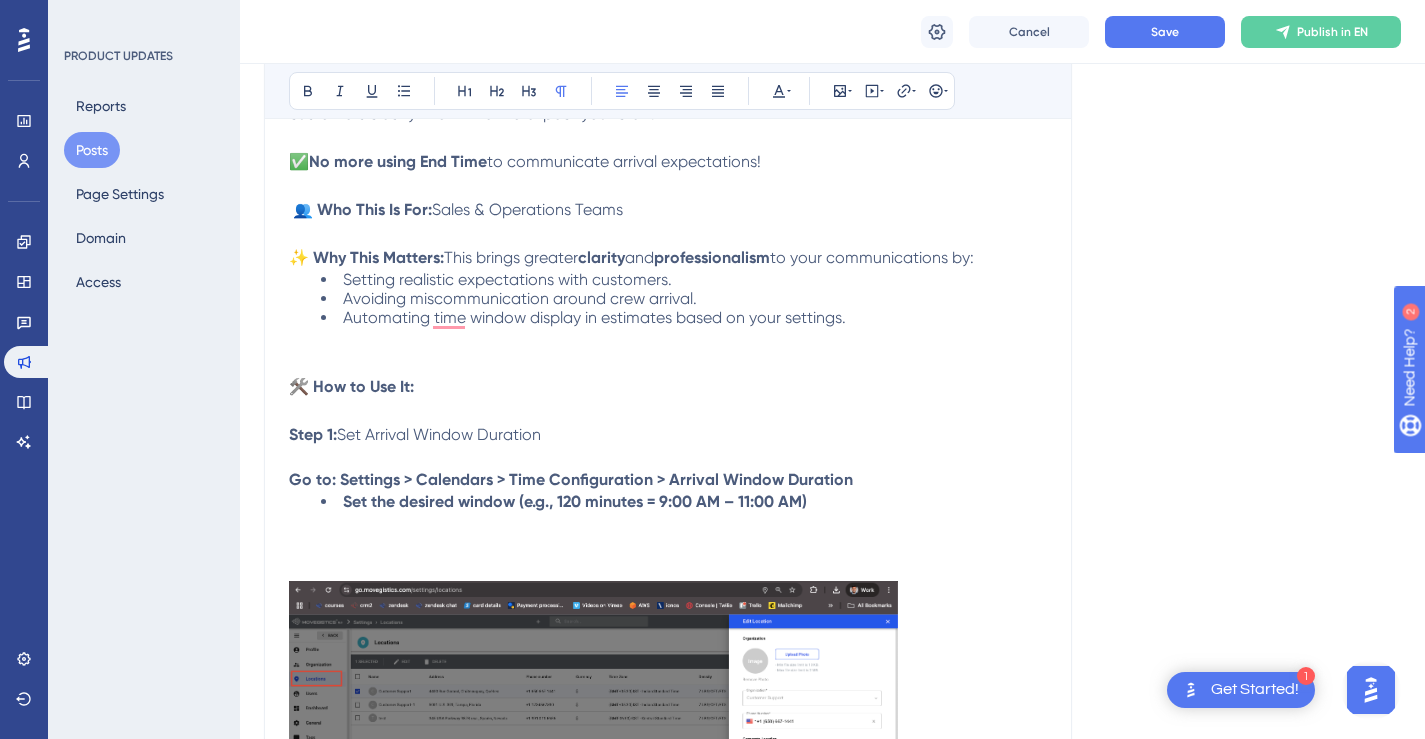 scroll, scrollTop: 523, scrollLeft: 0, axis: vertical 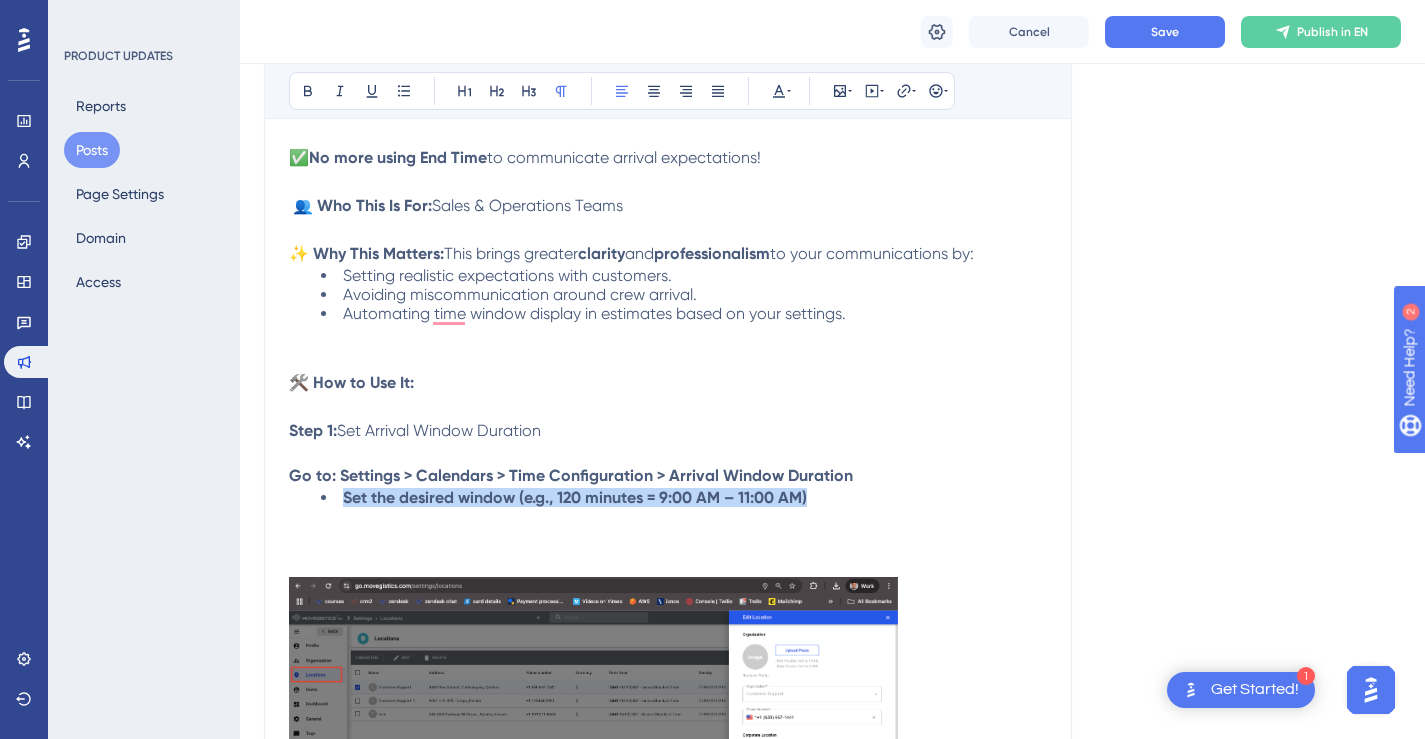 drag, startPoint x: 814, startPoint y: 502, endPoint x: 339, endPoint y: 502, distance: 475 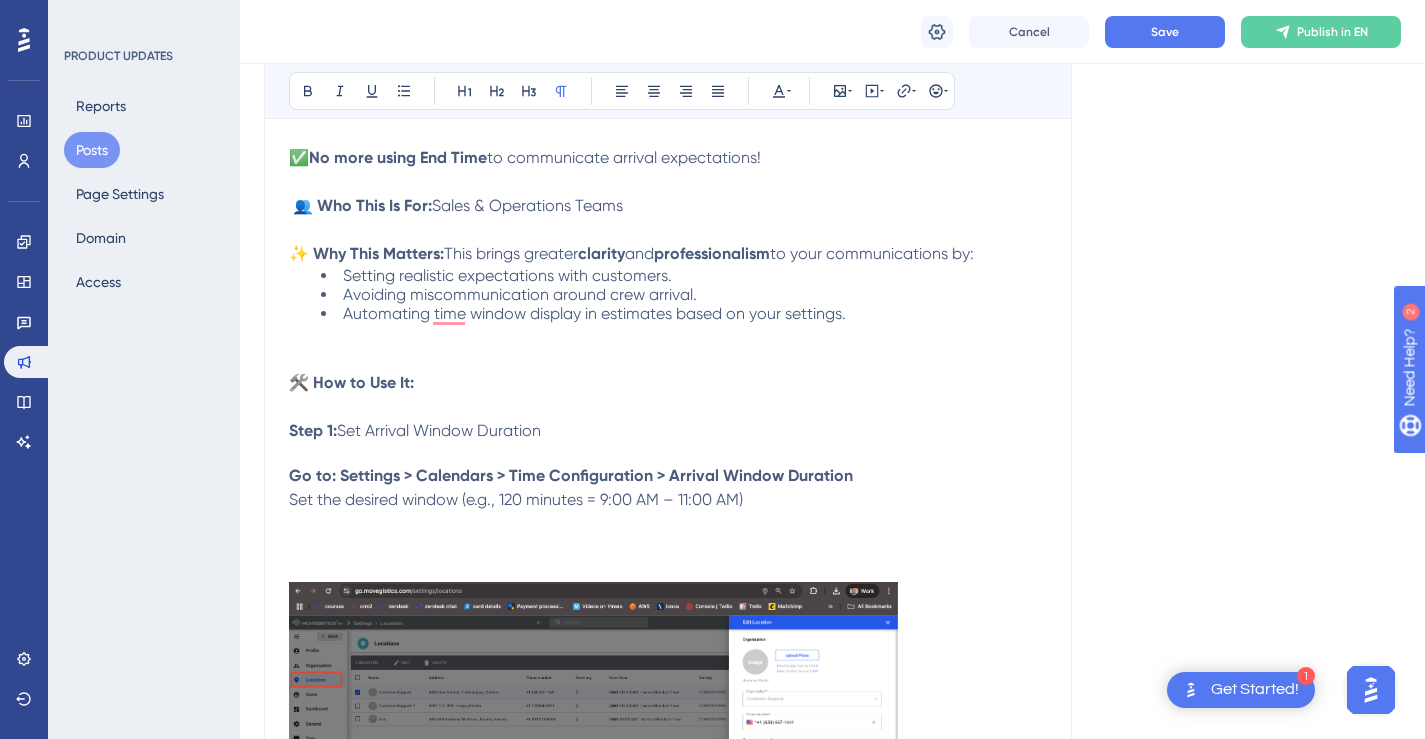 click on "Set the desired window (e.g., 120 minutes = 9:00 AM – 11:00 AM)" at bounding box center [516, 499] 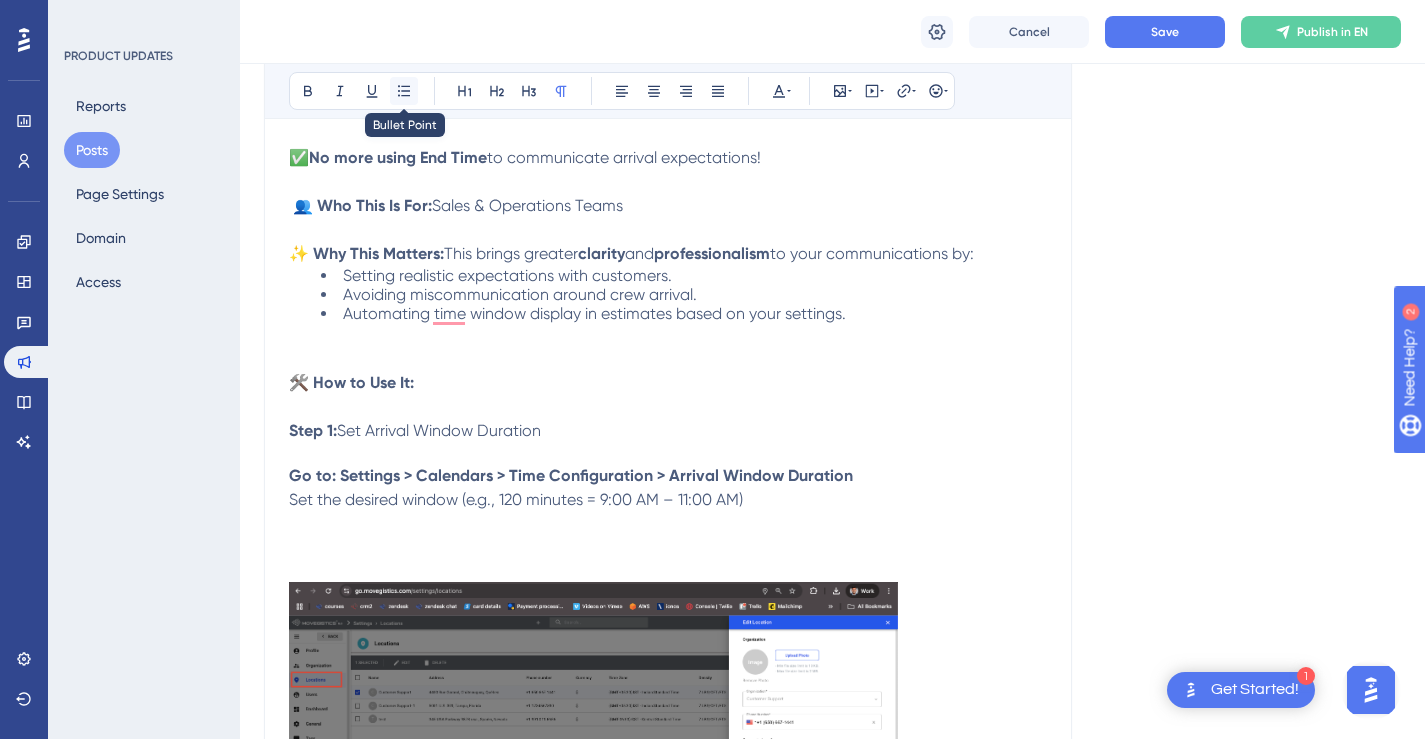 click at bounding box center (404, 91) 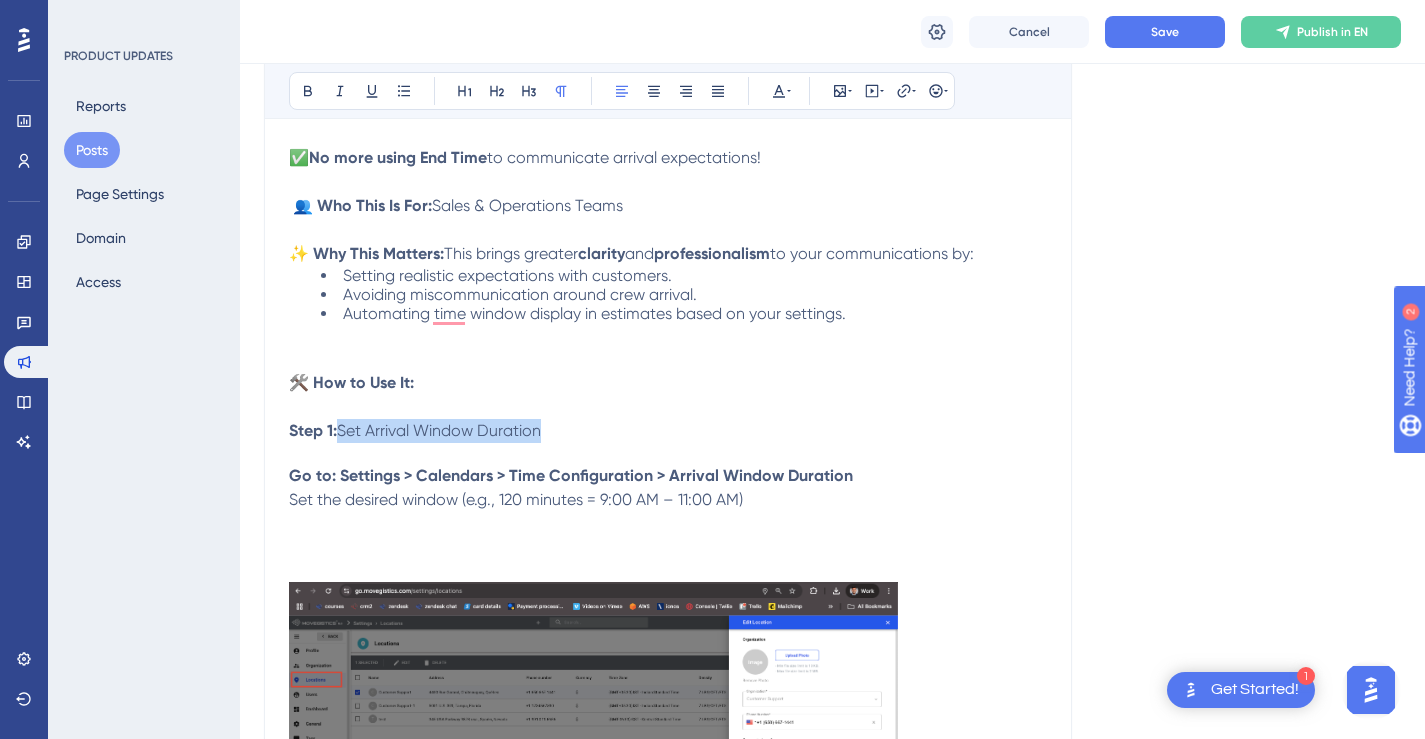 drag, startPoint x: 555, startPoint y: 430, endPoint x: 345, endPoint y: 428, distance: 210.00952 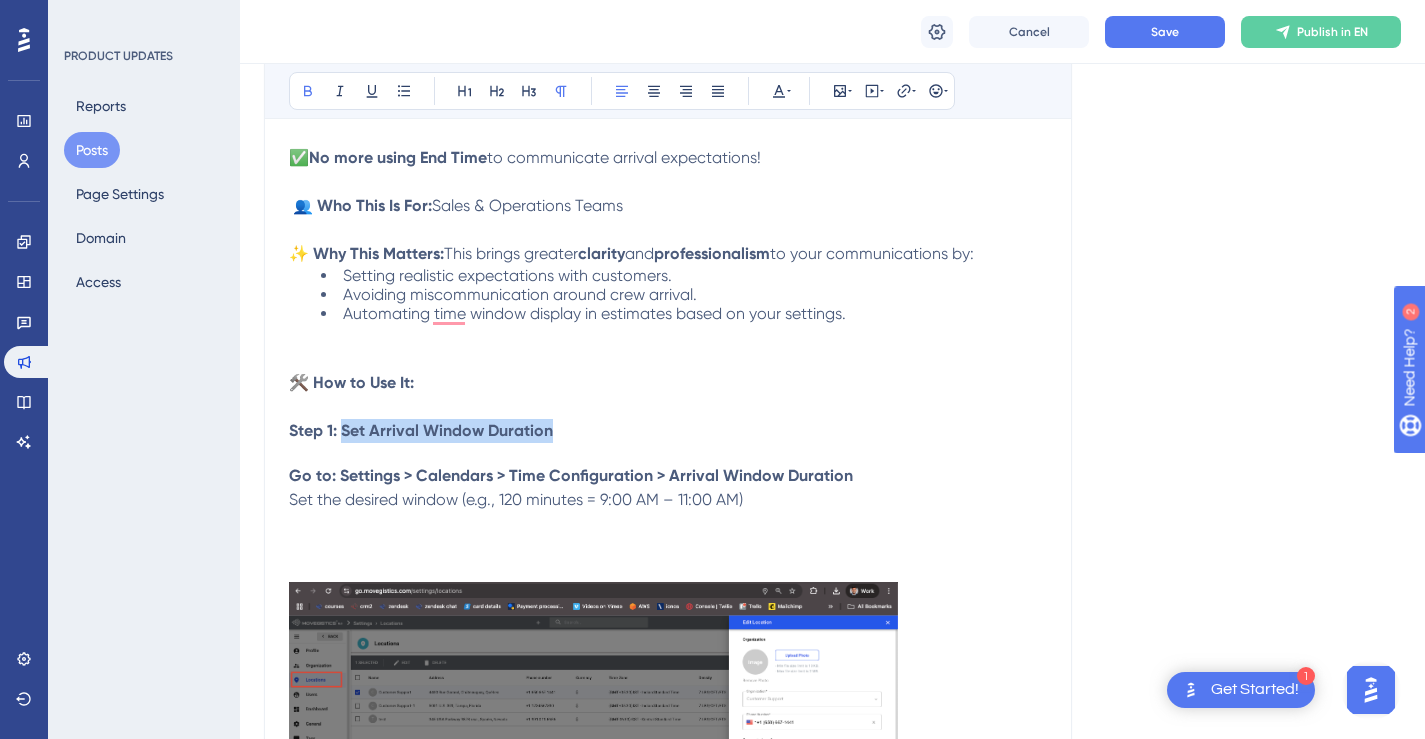 click on "🛠️ How to Use It: Step 1: Set Arrival Window Duration" at bounding box center [668, 407] 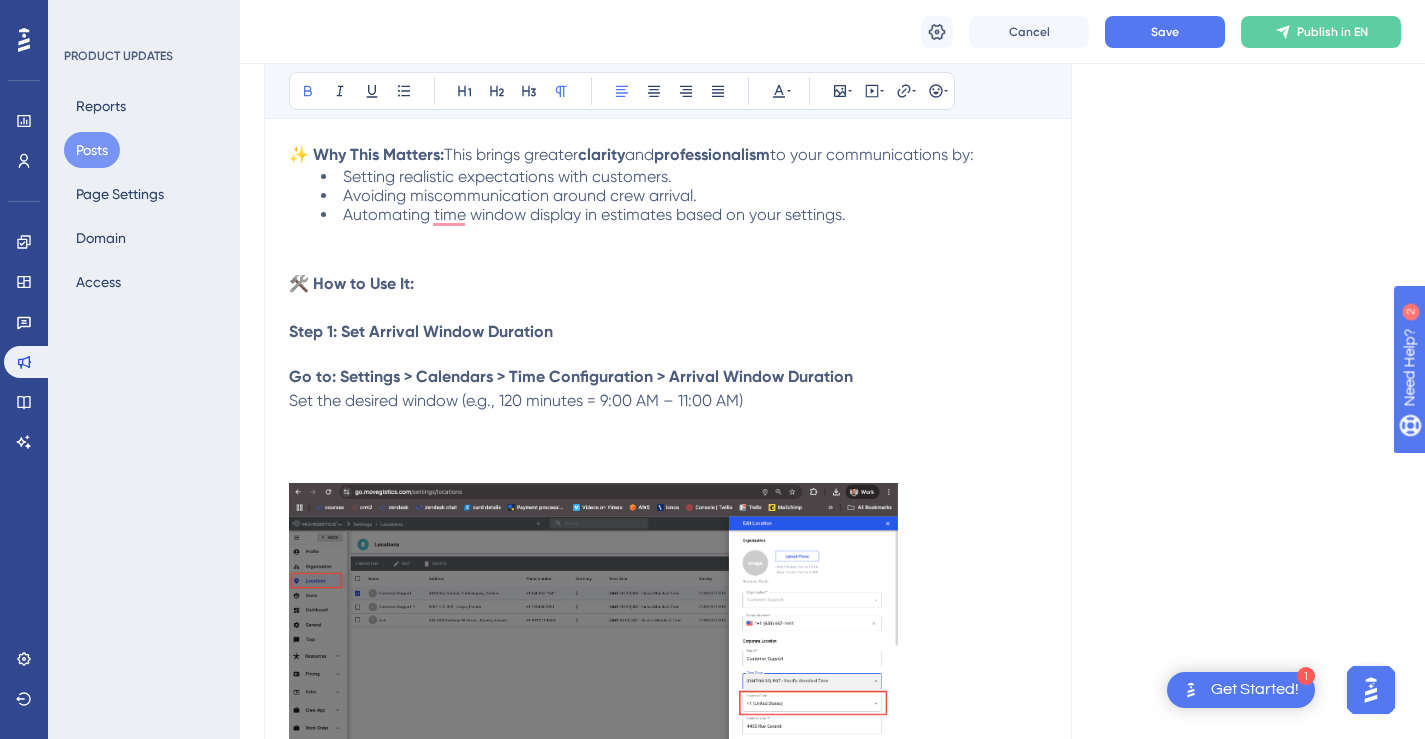 scroll, scrollTop: 669, scrollLeft: 0, axis: vertical 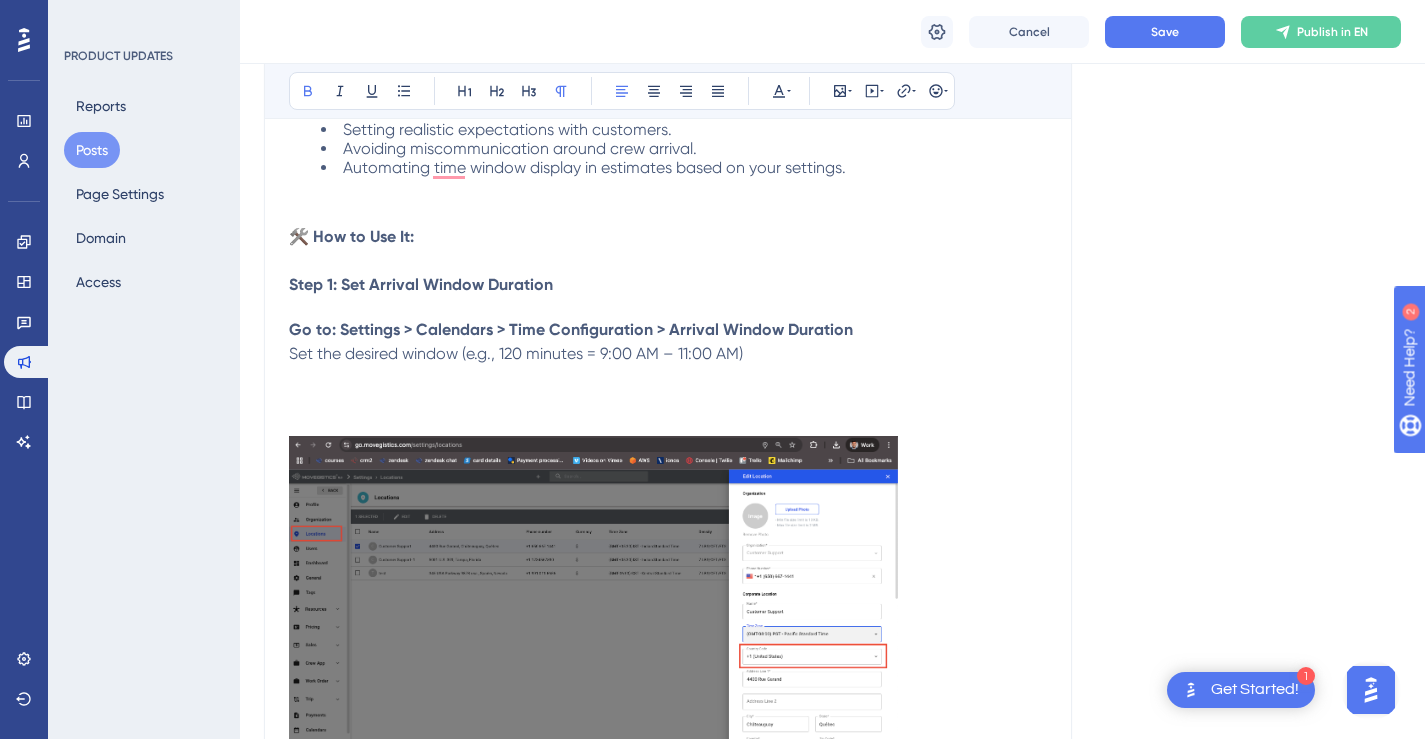 click at bounding box center (593, 612) 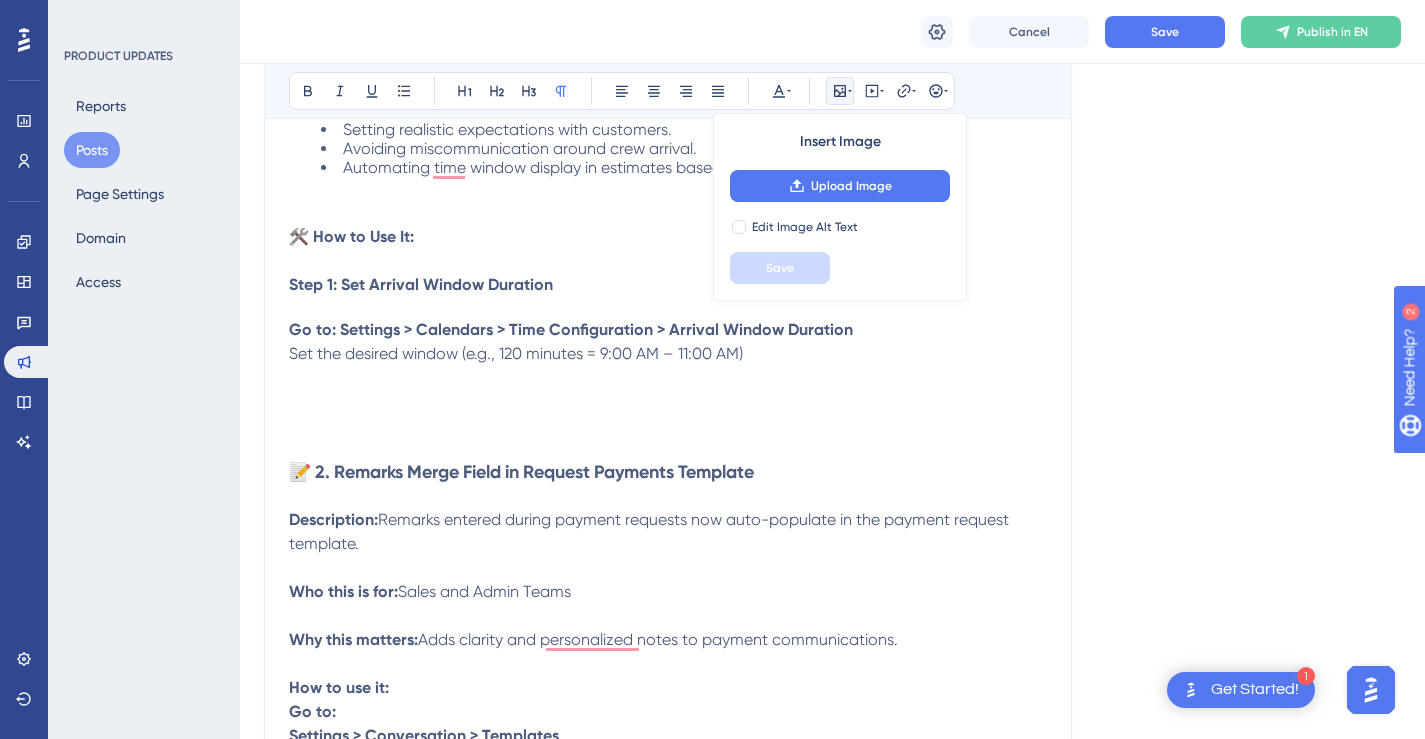 scroll, scrollTop: 681, scrollLeft: 0, axis: vertical 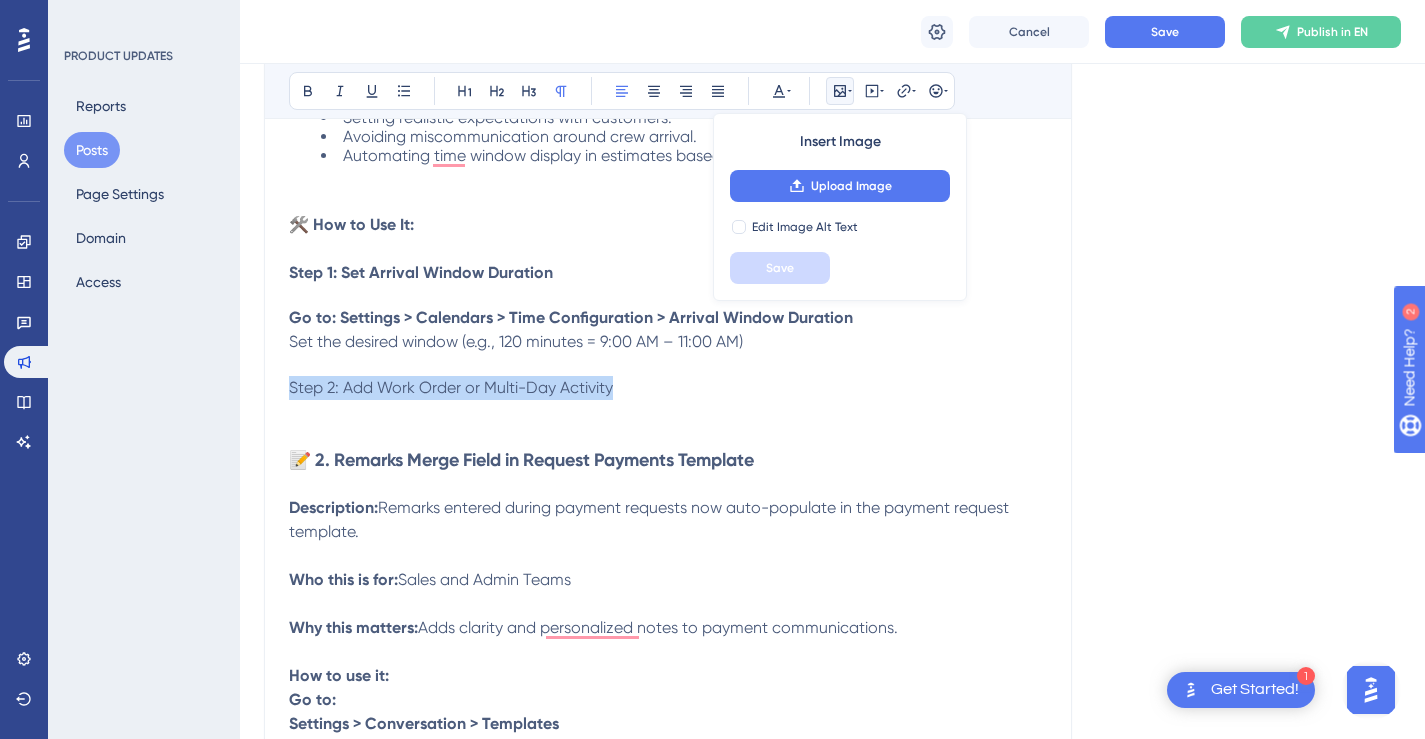 drag, startPoint x: 331, startPoint y: 382, endPoint x: 287, endPoint y: 383, distance: 44.011364 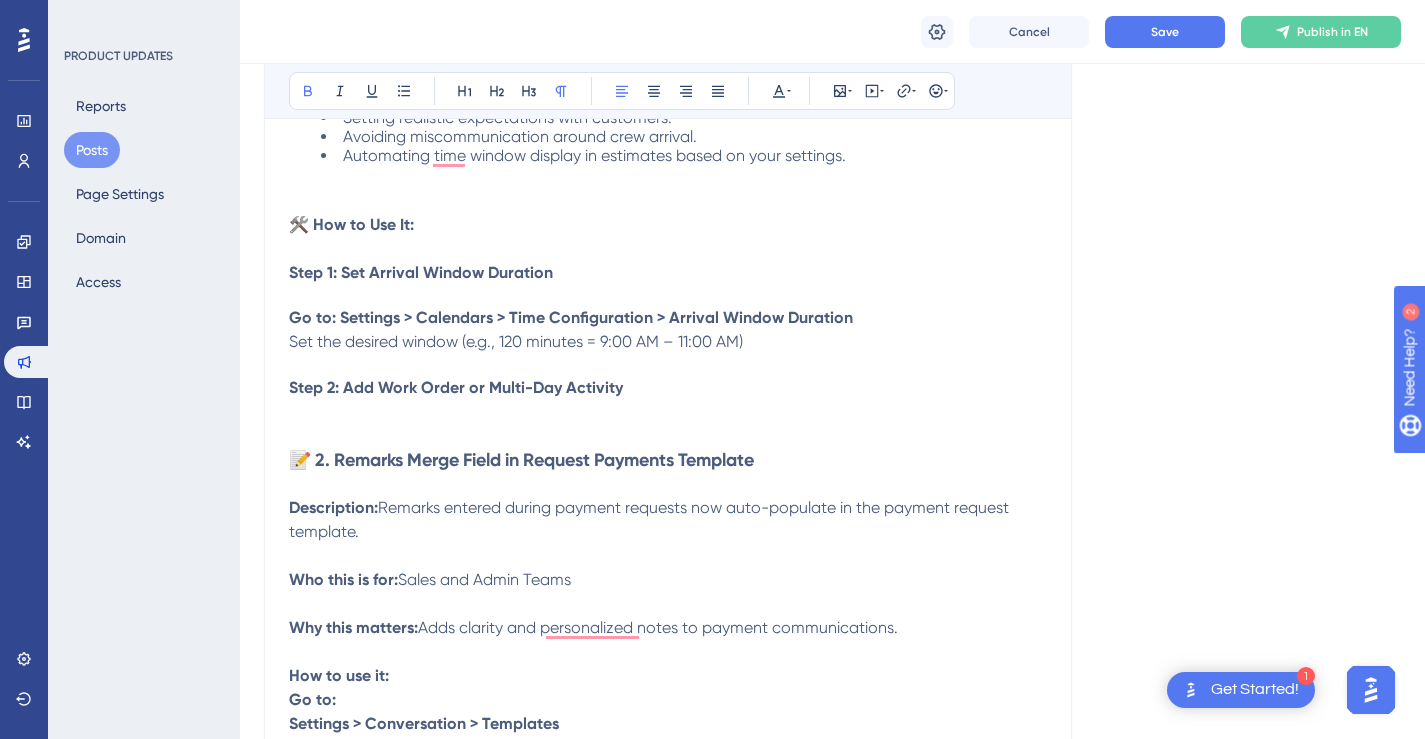 click on "Step 2: Add Work Order or Multi-Day Activity" at bounding box center [668, 400] 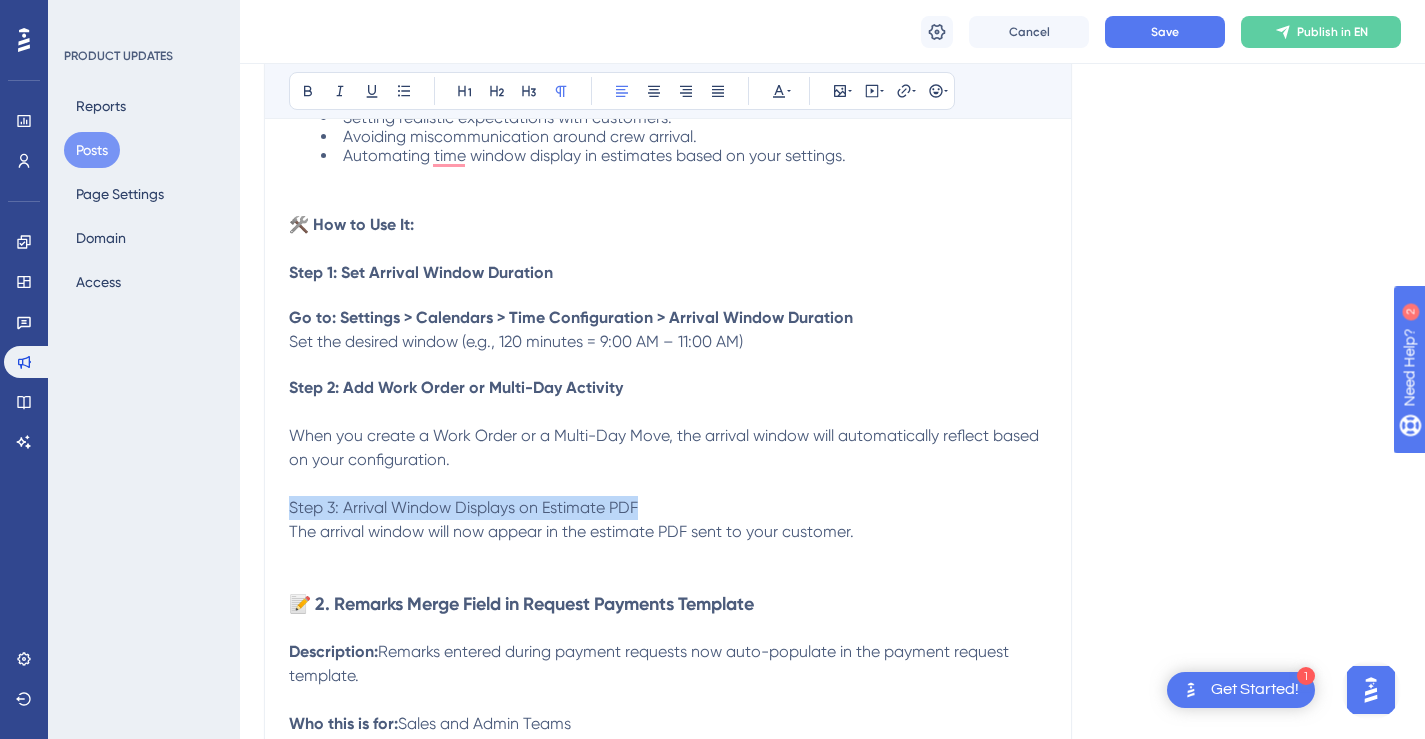 drag, startPoint x: 351, startPoint y: 507, endPoint x: 291, endPoint y: 510, distance: 60.074955 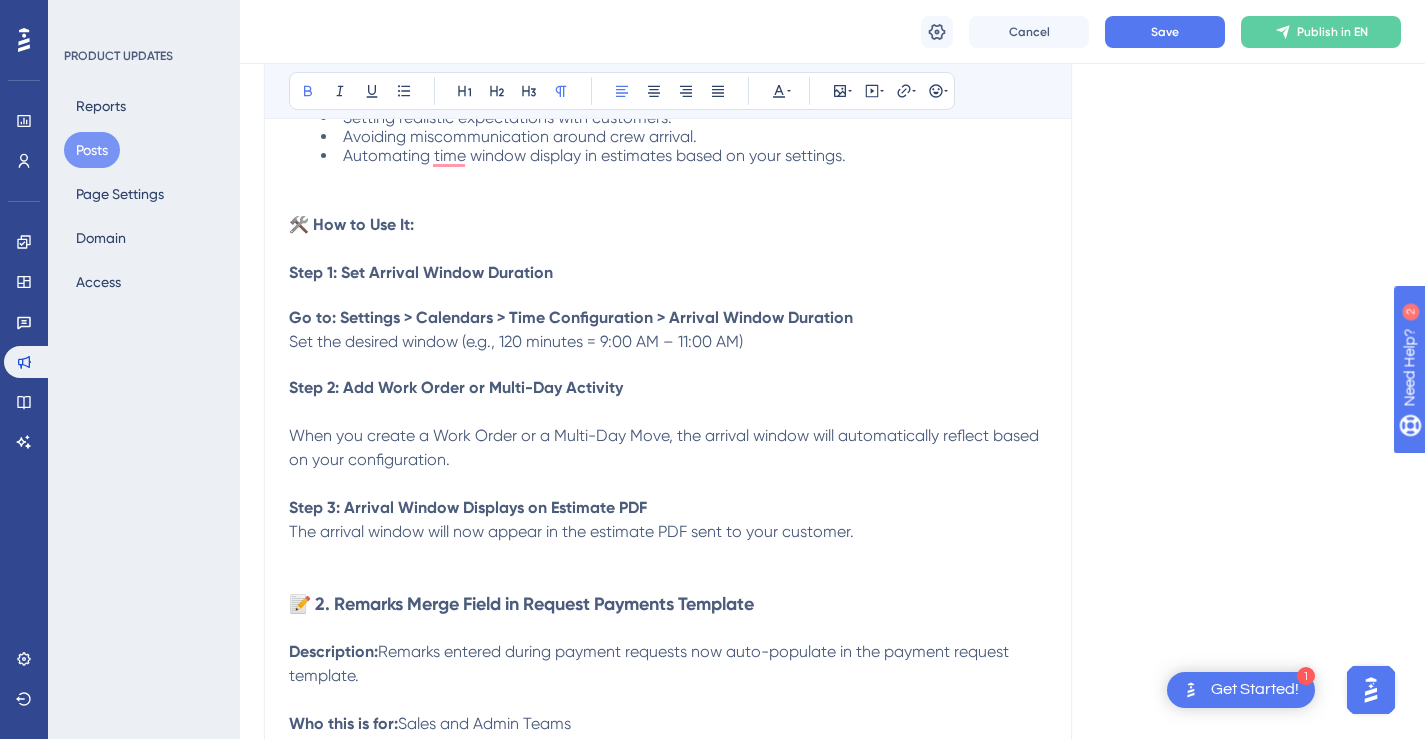 click on "Step 2: Add Work Order or Multi-Day Activity When you create a Work Order or a Multi-Day Move, the arrival window will automatically reflect based on your configuration. Step 3: Arrival Window Displays on Estimate PDF" at bounding box center (668, 448) 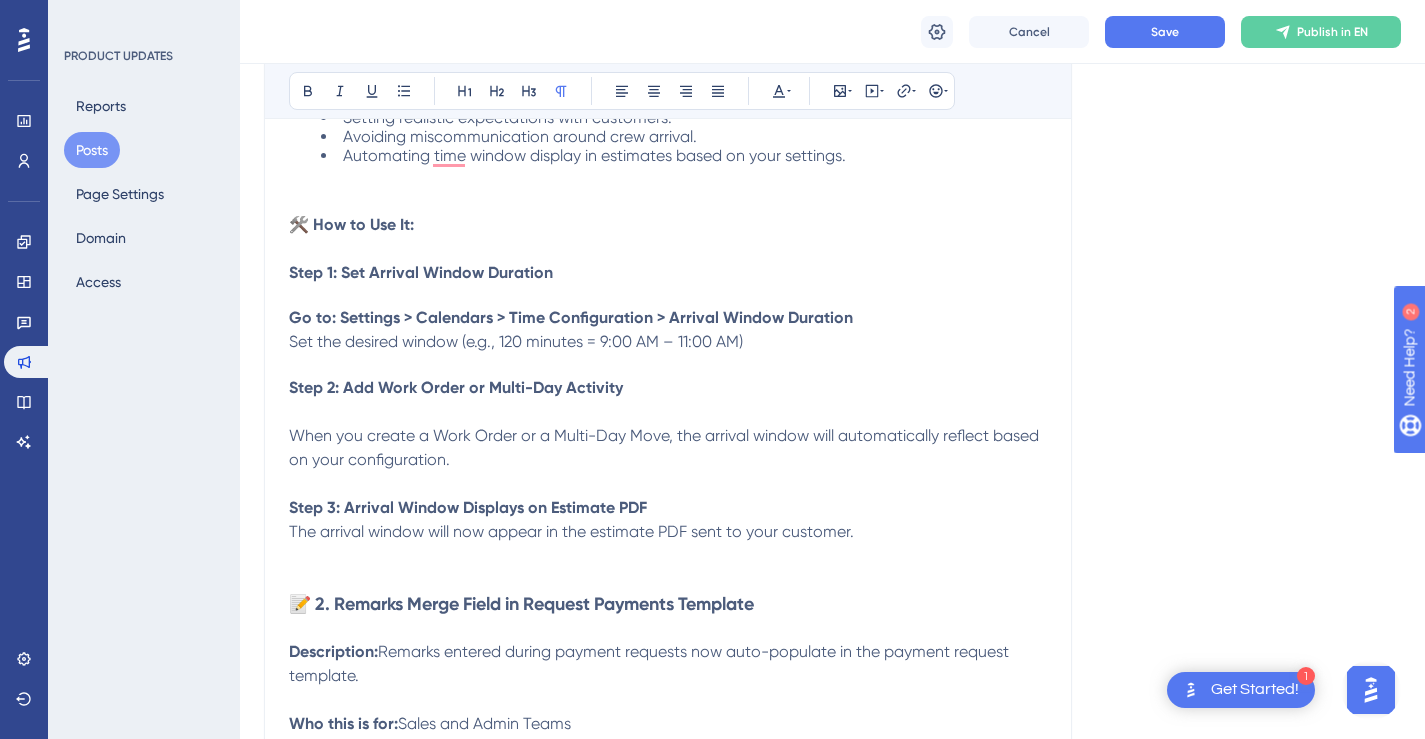 click on "Step 2: Add Work Order or Multi-Day Activity When you create a Work Order or a Multi-Day Move, the arrival window will automatically reflect based on your configuration. Step 3: Arrival Window Displays on Estimate PDF" at bounding box center (668, 448) 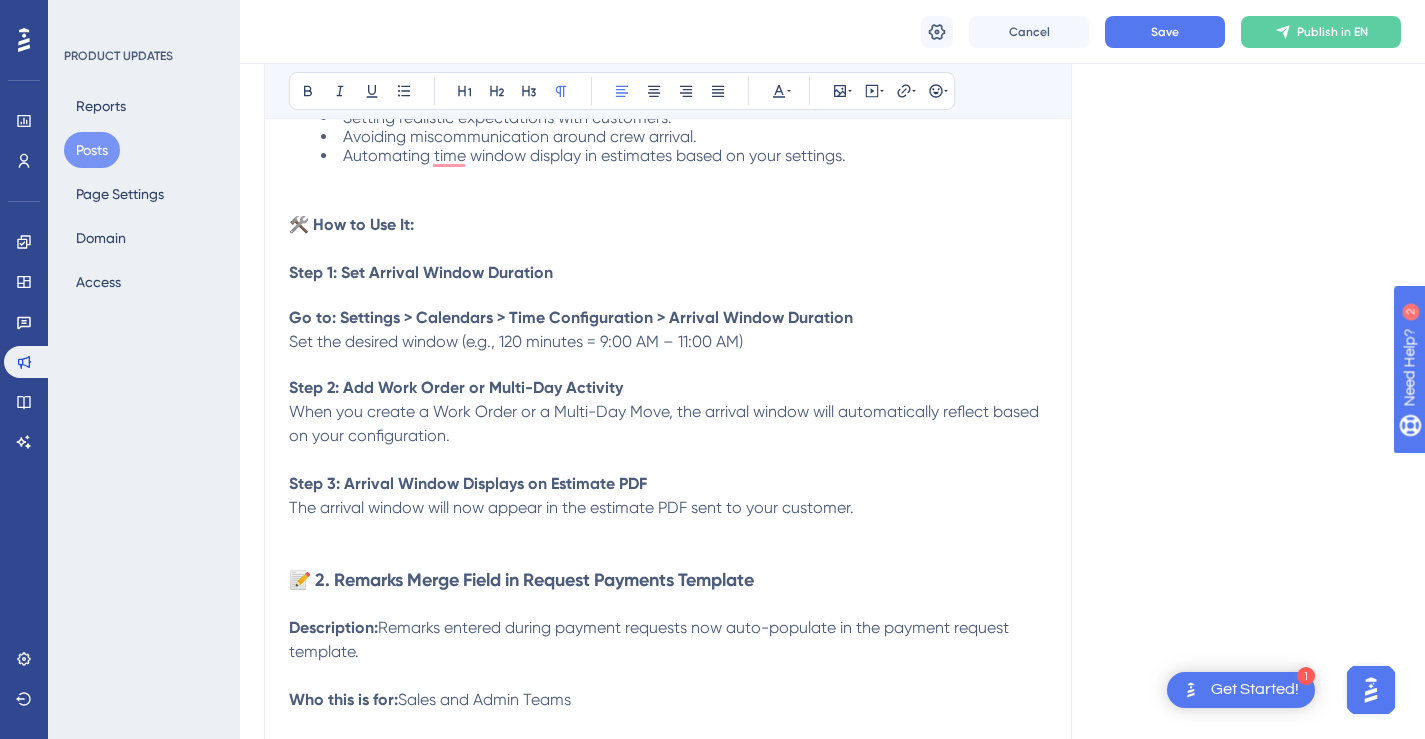 click on "We’re excited to announce a valuable enhancement to Movegistics 5.0 –  Arrival Window  are now included in customer estimates! Description:  You can now show  arrival time windows  in your estimates (e.g., 9:00 AM – 11:00 AM) so customers clearly know when to expect your crew. ✅  No more using End Time  to communicate arrival expectations!   👥 Who This Is For:  Sales & Operations Teams ✨ Why This Matters:  This brings greater  clarity  and  professionalism  to your communications by: Setting realistic expectations with customers. Avoiding miscommunication around crew arrival. Automating time window display in estimates based on your settings. 🛠️ How to Use It: Step 1: Set Arrival Window Duration Go to: Settings > Calendars > Time Configuration > Arrival Window Duration Set the desired window (e.g., 120 minutes = 9:00 AM – 11:00 AM) Step 2: Add Work Order or Multi-Day Activity Step 3: Arrival Window Displays on Estimate PDF 📝 2. Remarks Merge Field in Request Payments Template" at bounding box center [668, 3263] 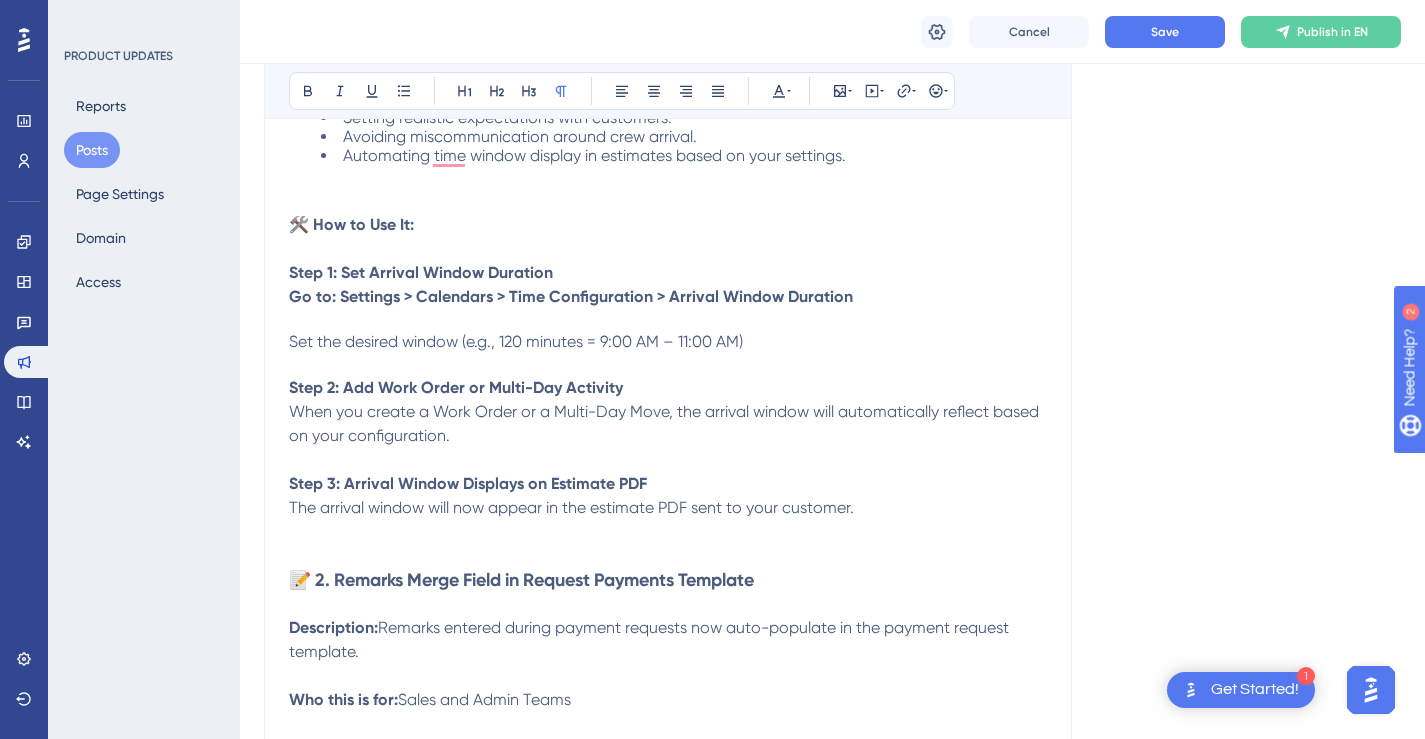 click on "We’re excited to announce a valuable enhancement to Movegistics 5.0 –  Arrival Window  are now included in customer estimates! Description:  You can now show  arrival time windows  in your estimates (e.g., 9:00 AM – 11:00 AM) so customers clearly know when to expect your crew. ✅  No more using End Time  to communicate arrival expectations!   👥 Who This Is For:  Sales & Operations Teams ✨ Why This Matters:  This brings greater  clarity  and  professionalism  to your communications by: Setting realistic expectations with customers. Avoiding miscommunication around crew arrival. Automating time window display in estimates based on your settings. 🛠️ How to Use It: Step 1: Set Arrival Window Duration Go to: Settings > Calendars > Time Configuration > Arrival Window Duration Set the desired window (e.g., 120 minutes = 9:00 AM – 11:00 AM) Step 2: Add Work Order or Multi-Day Activity Step 3: Arrival Window Displays on Estimate PDF 📝 2. Remarks Merge Field in Request Payments Template" at bounding box center (668, 3263) 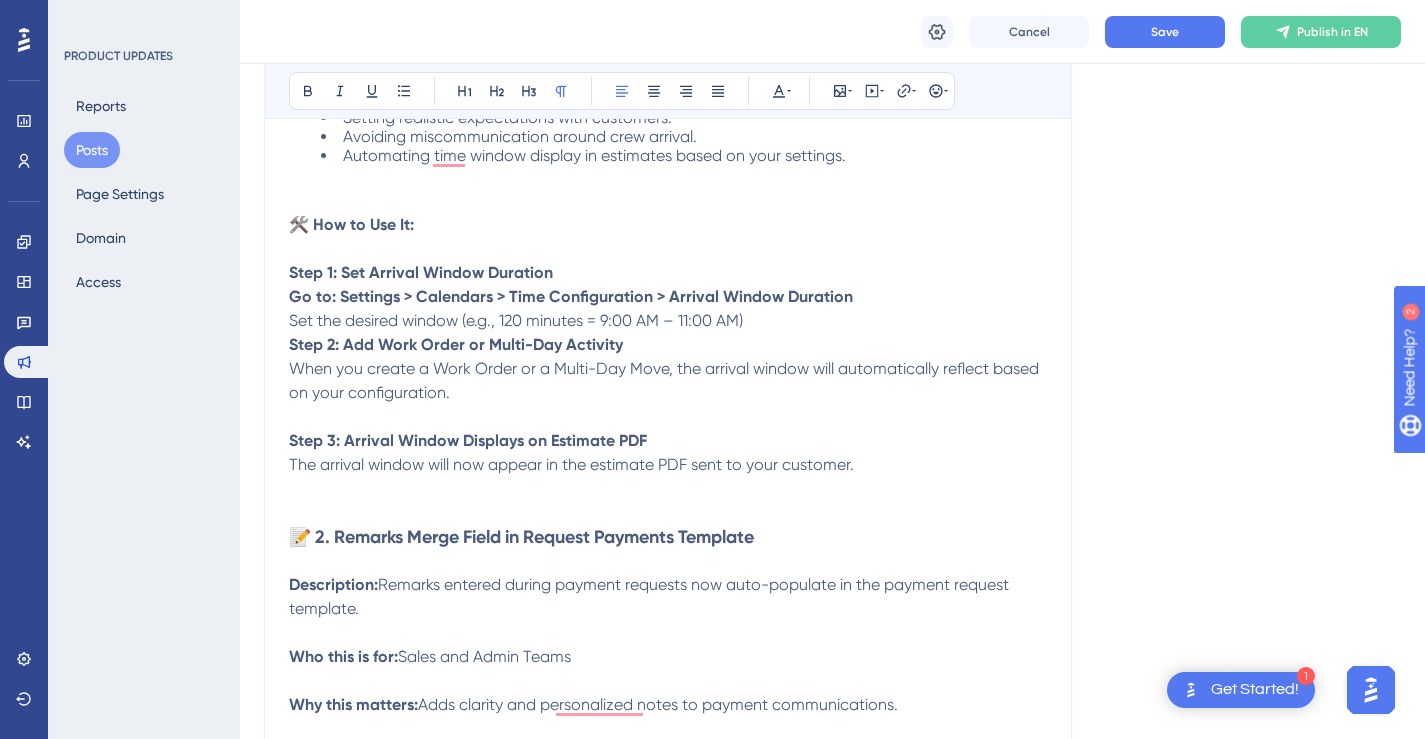 click on "🛠️ How to Use It: Step 1: Set Arrival Window Duration Go to: Settings > Calendars > Time Configuration > Arrival Window Duration Set the desired window (e.g., 120 minutes = 9:00 AM – 11:00 AM)" at bounding box center [668, 273] 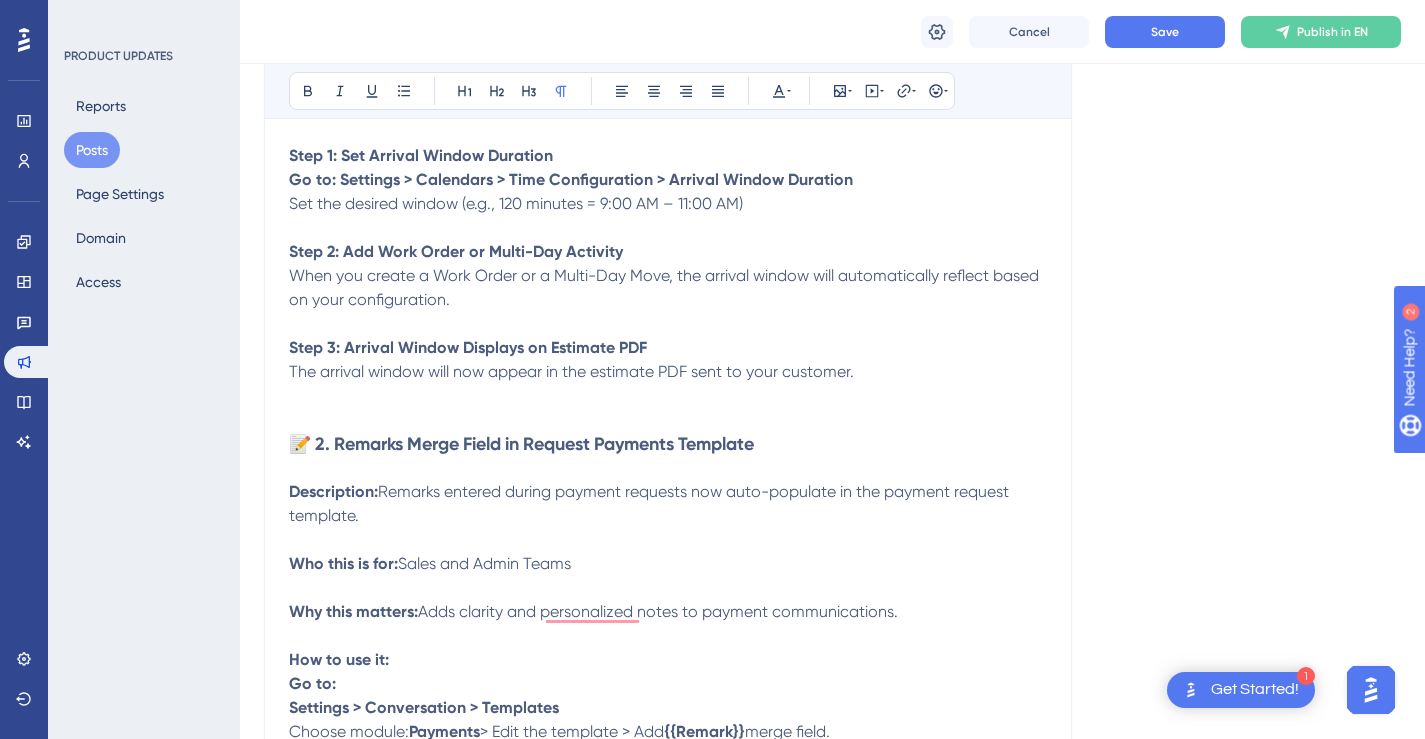 scroll, scrollTop: 827, scrollLeft: 0, axis: vertical 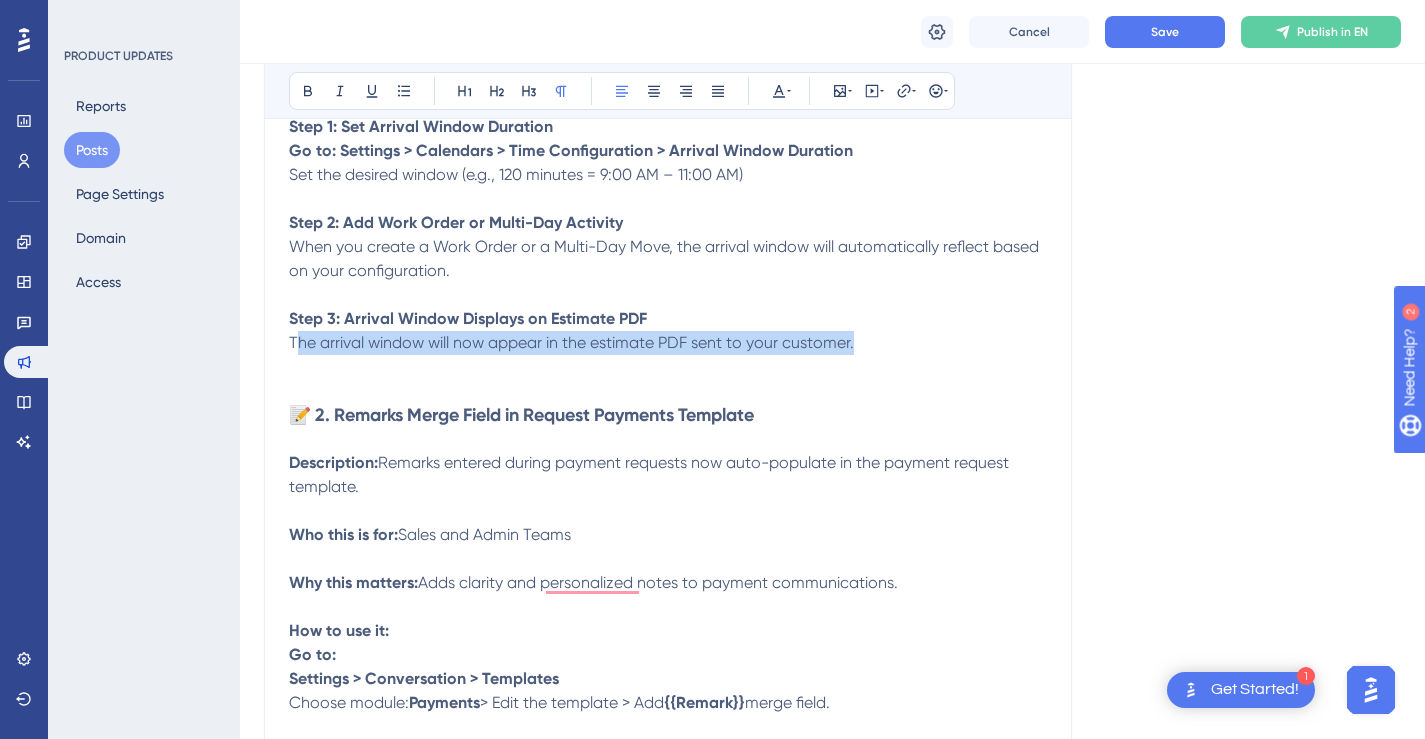 drag, startPoint x: 861, startPoint y: 345, endPoint x: 294, endPoint y: 351, distance: 567.03174 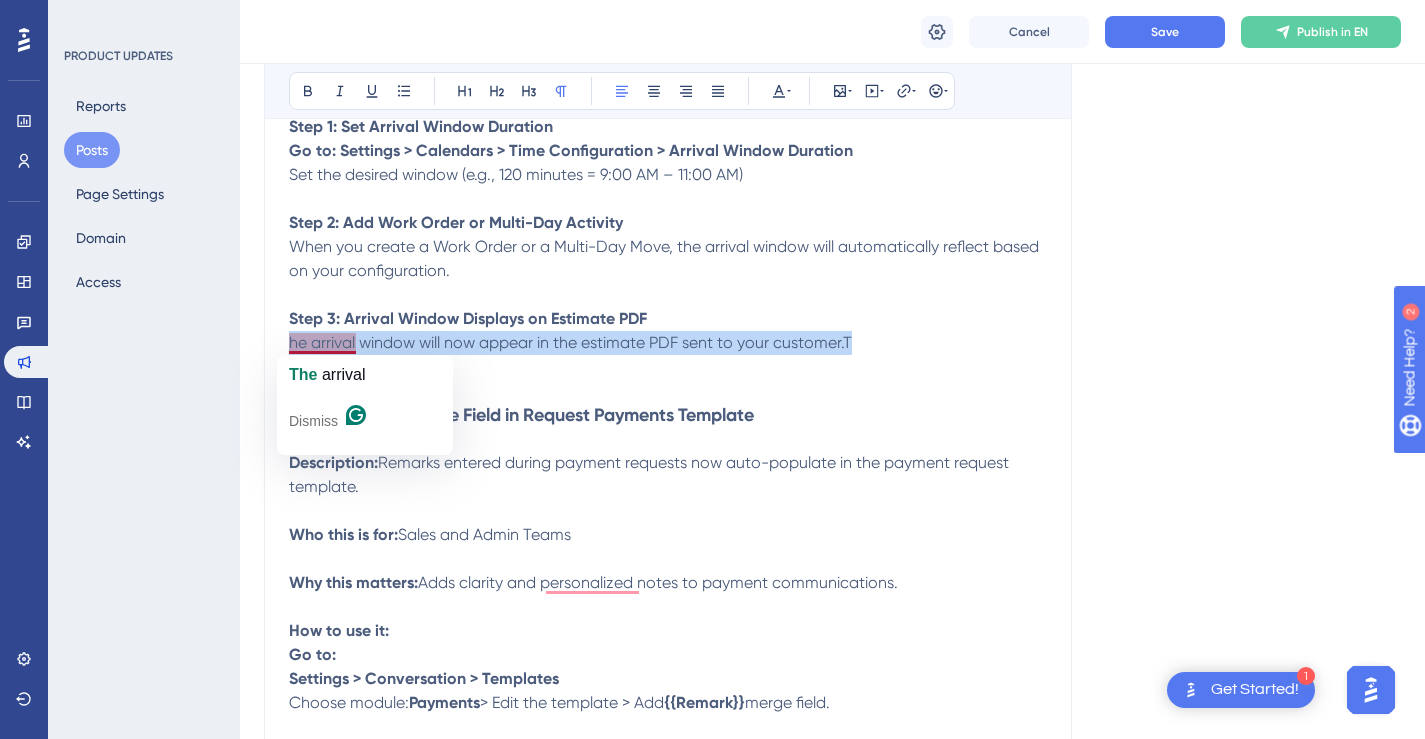 drag, startPoint x: 866, startPoint y: 341, endPoint x: 292, endPoint y: 350, distance: 574.07056 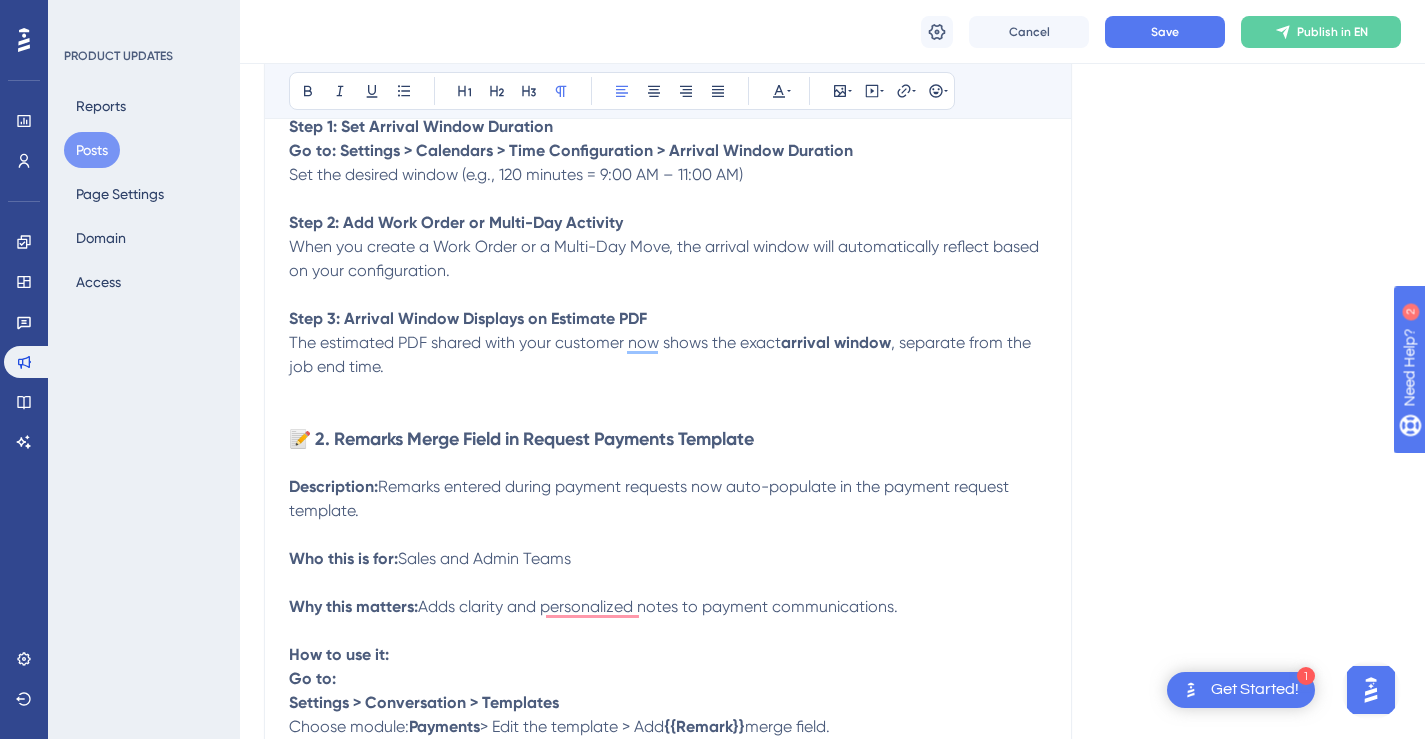scroll, scrollTop: 880, scrollLeft: 0, axis: vertical 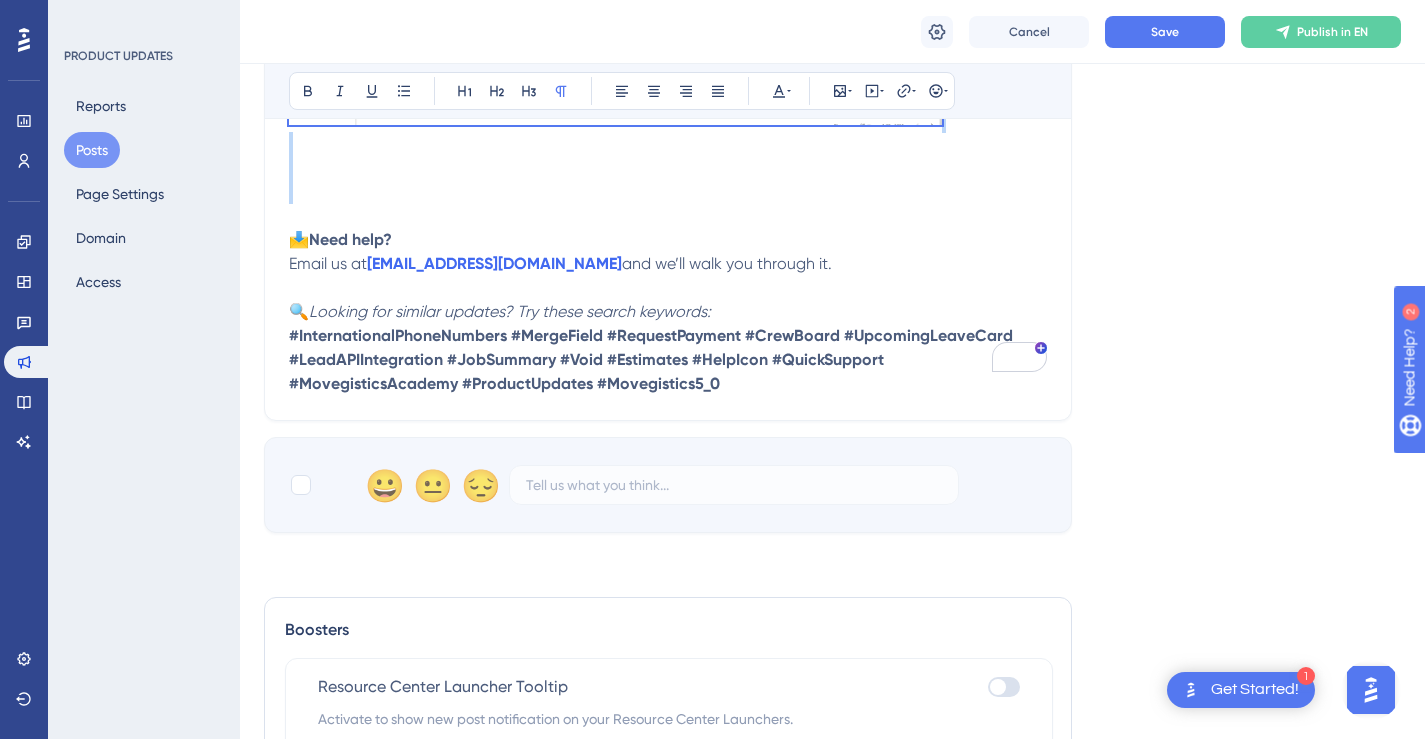 drag, startPoint x: 294, startPoint y: 308, endPoint x: 804, endPoint y: 195, distance: 522.36865 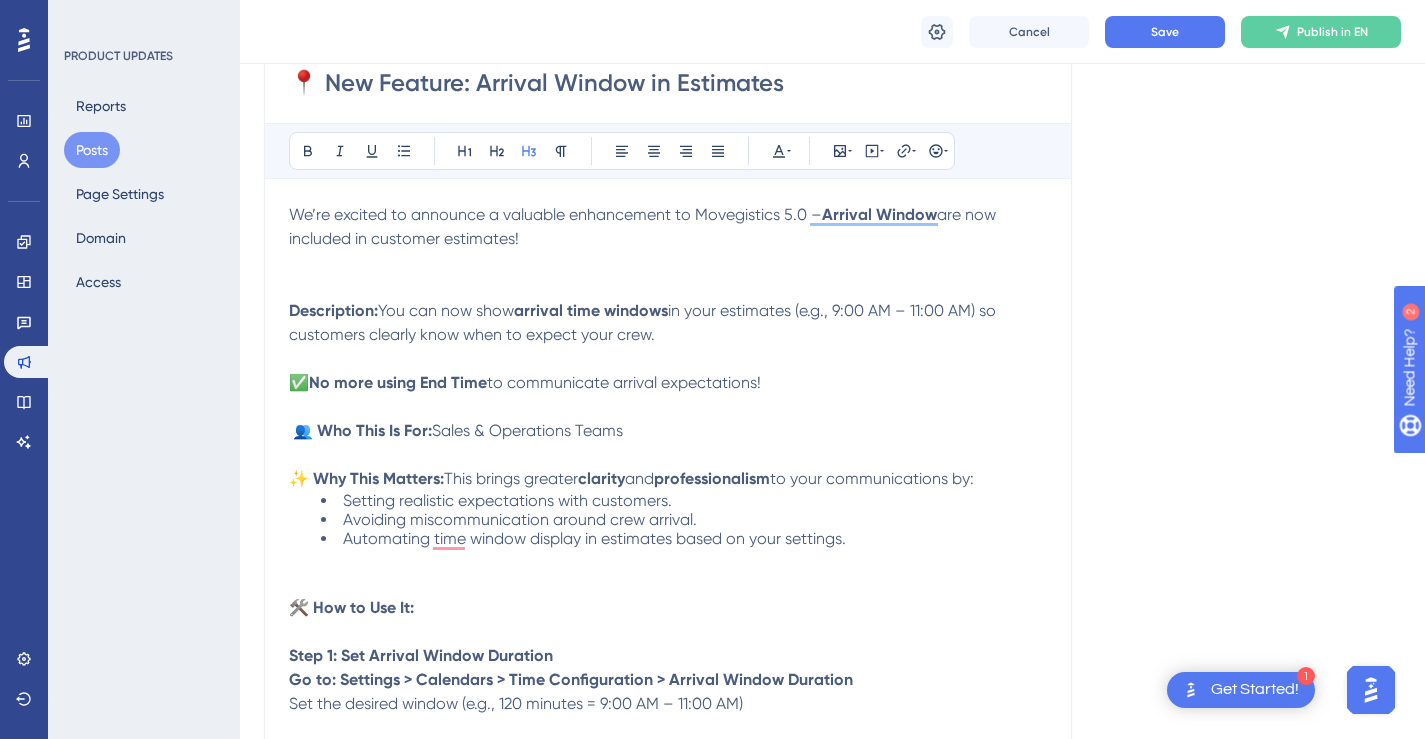 scroll, scrollTop: 264, scrollLeft: 0, axis: vertical 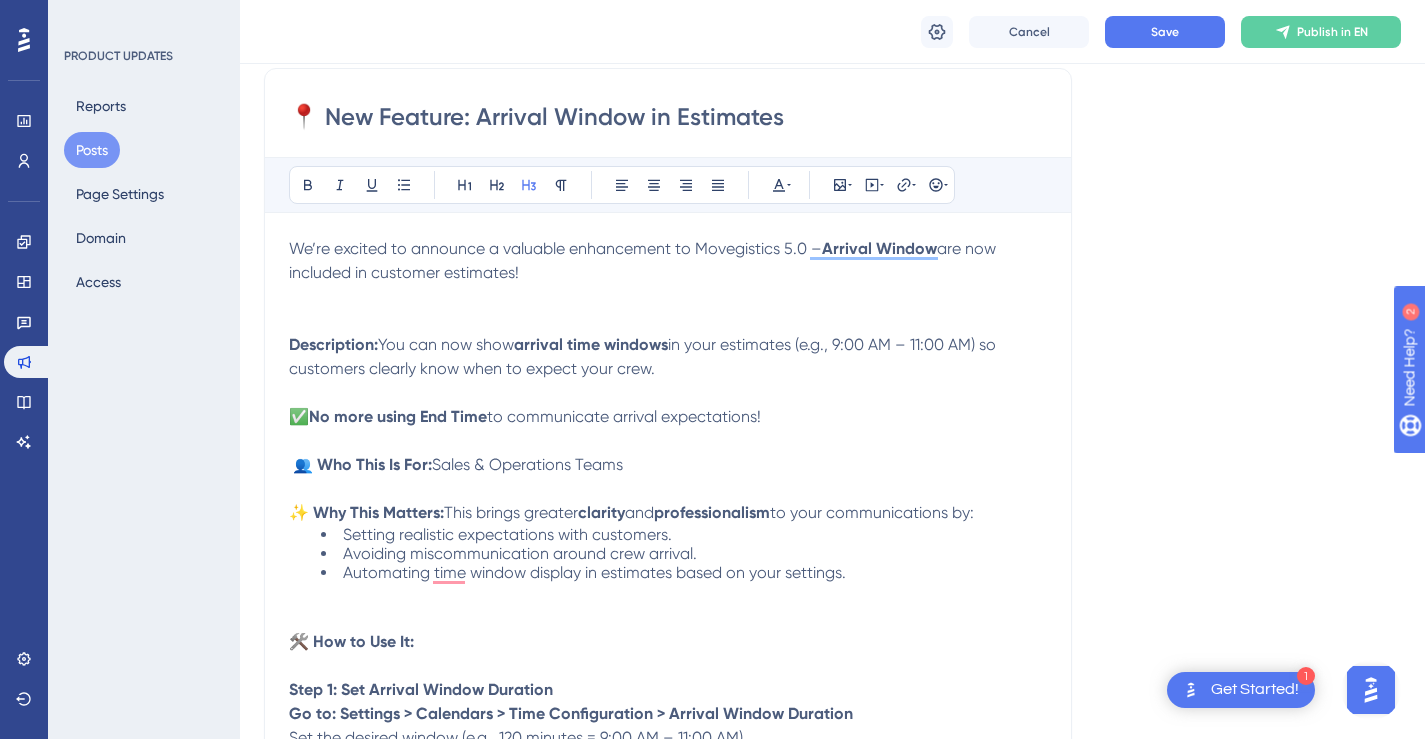 click on "We’re excited to announce a valuable enhancement to Movegistics 5.0 –  Arrival Window  are now included in customer estimates!" at bounding box center [668, 273] 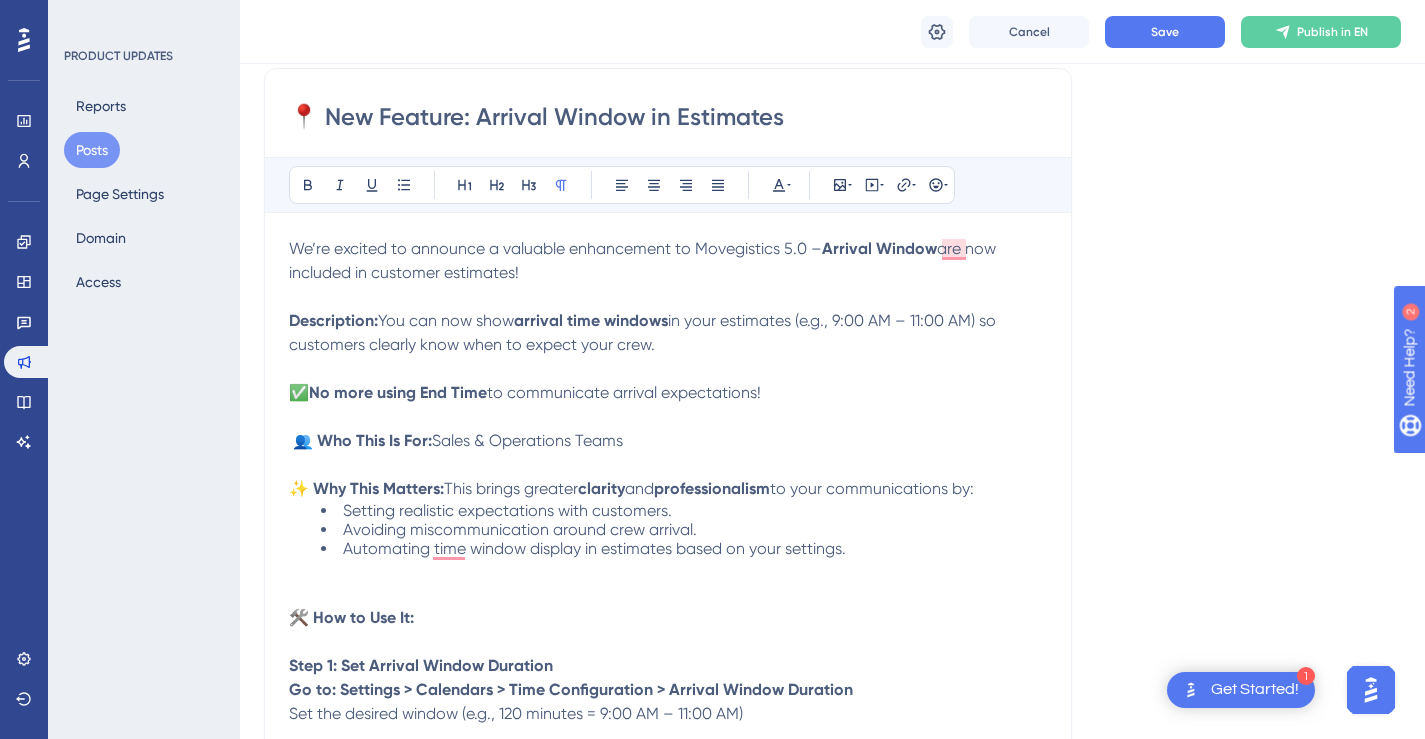 click on "Description:  You can now show  arrival time windows  in your estimates (e.g., 9:00 AM – 11:00 AM) so customers clearly know when to expect your crew. ✅  No more using End Time  to communicate arrival expectations!" at bounding box center [668, 345] 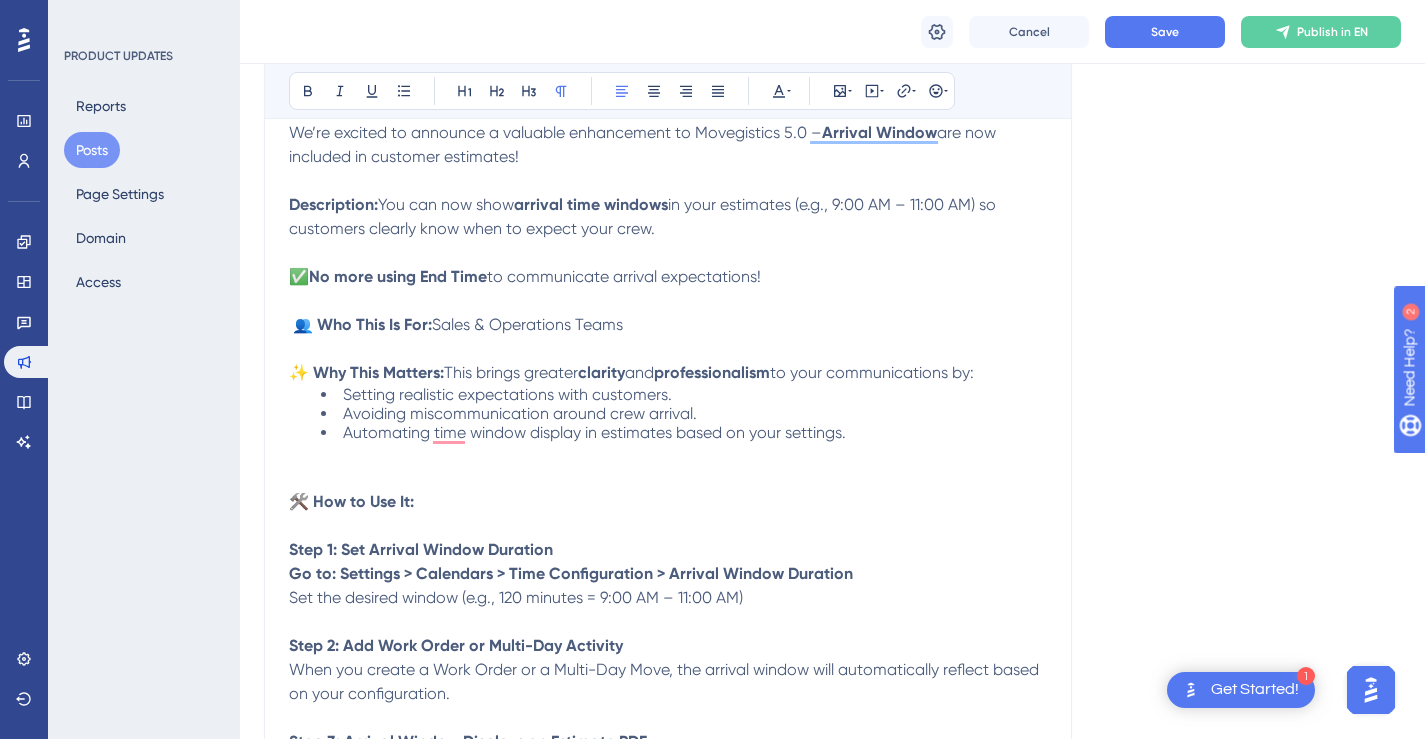 scroll, scrollTop: 384, scrollLeft: 0, axis: vertical 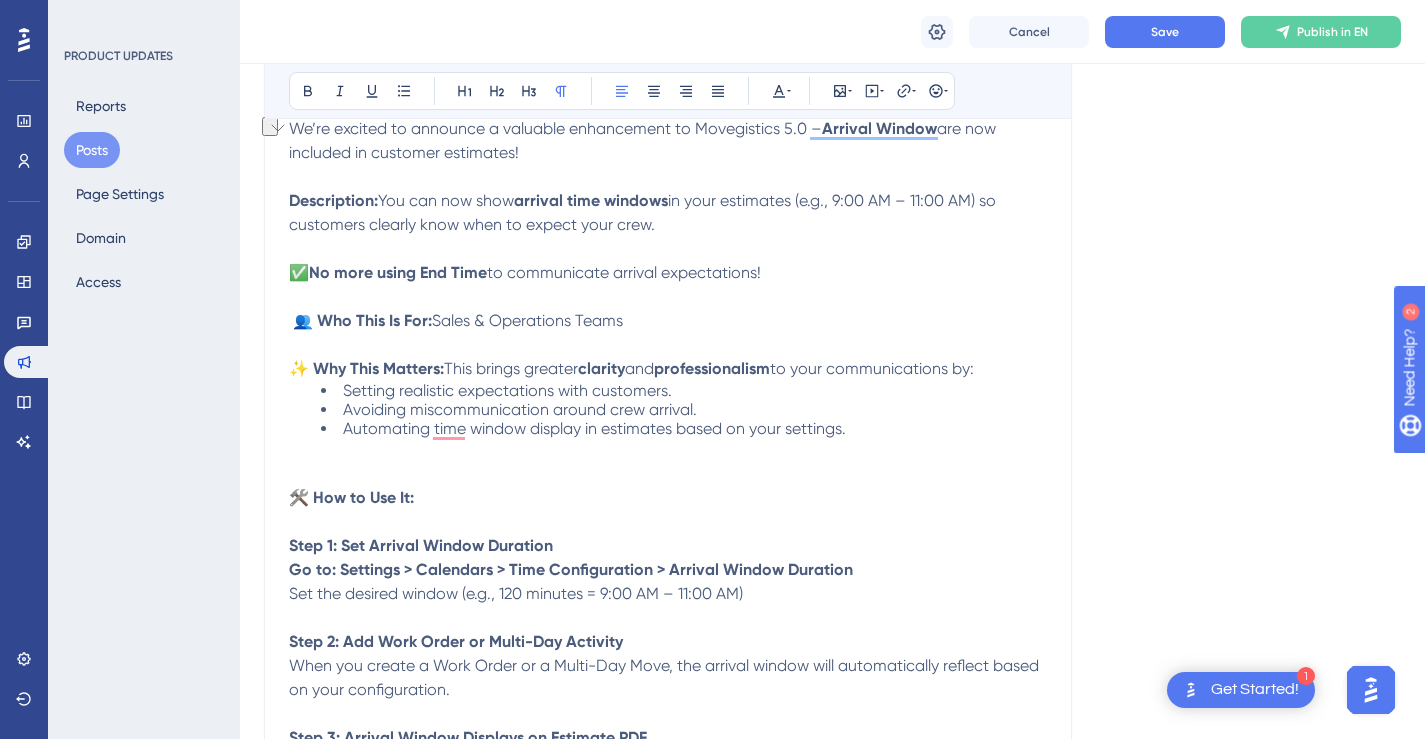 drag, startPoint x: 787, startPoint y: 272, endPoint x: 281, endPoint y: 271, distance: 506.00098 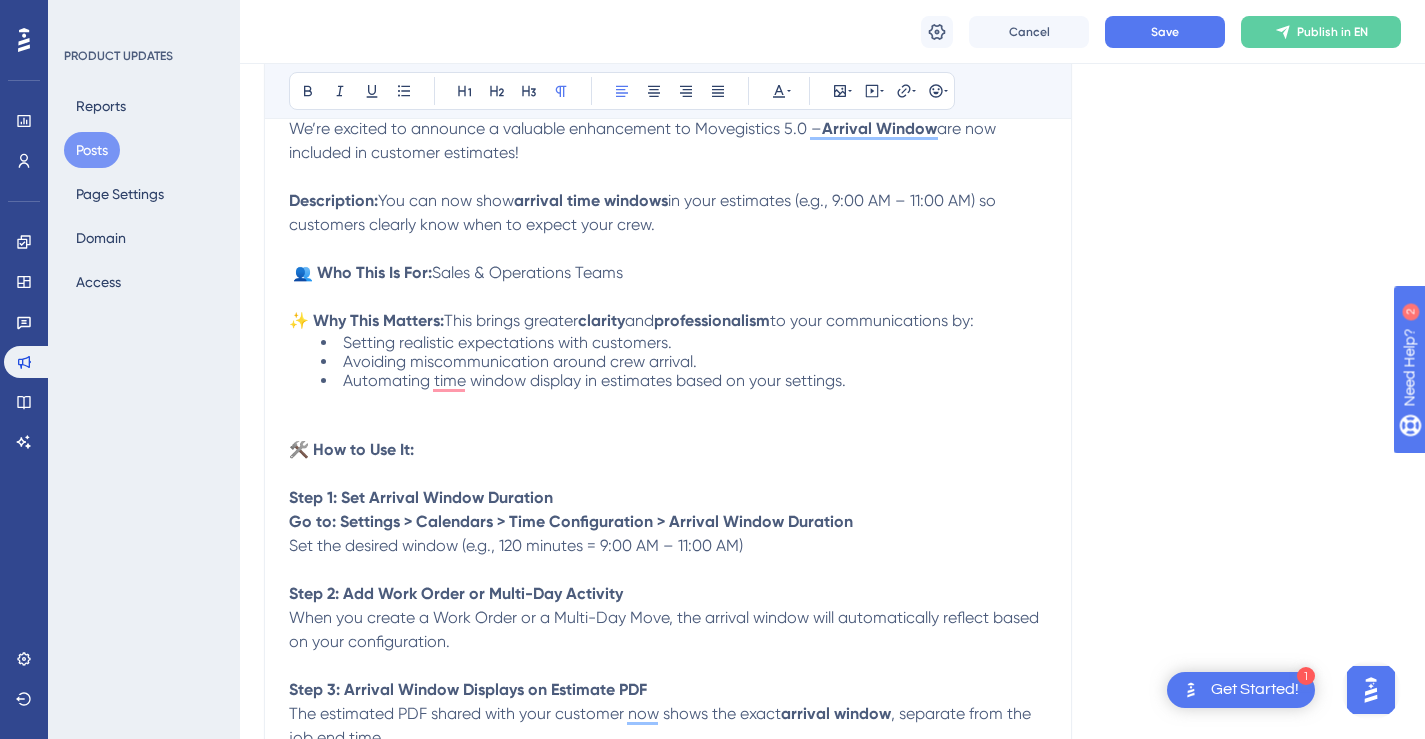 click at bounding box center (668, 414) 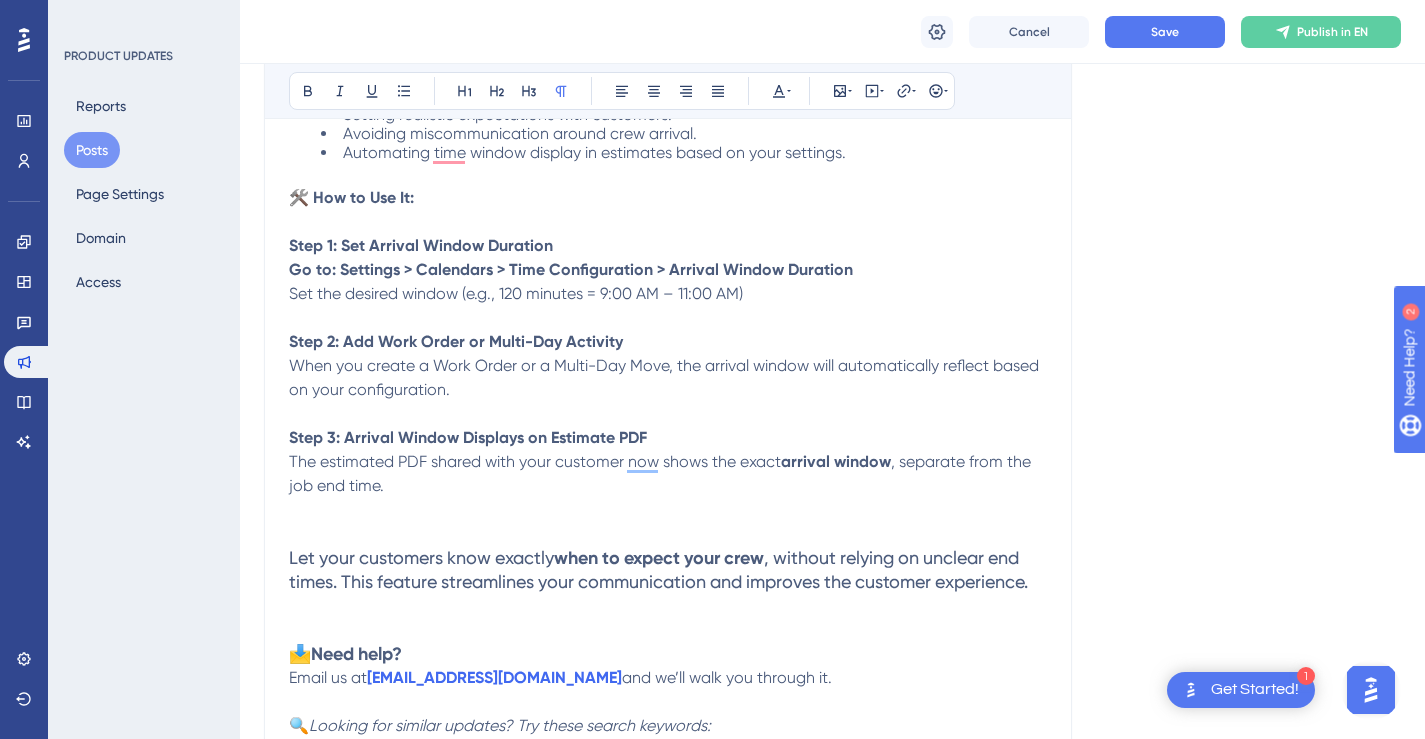 scroll, scrollTop: 613, scrollLeft: 0, axis: vertical 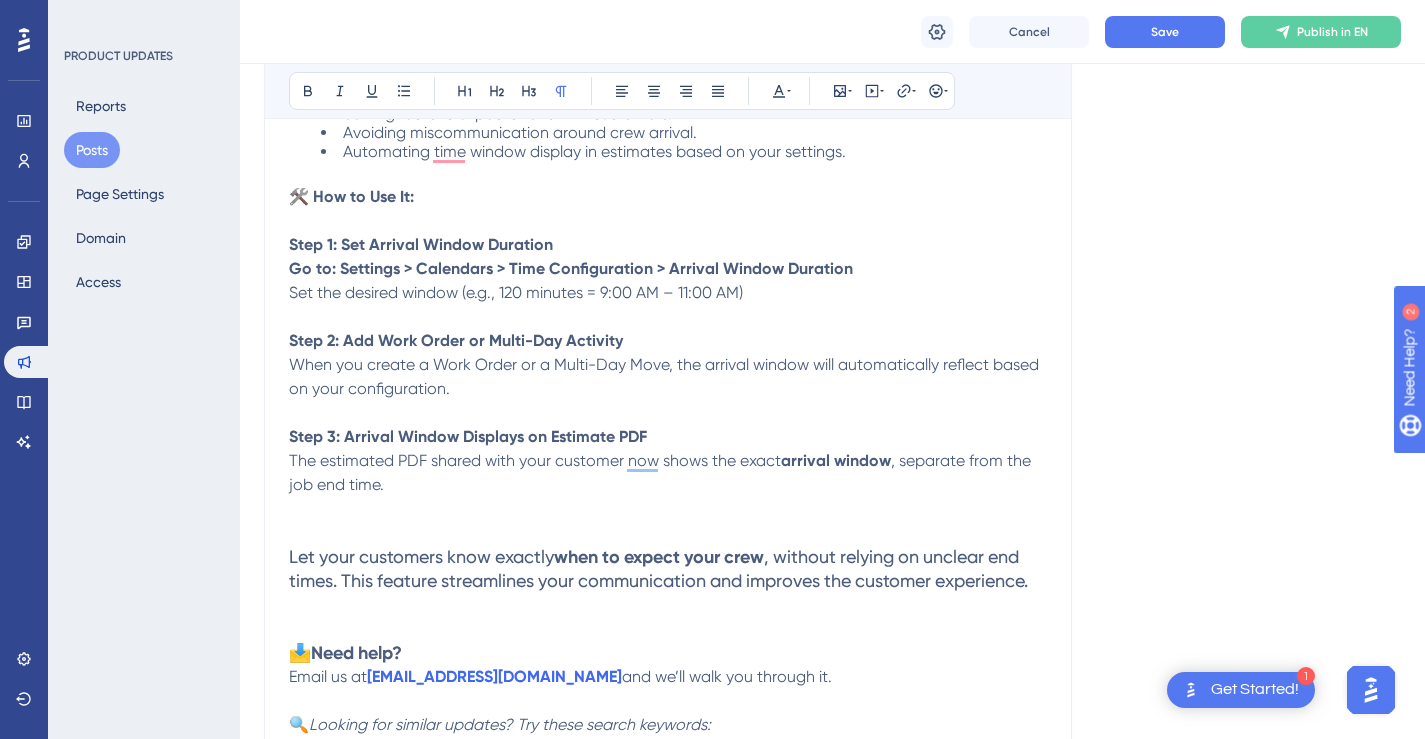 click on "The estimated PDF shared with your customer now shows the exact  arrival window , separate from the job end time." at bounding box center (668, 485) 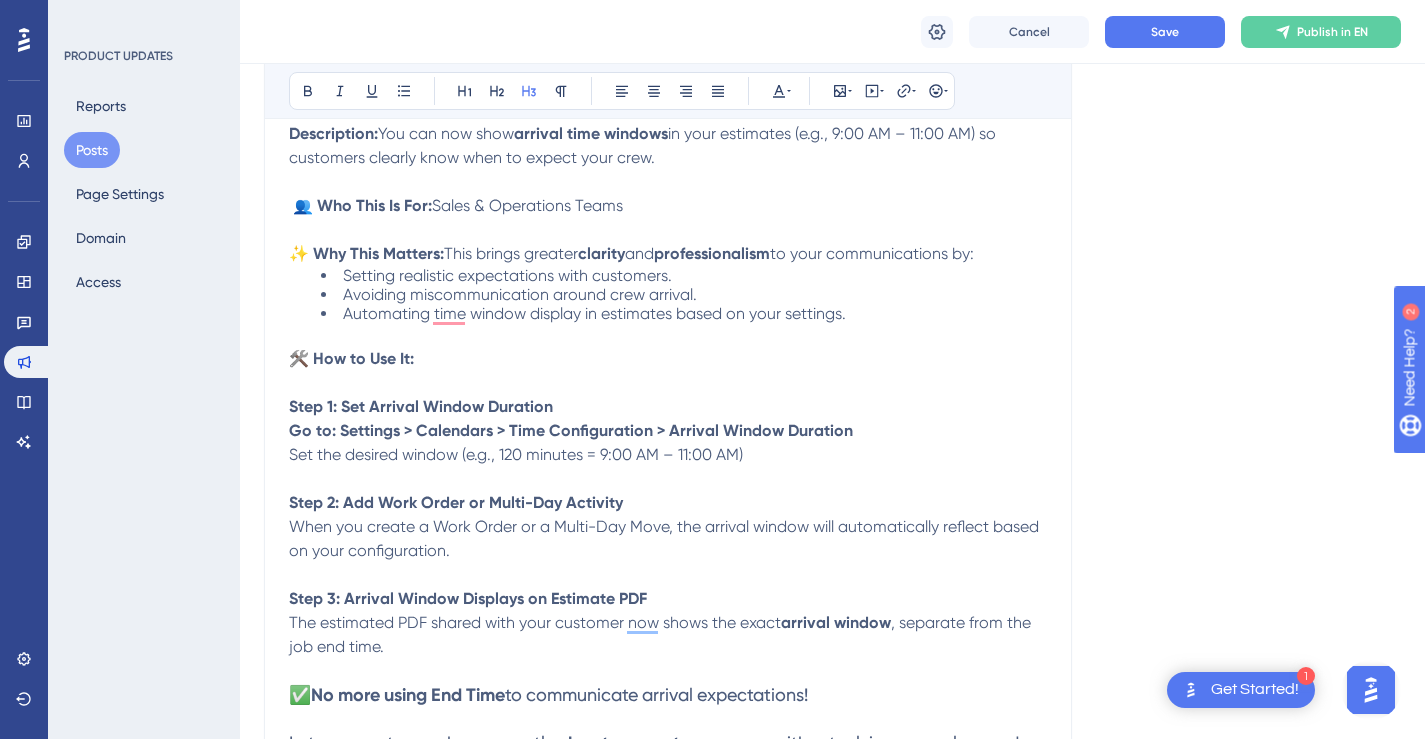 scroll, scrollTop: 504, scrollLeft: 0, axis: vertical 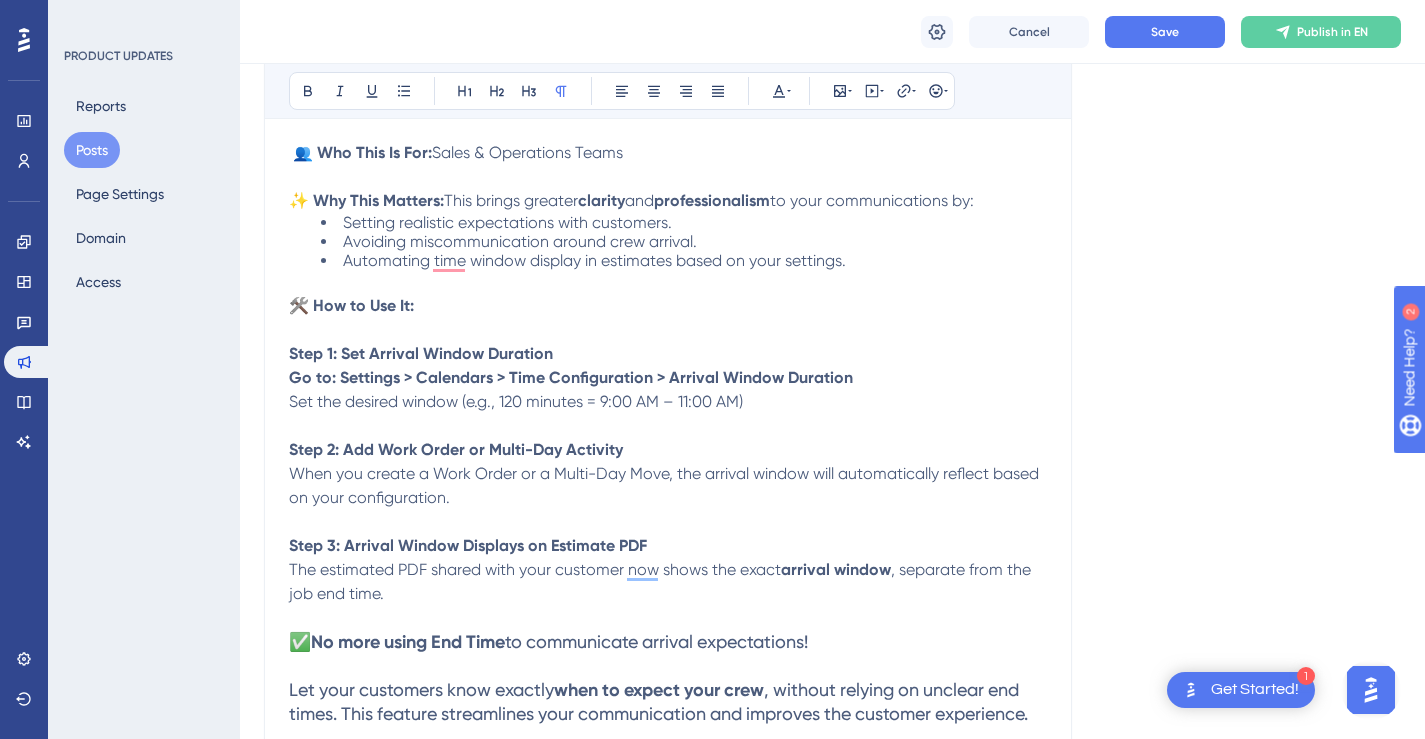 click on "🛠️ How to Use It: Step 1: Set Arrival Window Duration Go to: Settings > Calendars > Time Configuration > Arrival Window Duration Set the desired window (e.g., 120 minutes = 9:00 AM – 11:00 AM)" at bounding box center [668, 366] 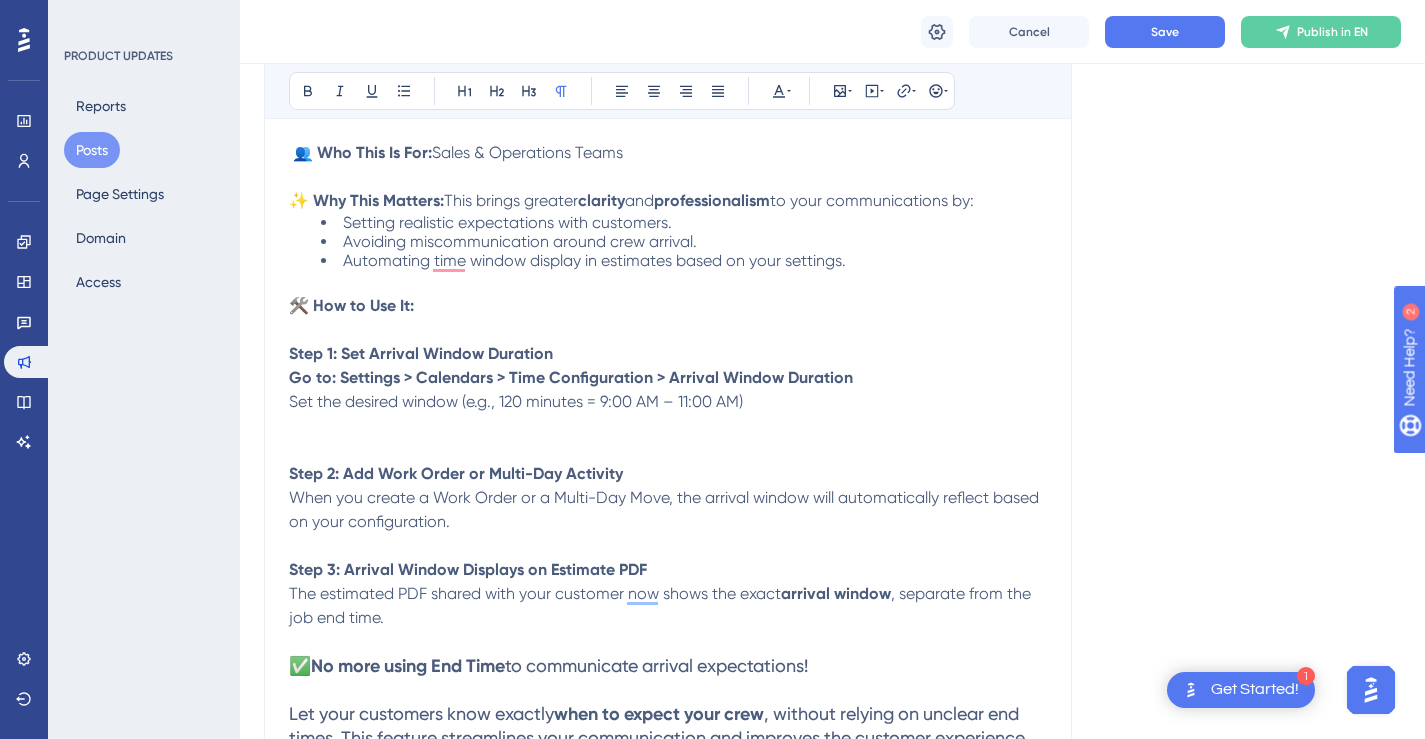 click on "🛠️ How to Use It: Step 1: Set Arrival Window Duration Go to: Settings > Calendars > Time Configuration > Arrival Window Duration Set the desired window (e.g., 120 minutes = 9:00 AM – 11:00 AM)" at bounding box center (668, 378) 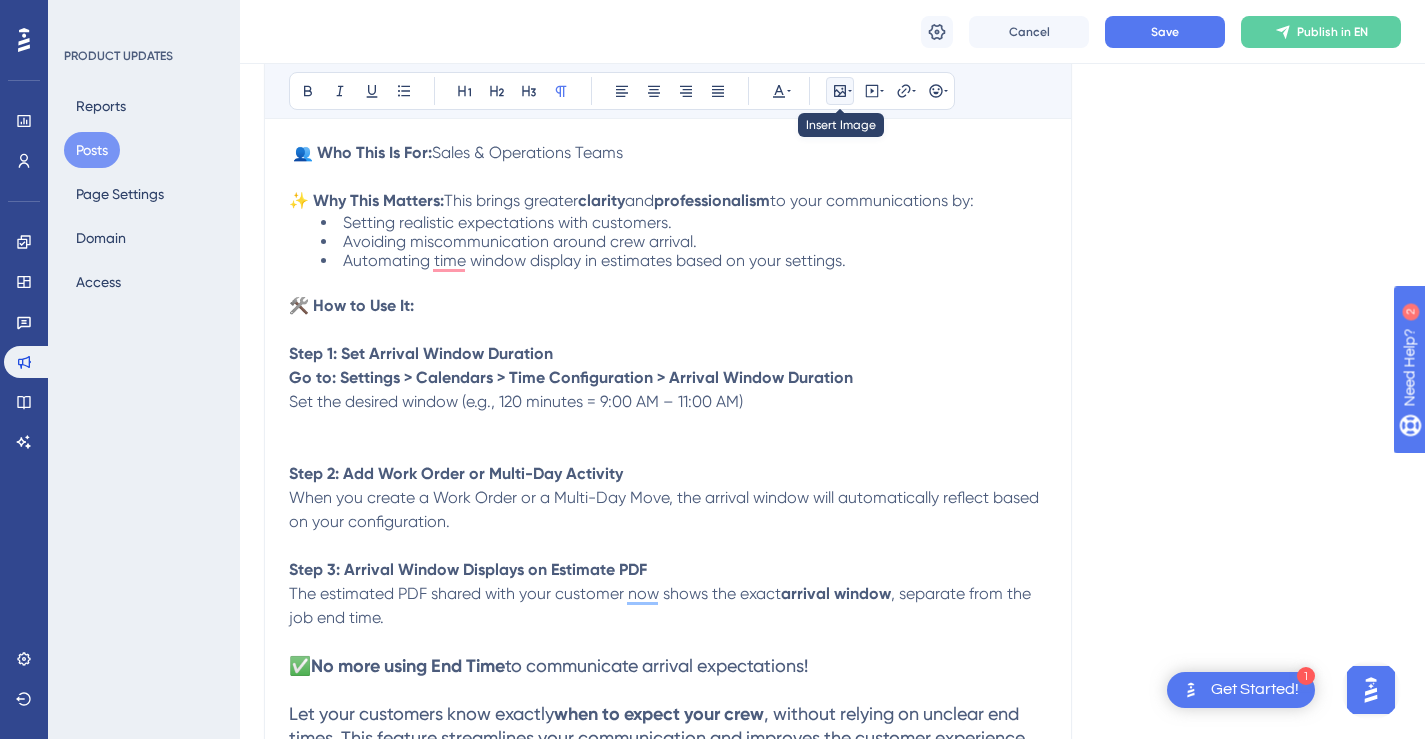 click 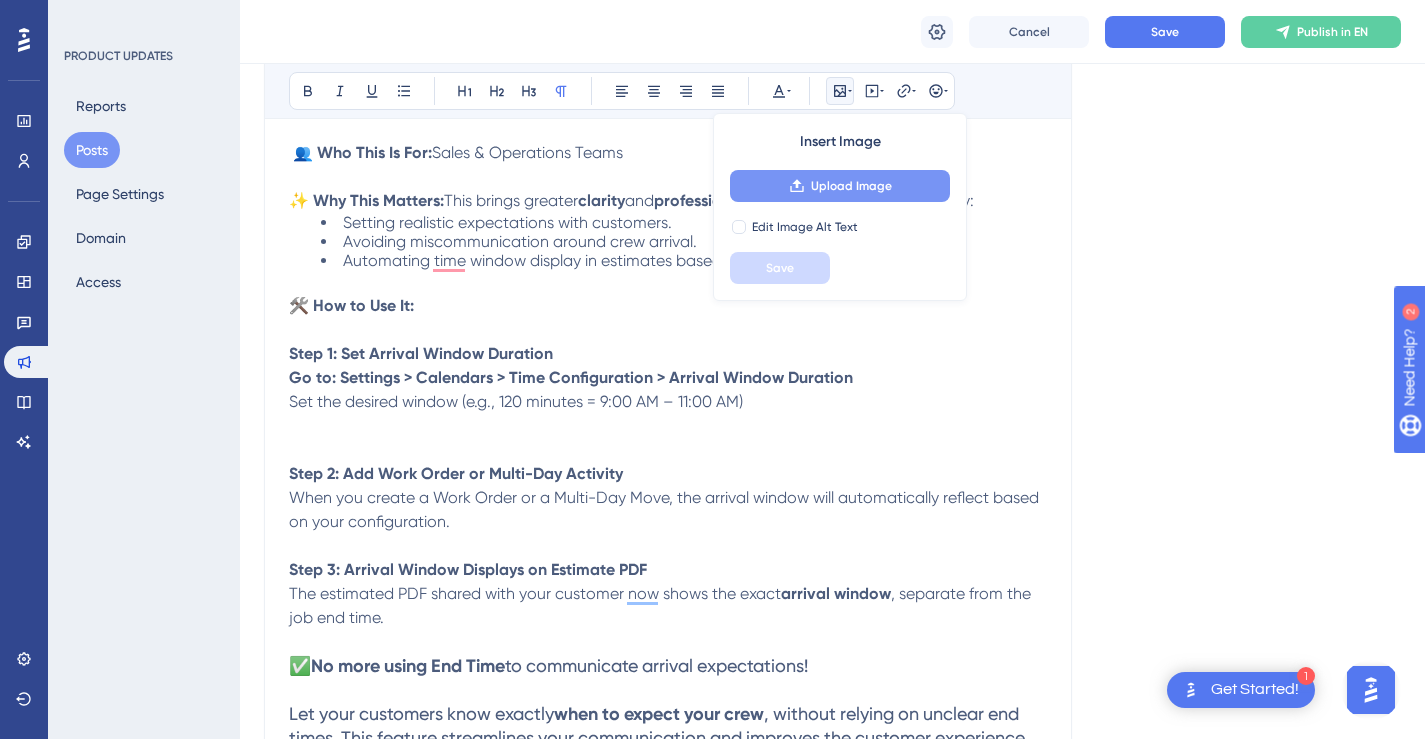 click on "Upload Image" at bounding box center (840, 186) 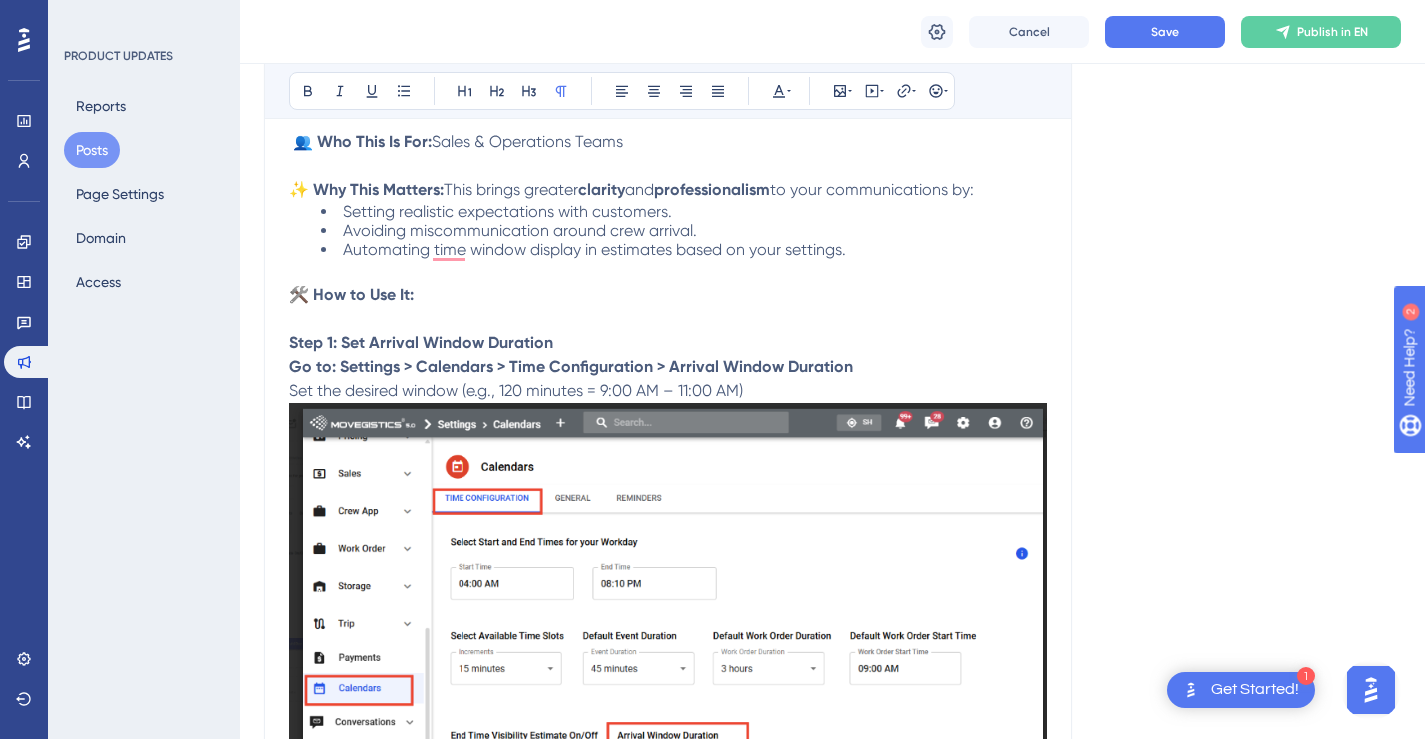 scroll, scrollTop: 552, scrollLeft: 0, axis: vertical 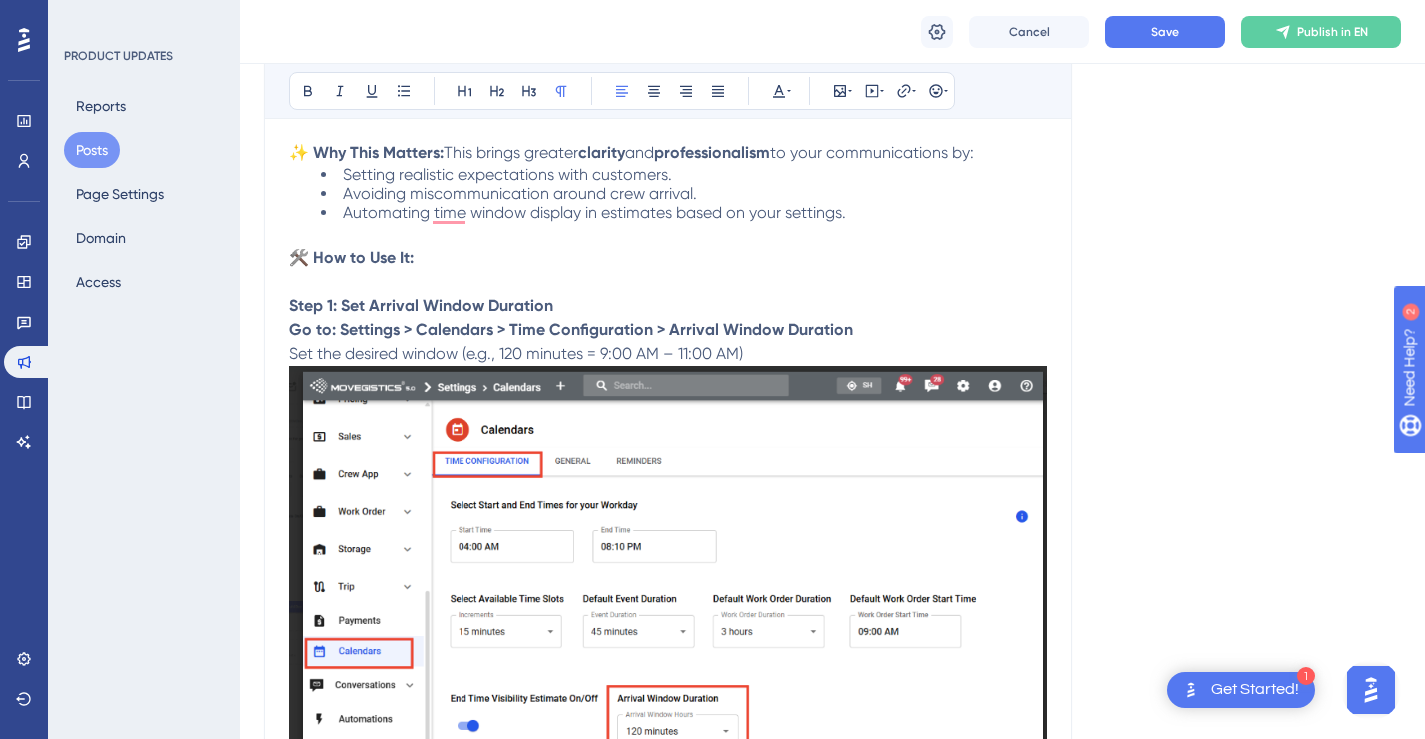 click on "🛠️ How to Use It: Step 1: Set Arrival Window Duration Go to: Settings > Calendars > Time Configuration > Arrival Window Duration Set the desired window (e.g., 120 minutes = 9:00 AM – 11:00 AM)" at bounding box center [668, 591] 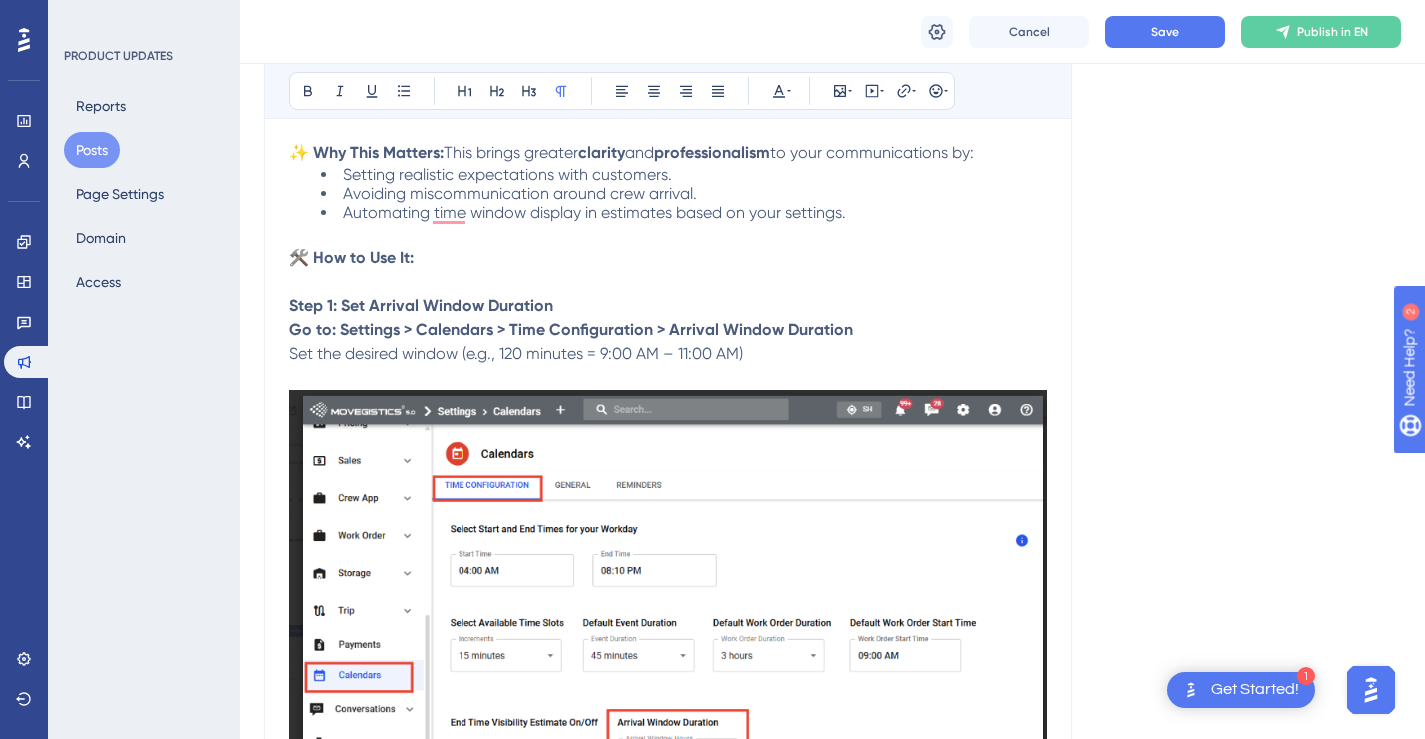 click on "✅  No more using End Time  to communicate arrival expectations! Let your customers know exactly  when to expect your crew , without relying on unclear end times. This feature streamlines your communication and improves the customer experience." at bounding box center [668, 1213] 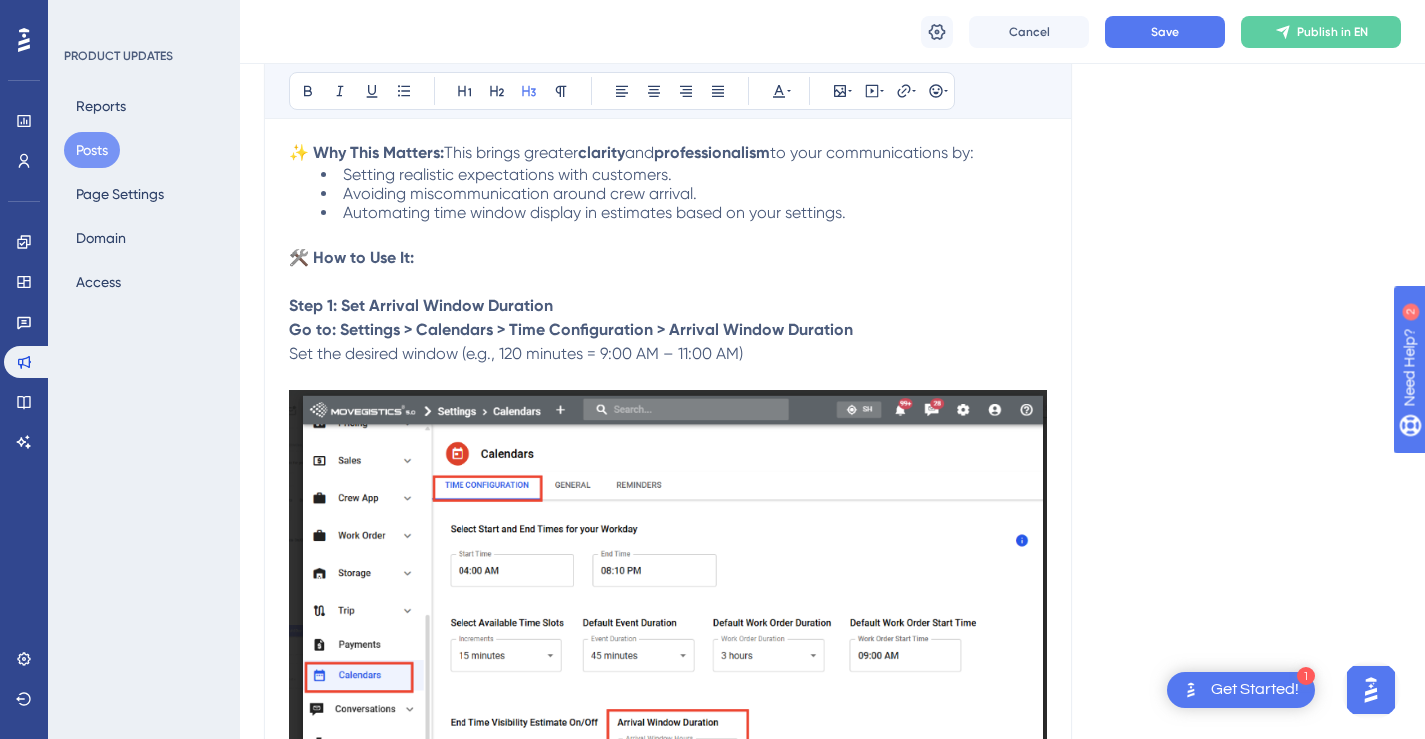 scroll, scrollTop: 487, scrollLeft: 0, axis: vertical 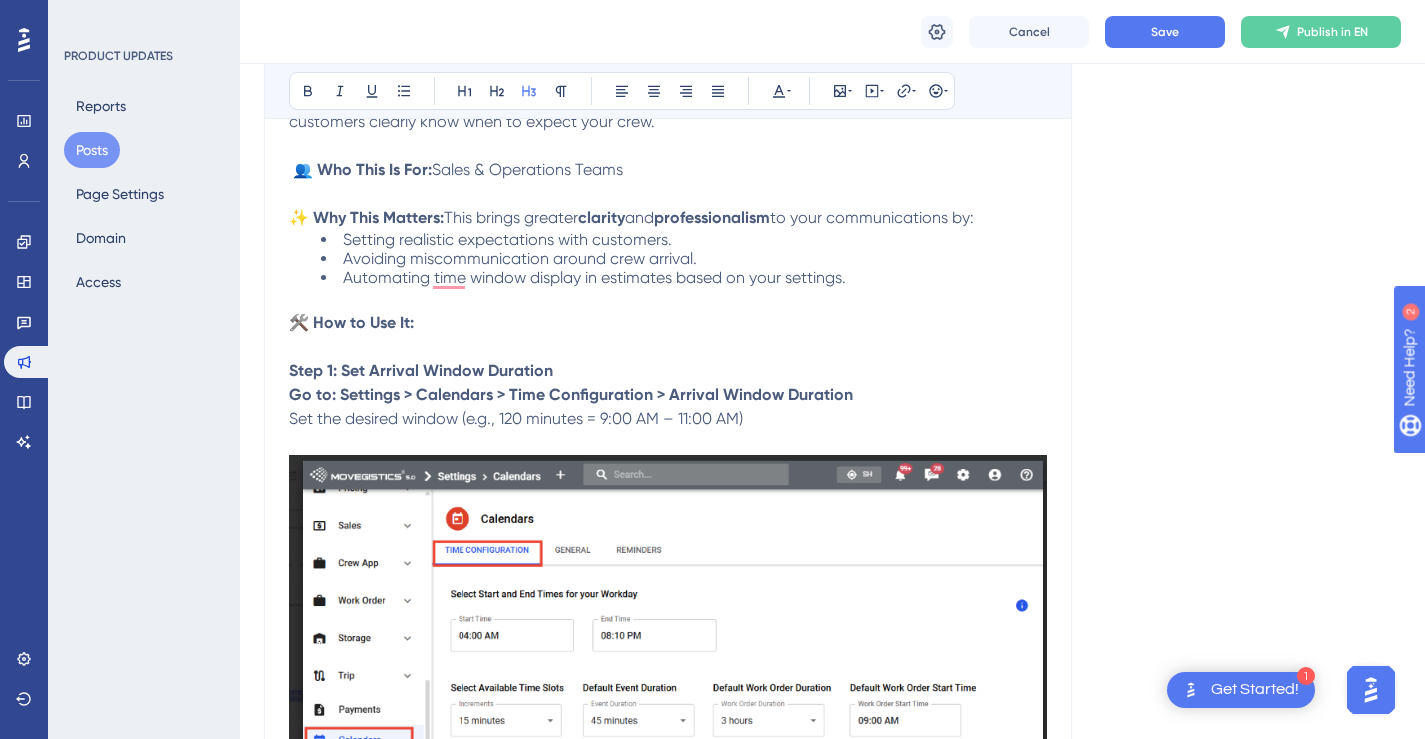 click at bounding box center [668, 725] 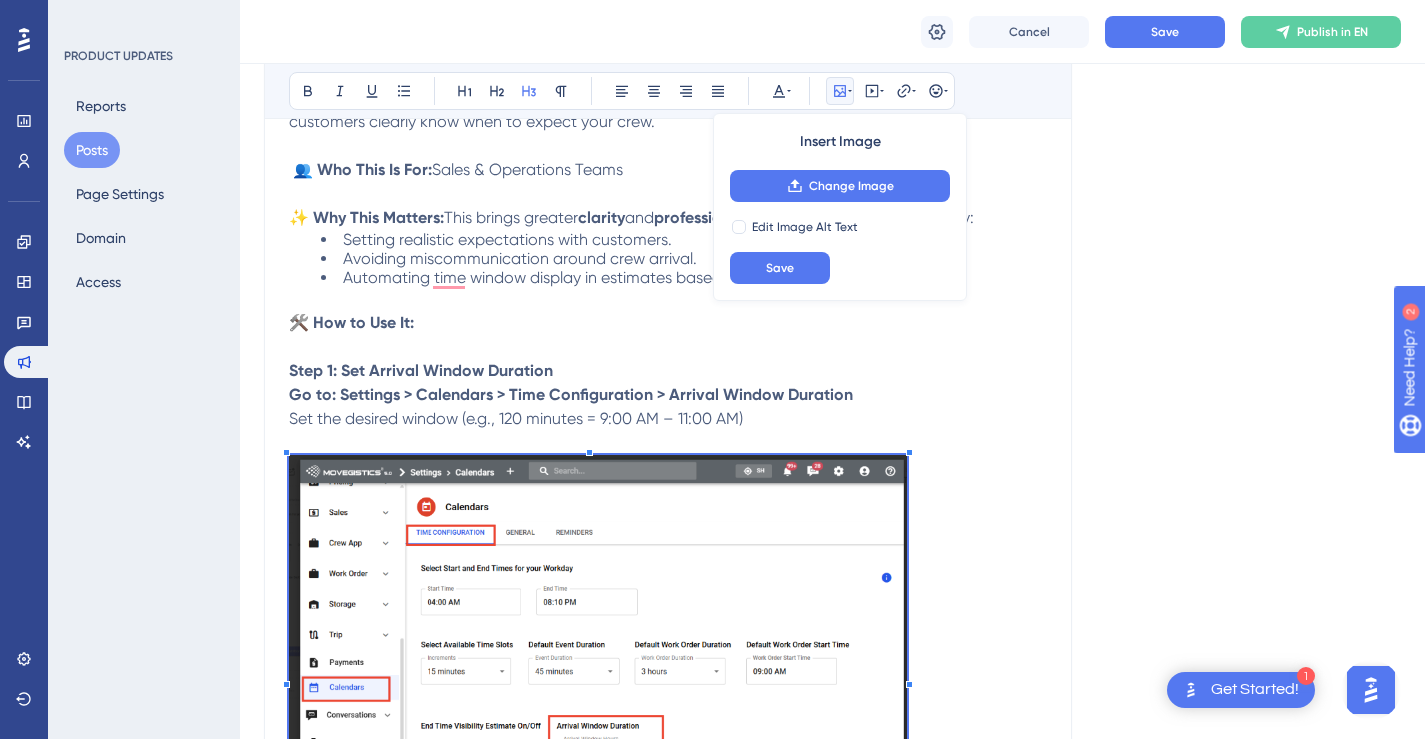 click at bounding box center [598, 678] 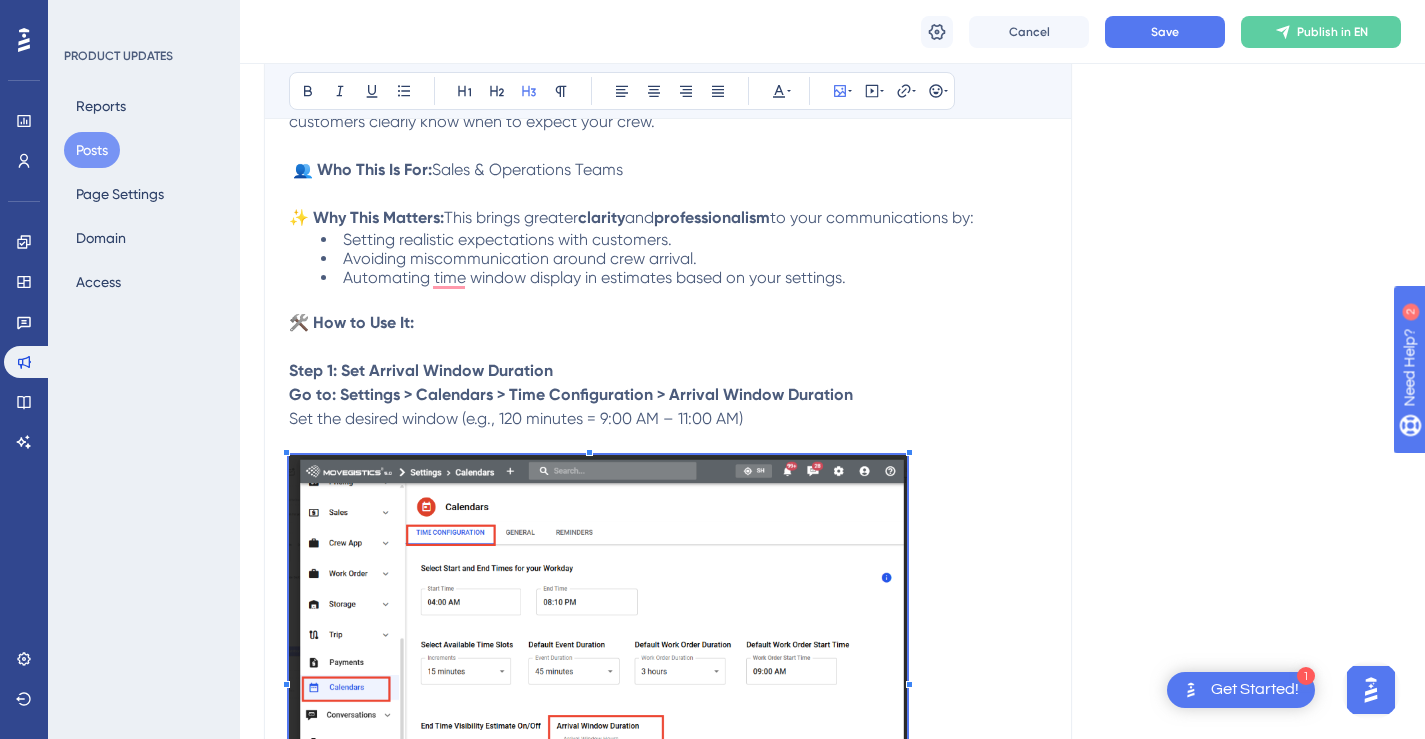 click on "🛠️ How to Use It: Step 1: Set Arrival Window Duration Go to: Settings > Calendars > Time Configuration > Arrival Window Duration Set the desired window (e.g., 120 minutes = 9:00 AM – 11:00 AM)" at bounding box center (668, 618) 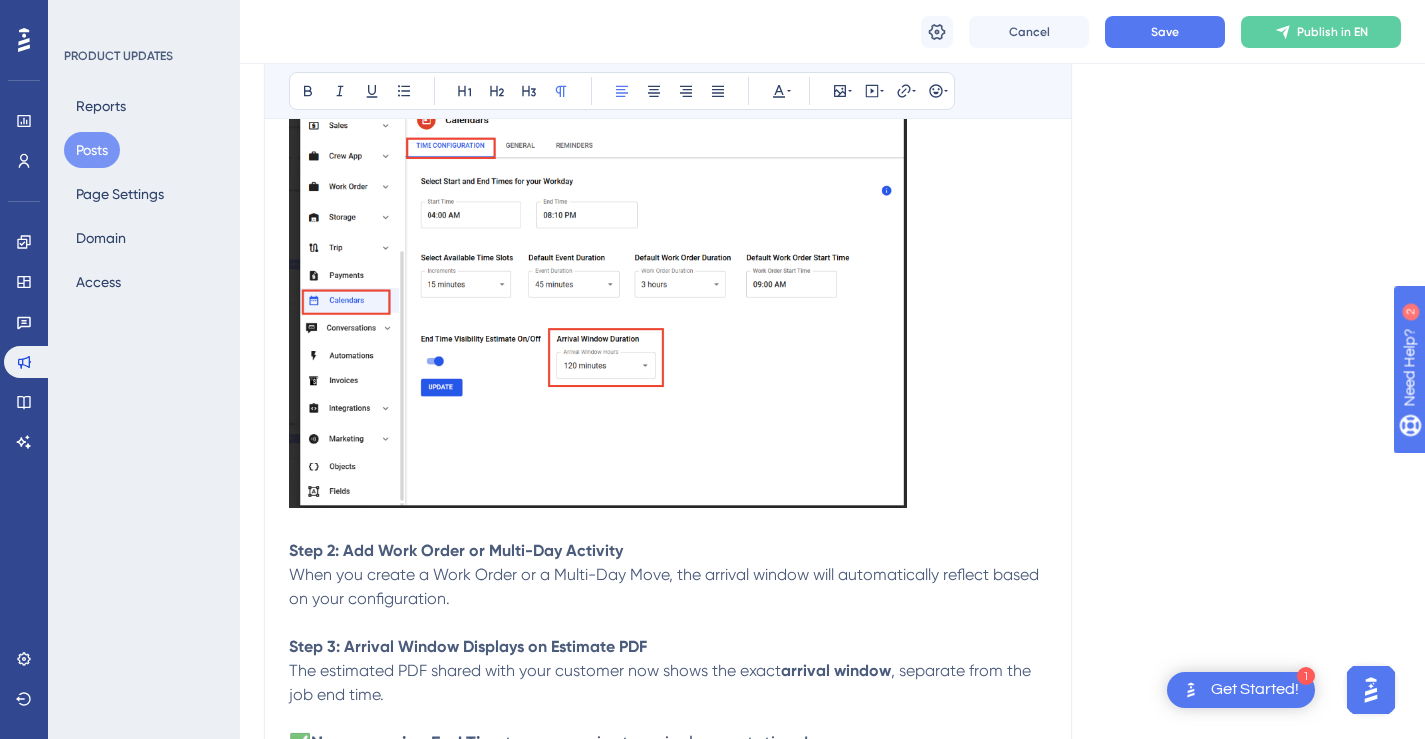 scroll, scrollTop: 927, scrollLeft: 0, axis: vertical 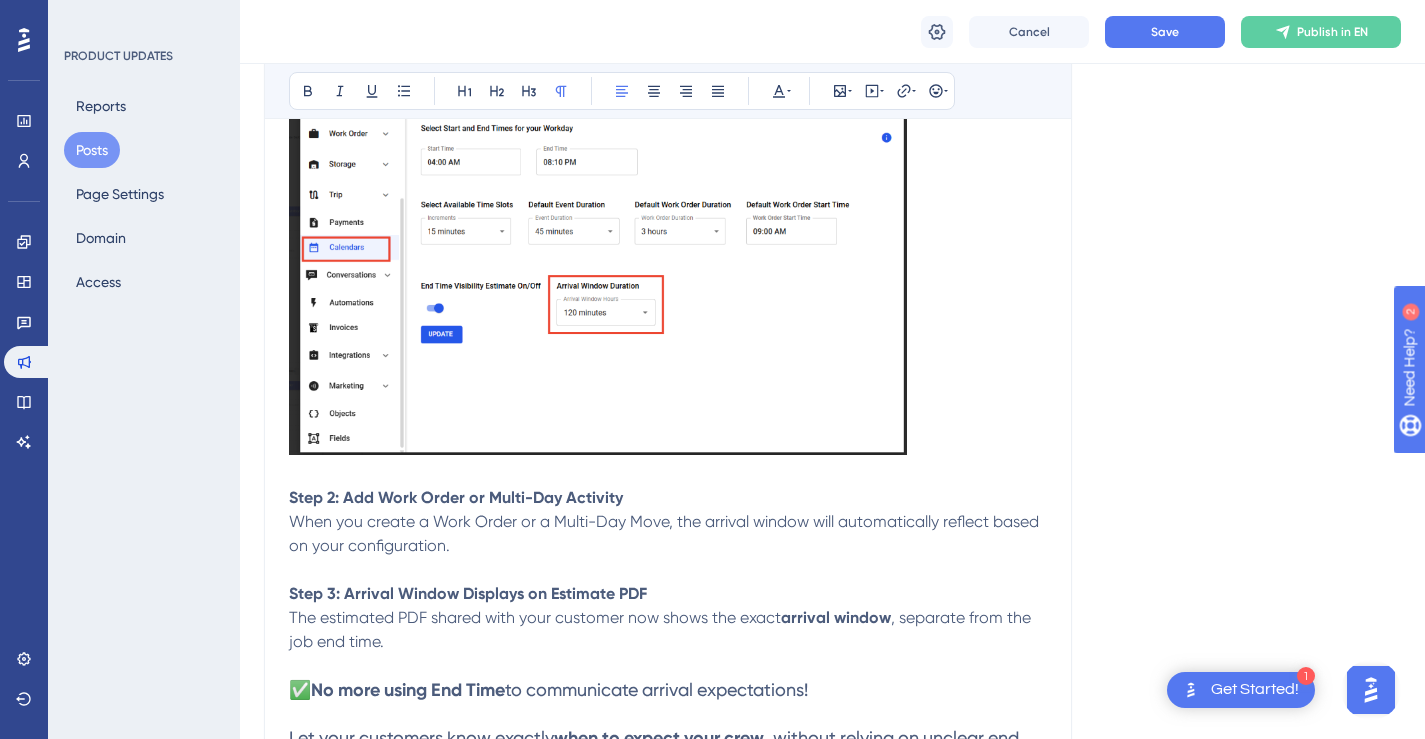 click on "Step 2: Add Work Order or Multi-Day Activity When you create a Work Order or a Multi-Day Move, the arrival window will automatically reflect based on your configuration. Step 3: Arrival Window Displays on Estimate PDF" at bounding box center [668, 546] 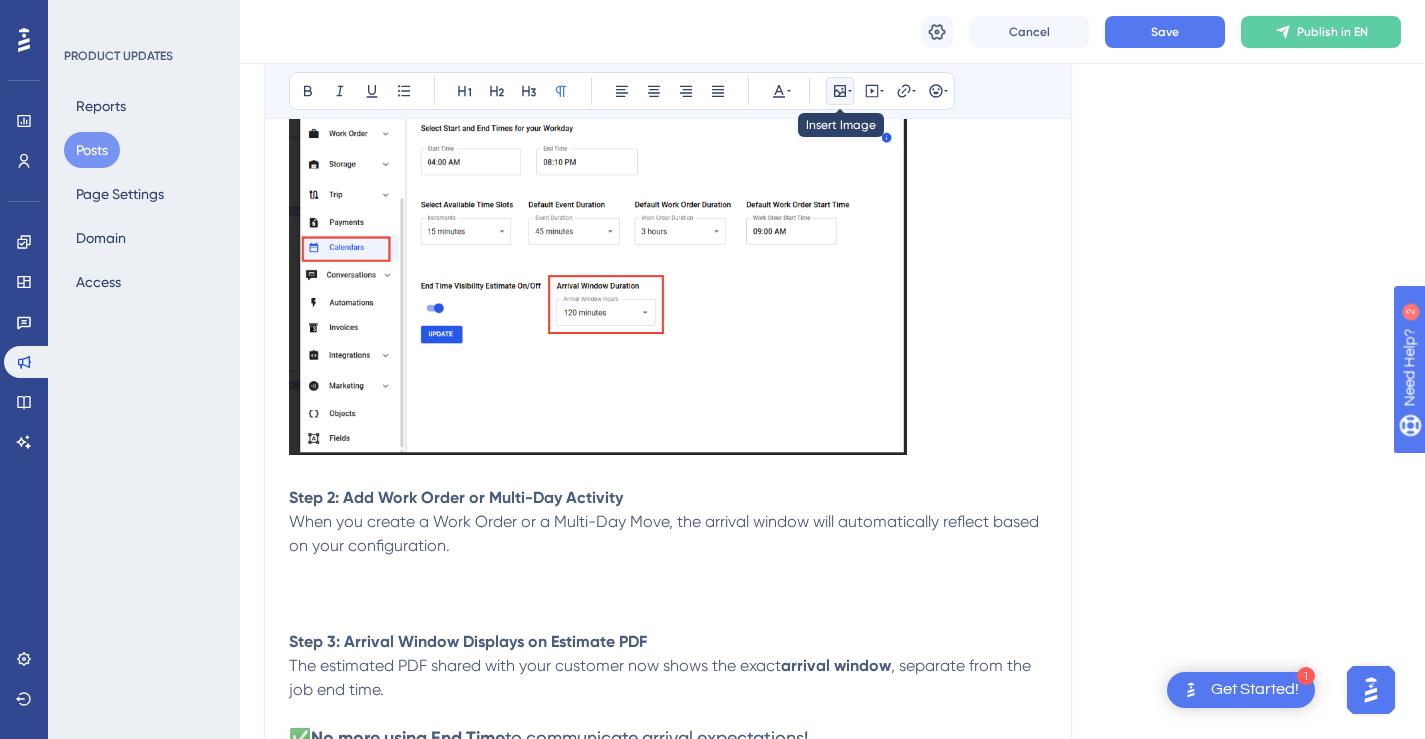 click 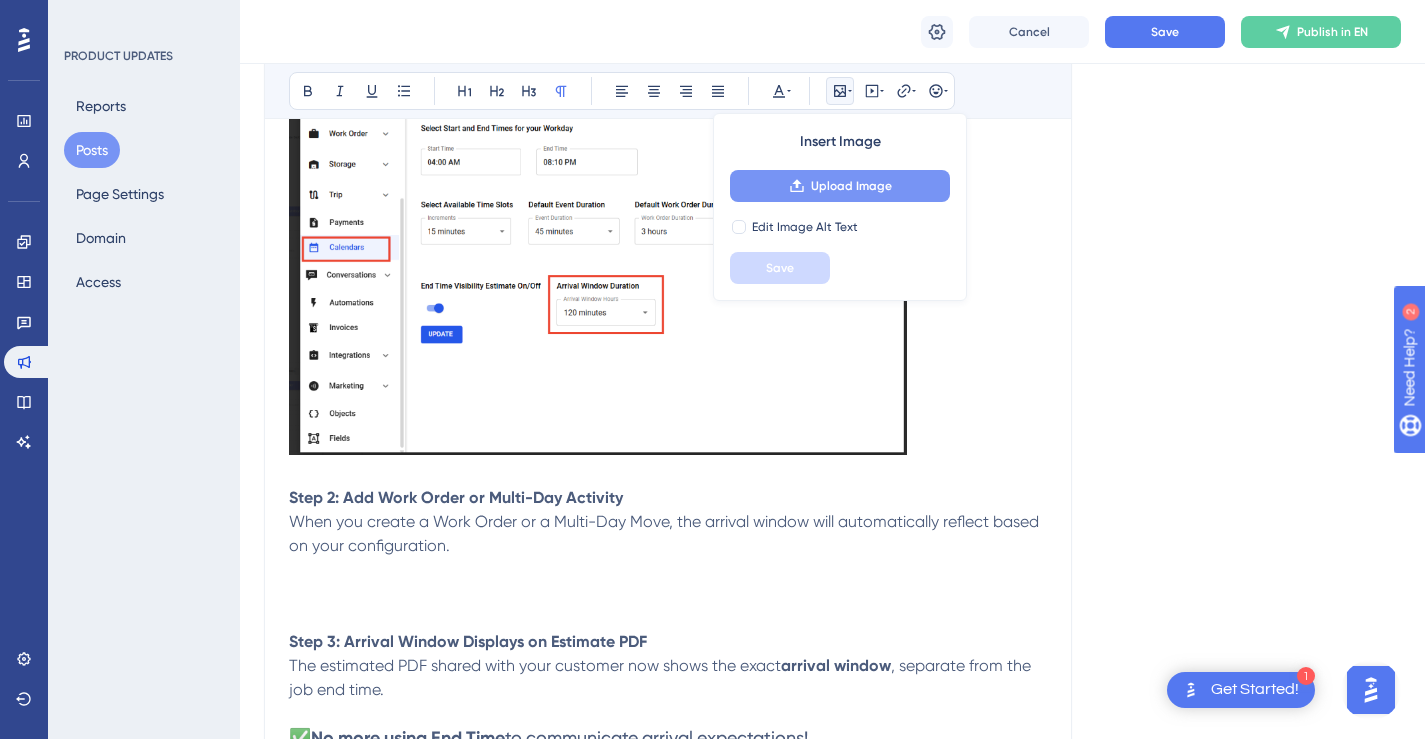 click on "Upload Image" at bounding box center [851, 186] 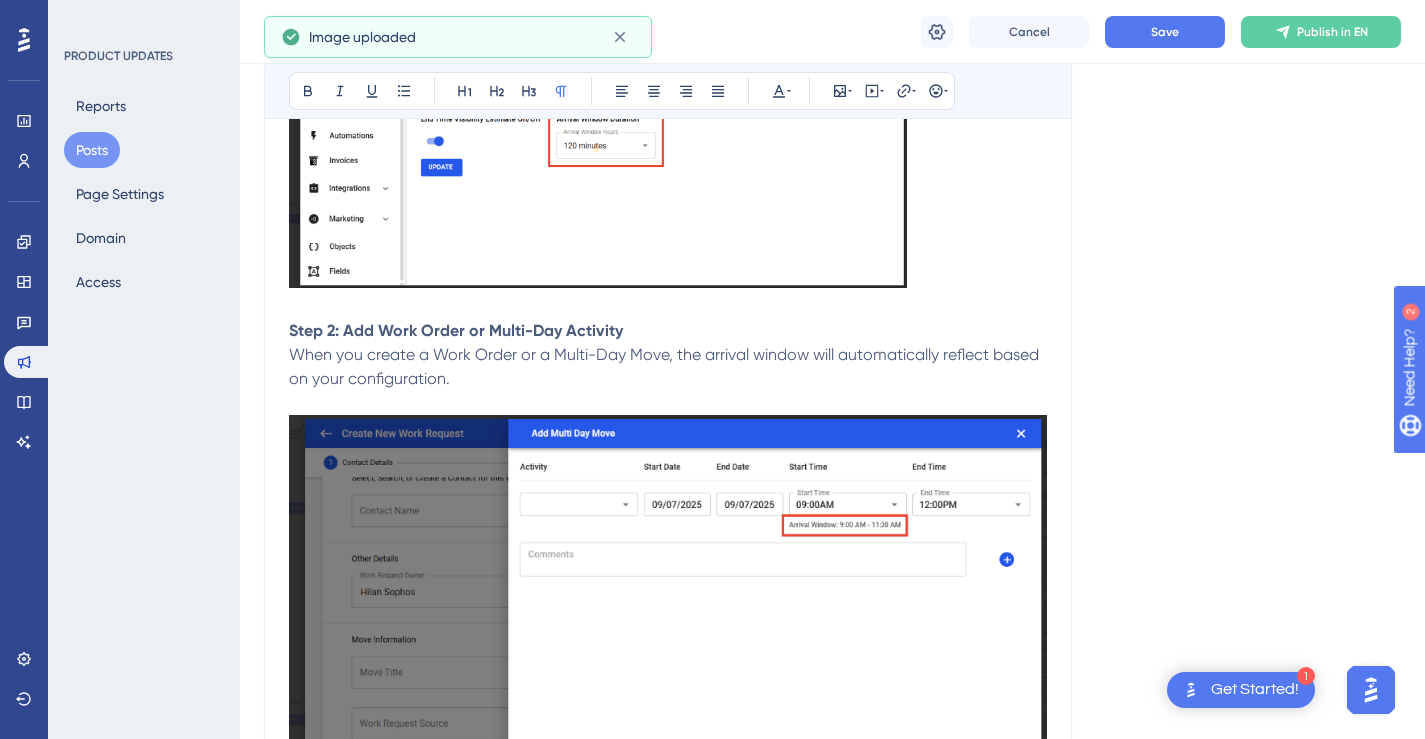 scroll, scrollTop: 1098, scrollLeft: 0, axis: vertical 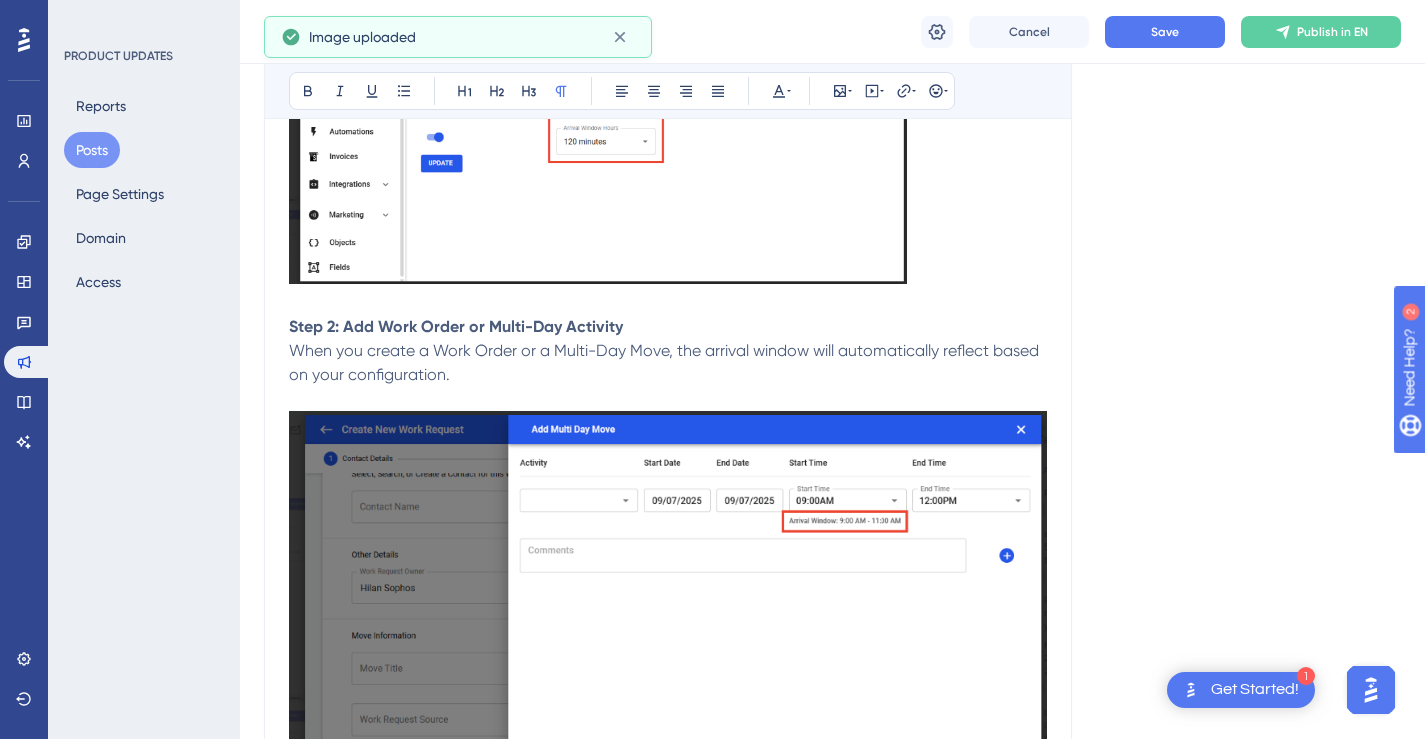 click at bounding box center [668, 677] 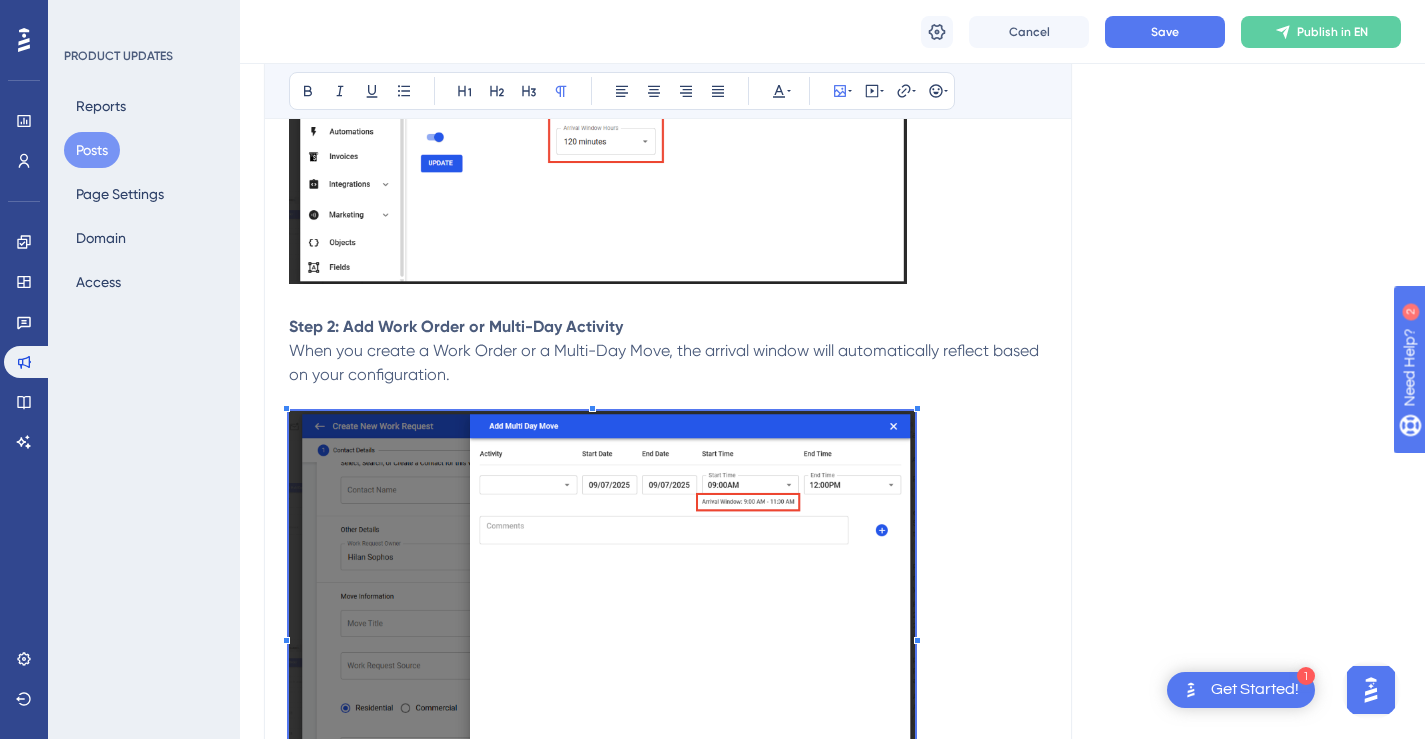 click on "Step 2: Add Work Order or Multi-Day Activity When you create a Work Order or a Multi-Day Move, the arrival window will automatically reflect based on your configuration. Step 3: Arrival Window Displays on Estimate PDF" at bounding box center (668, 610) 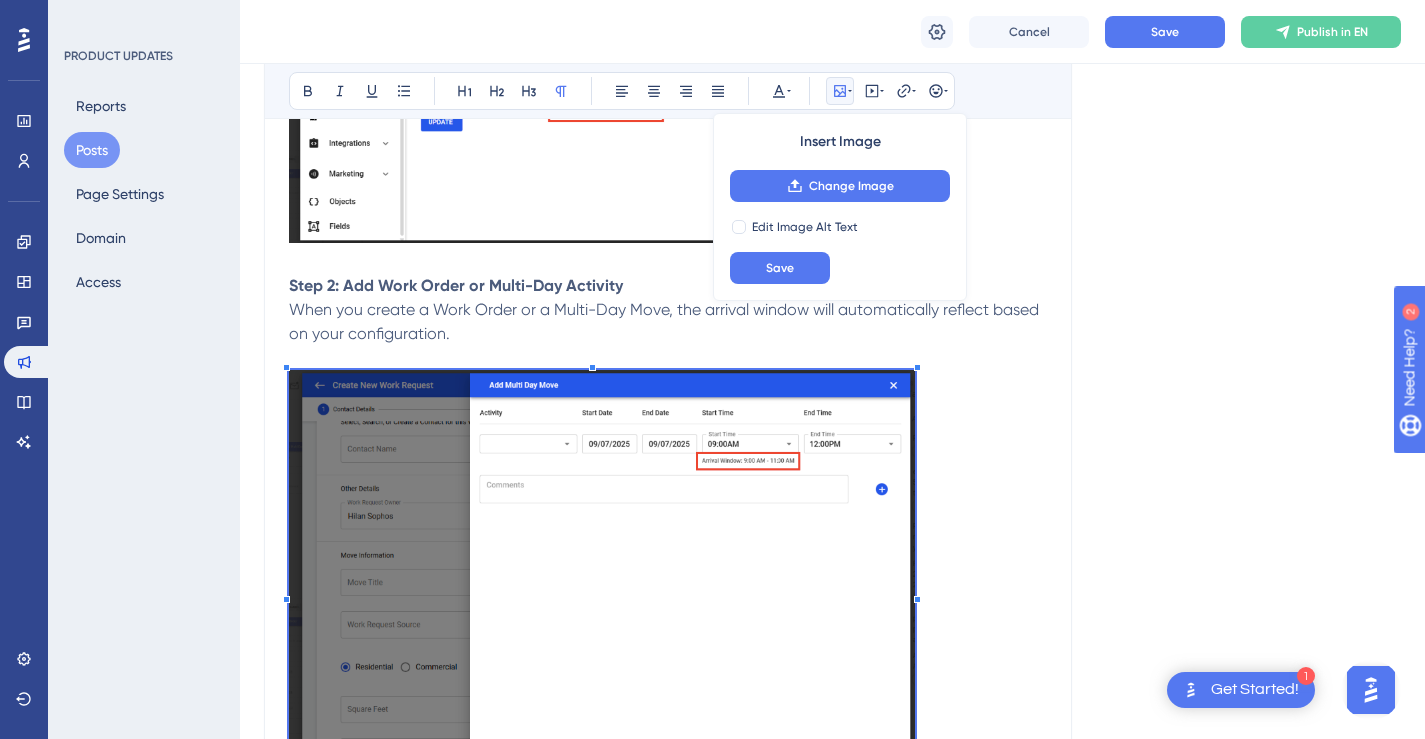 scroll, scrollTop: 1622, scrollLeft: 0, axis: vertical 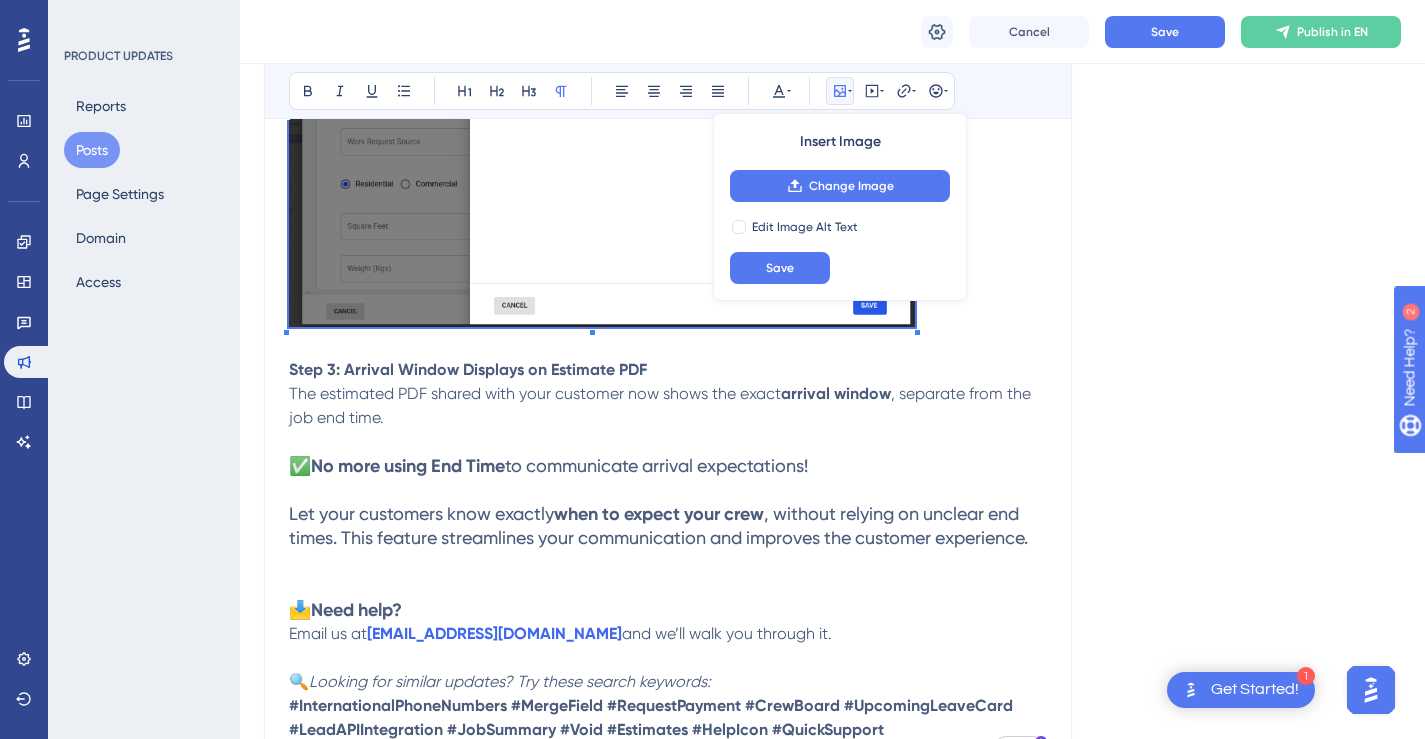 click on "Step 2: Add Work Order or Multi-Day Activity When you create a Work Order or a Multi-Day Move, the arrival window will automatically reflect based on your configuration. Step 3: Arrival Window Displays on Estimate PDF" at bounding box center [668, 86] 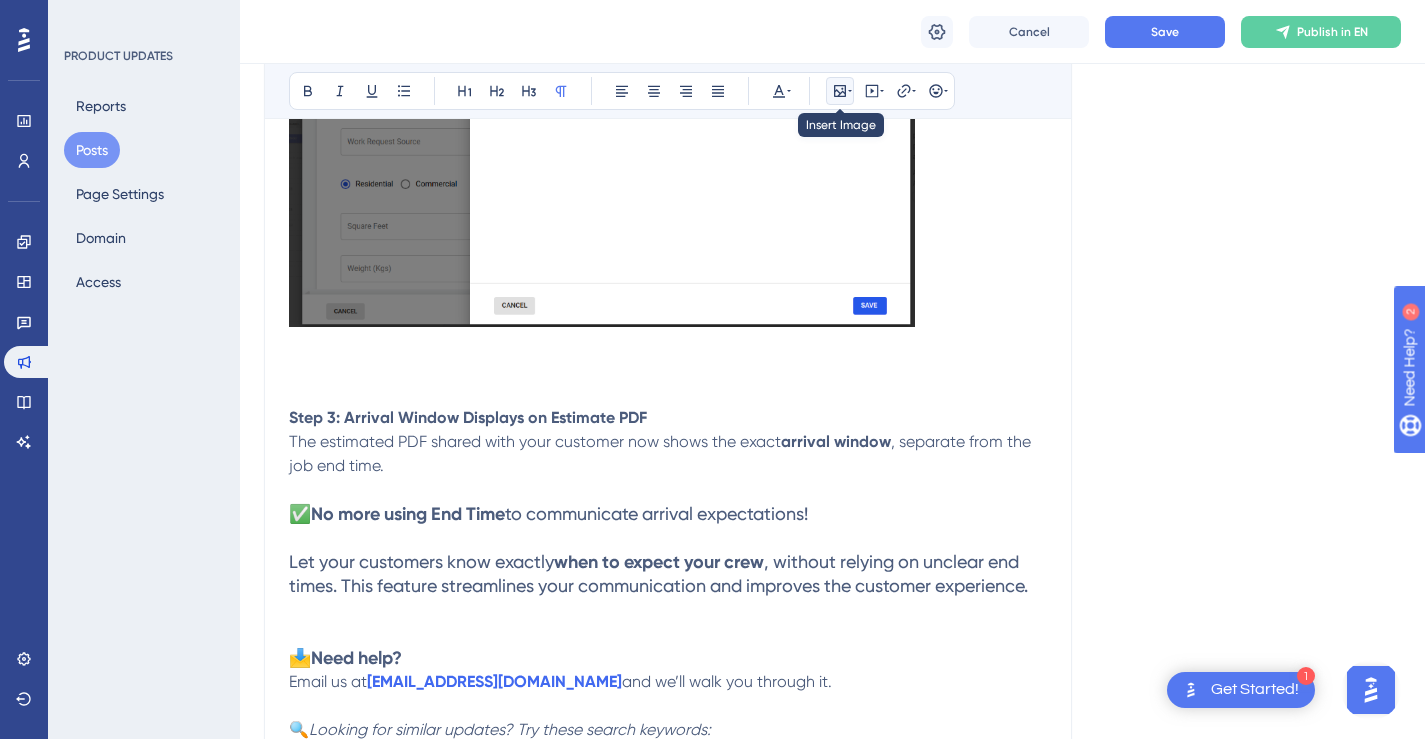 click 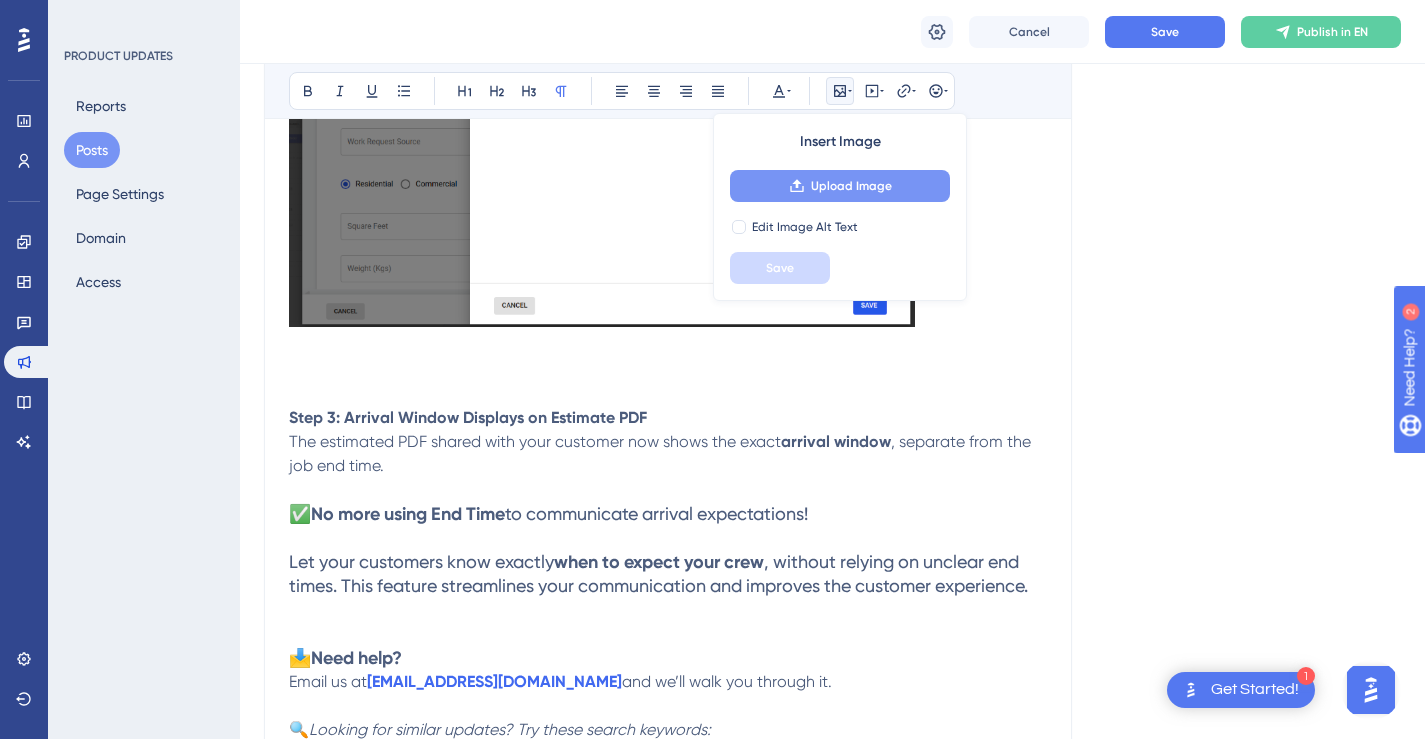 click on "Upload Image" at bounding box center [851, 186] 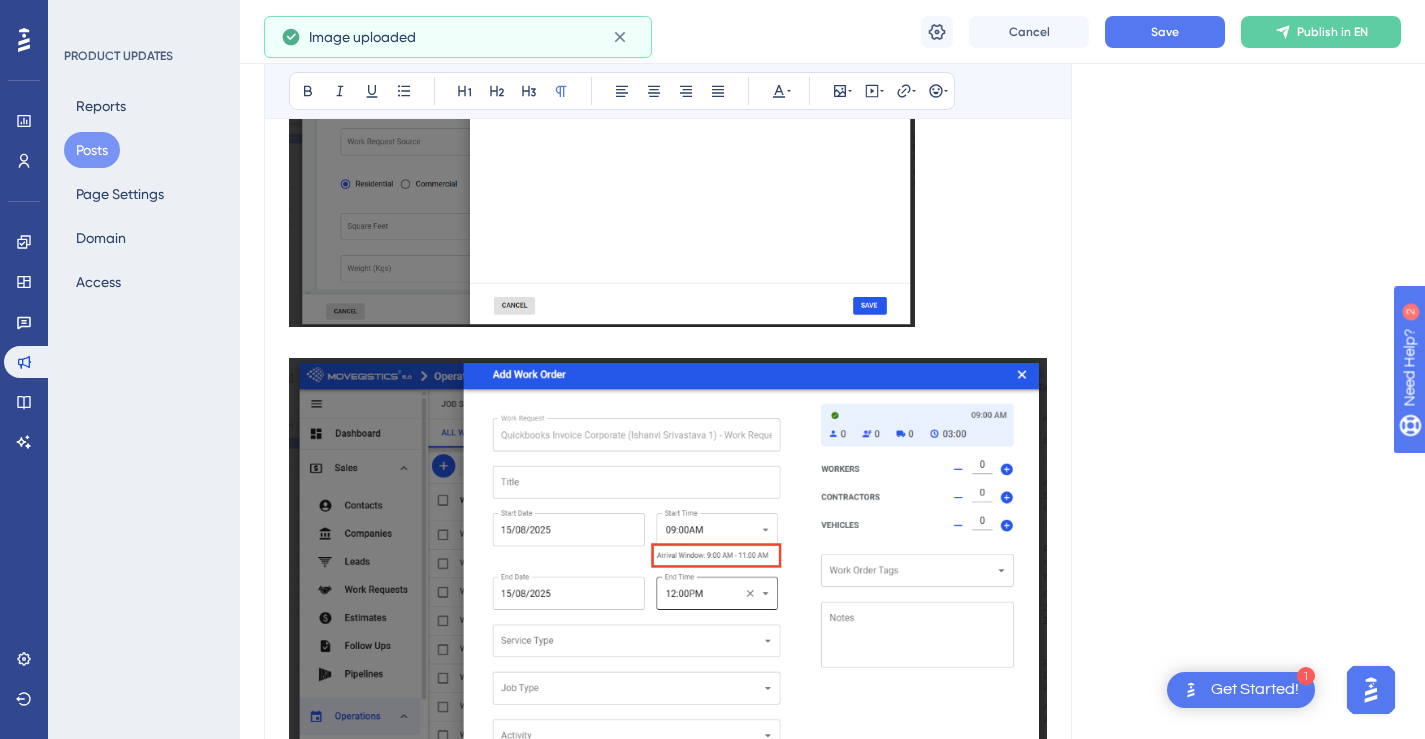click at bounding box center (668, 629) 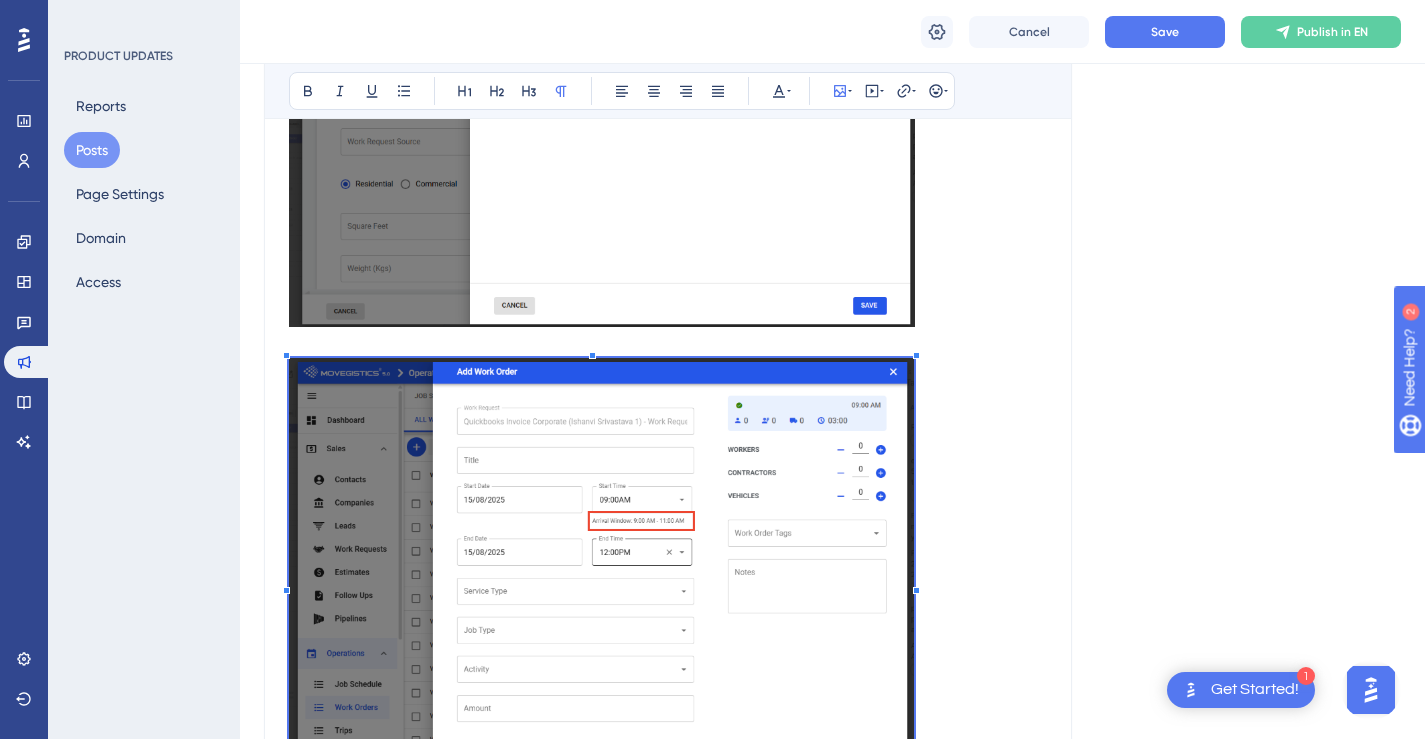 click at bounding box center (601, 585) 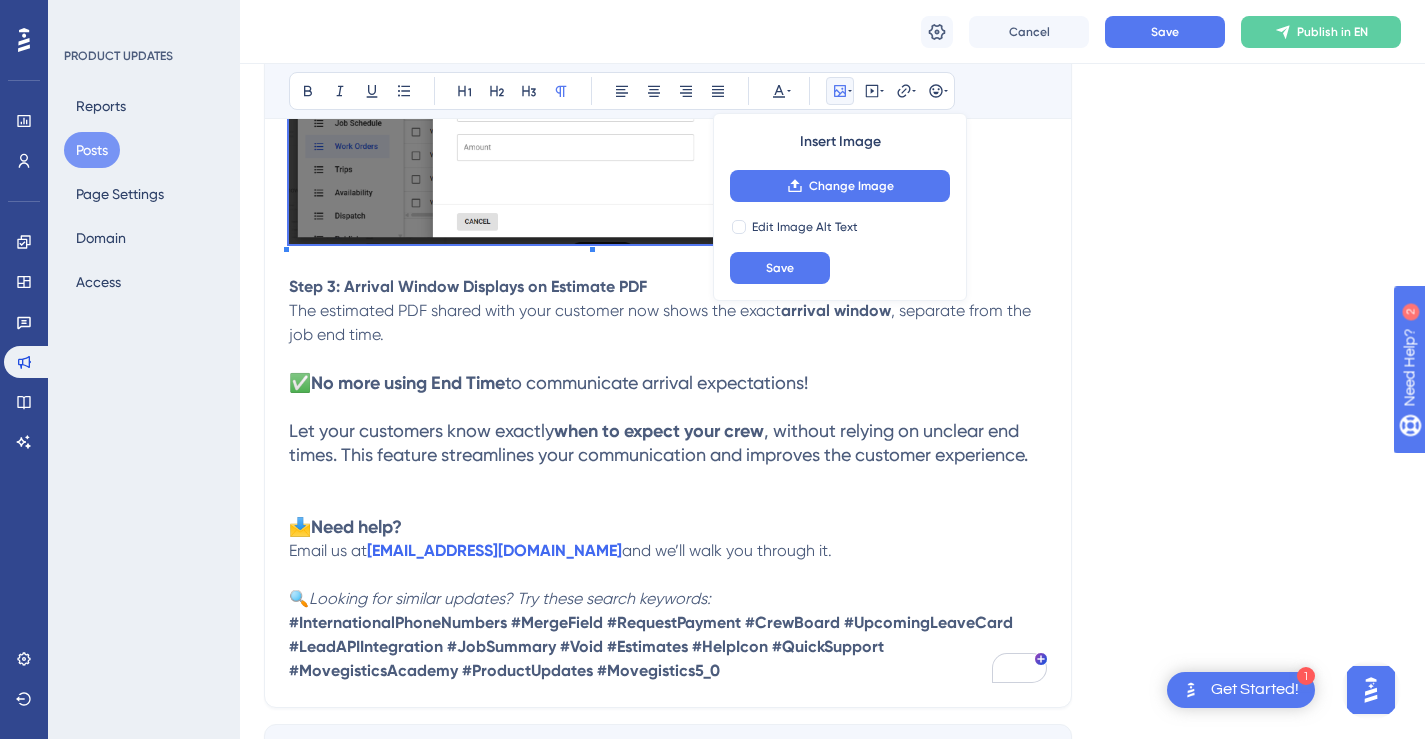 scroll, scrollTop: 2272, scrollLeft: 0, axis: vertical 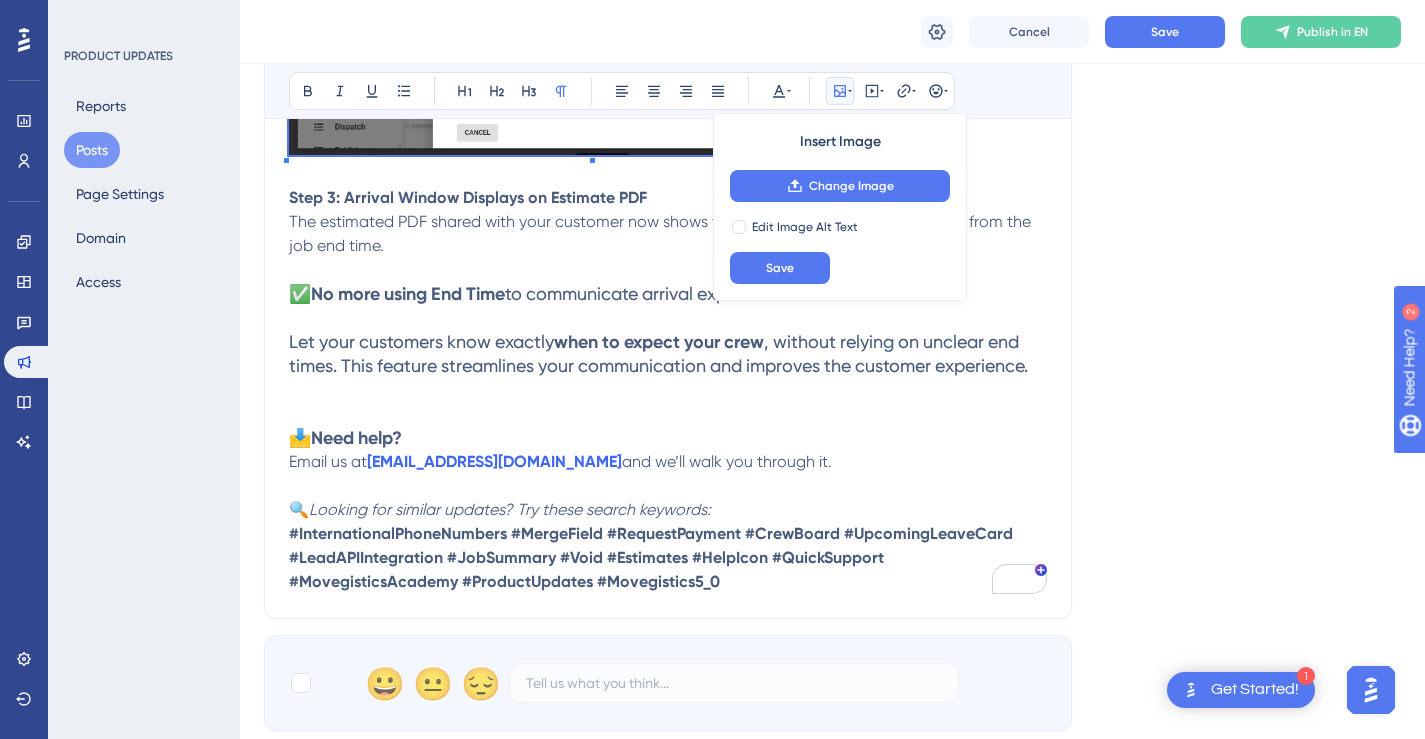 click on "The estimated PDF shared with your customer now shows the exact  arrival window , separate from the job end time." at bounding box center [668, 246] 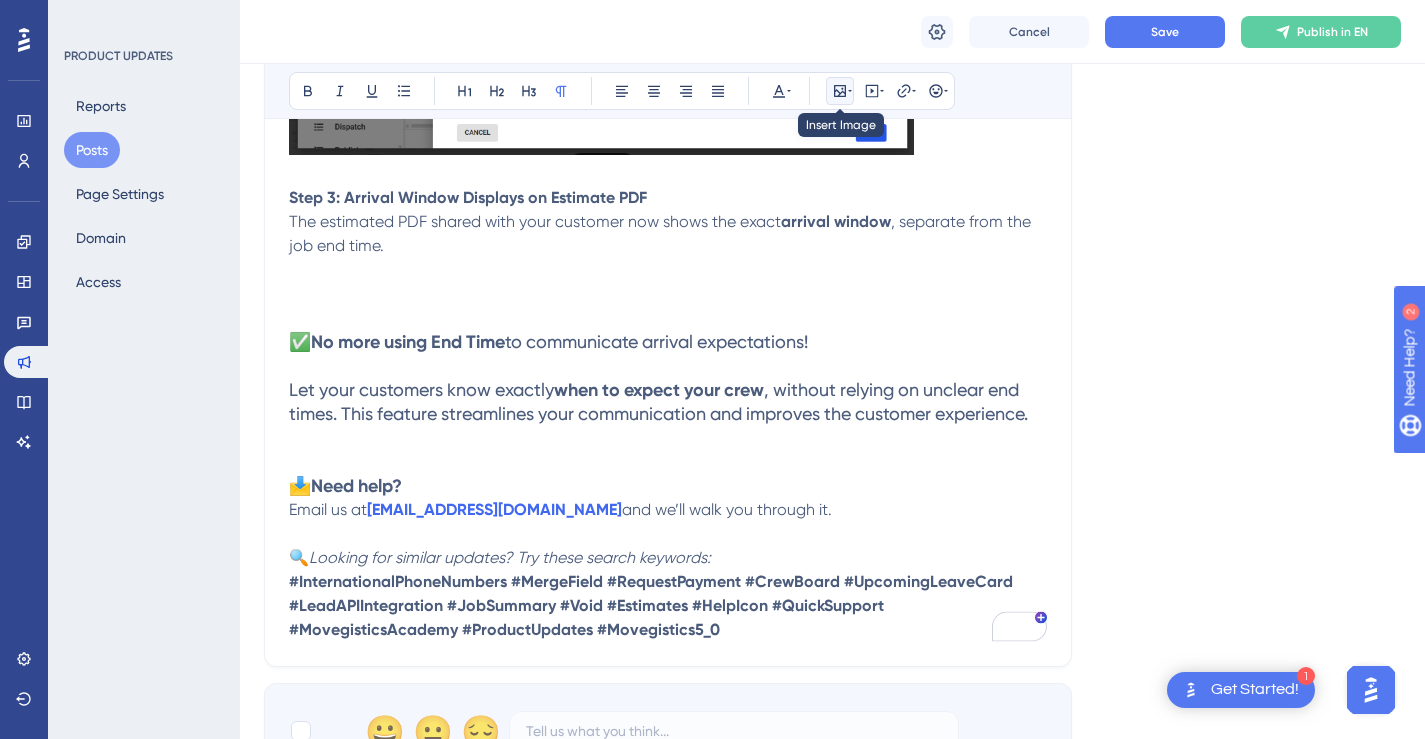 click 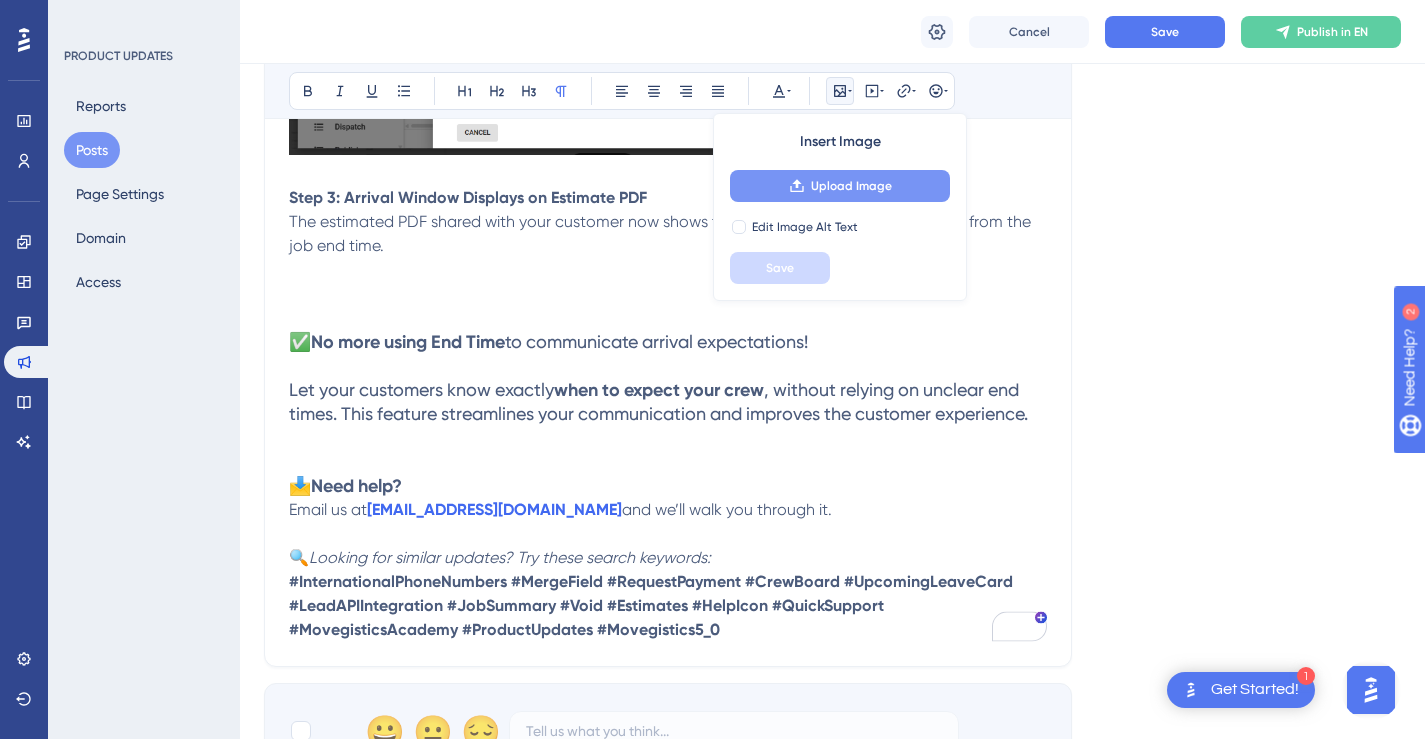 click on "Upload Image" at bounding box center [851, 186] 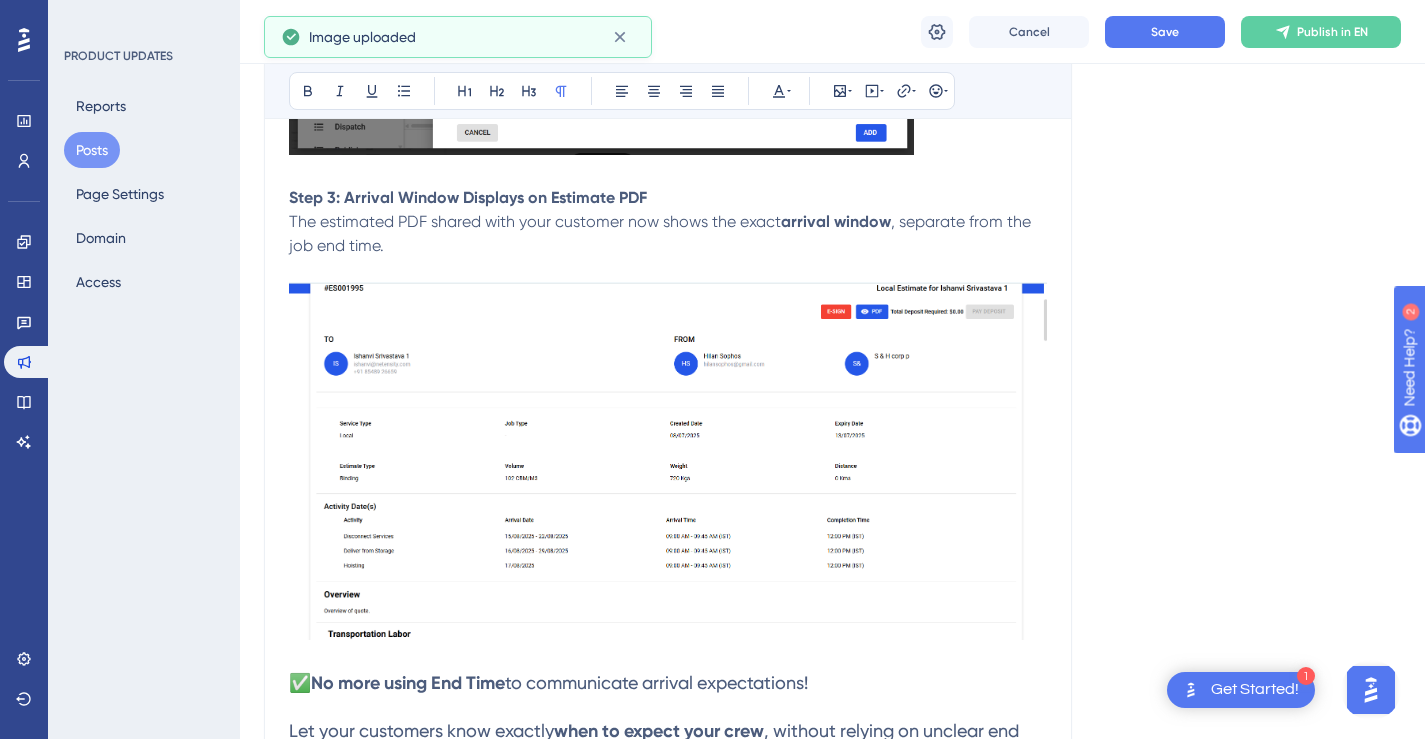 click at bounding box center (668, 461) 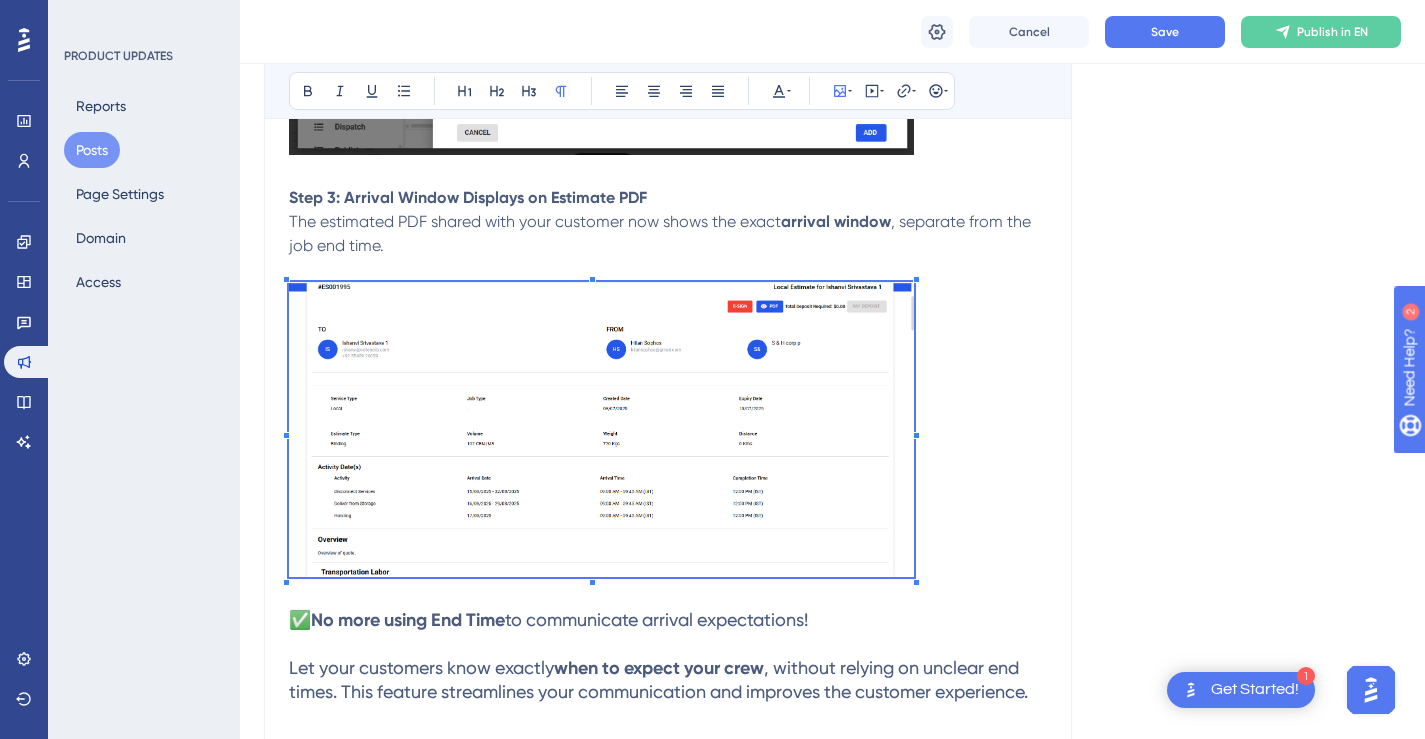click at bounding box center [601, 433] 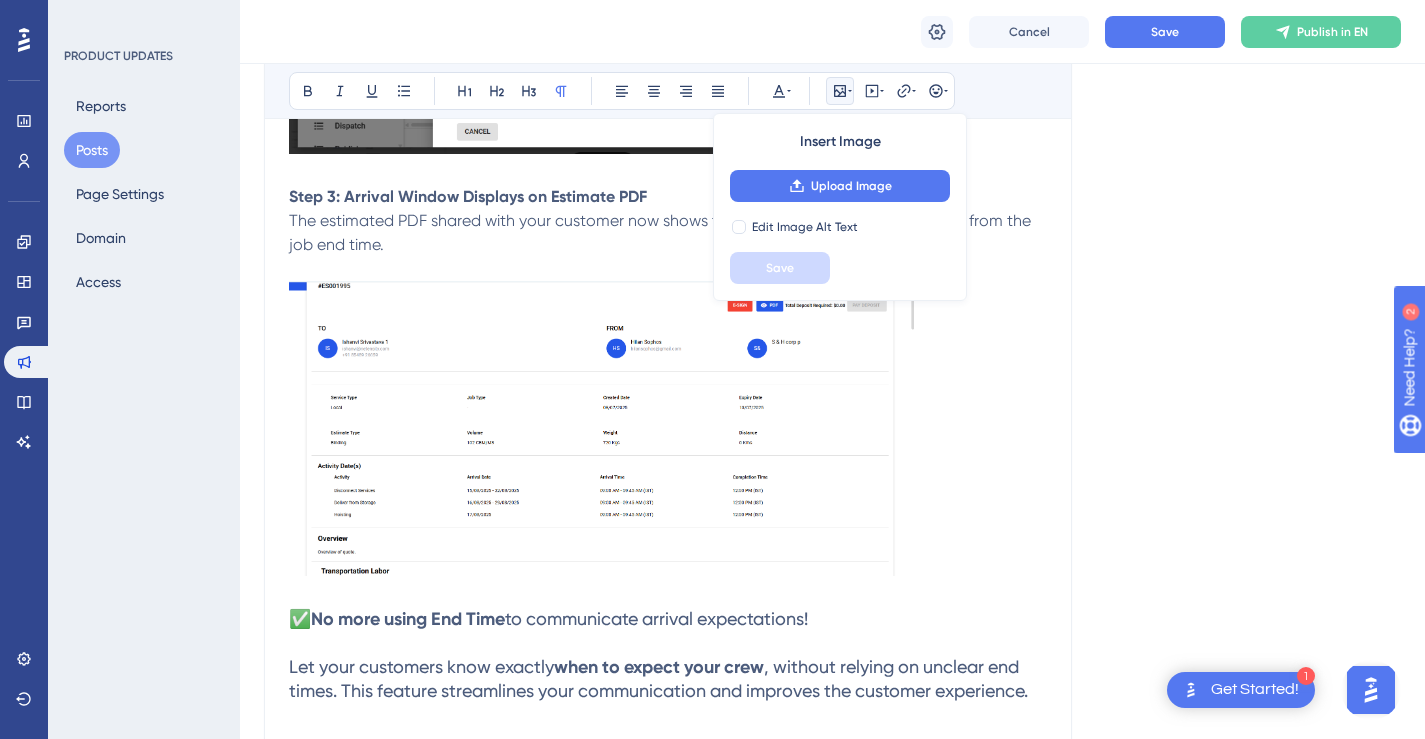 scroll, scrollTop: 2373, scrollLeft: 0, axis: vertical 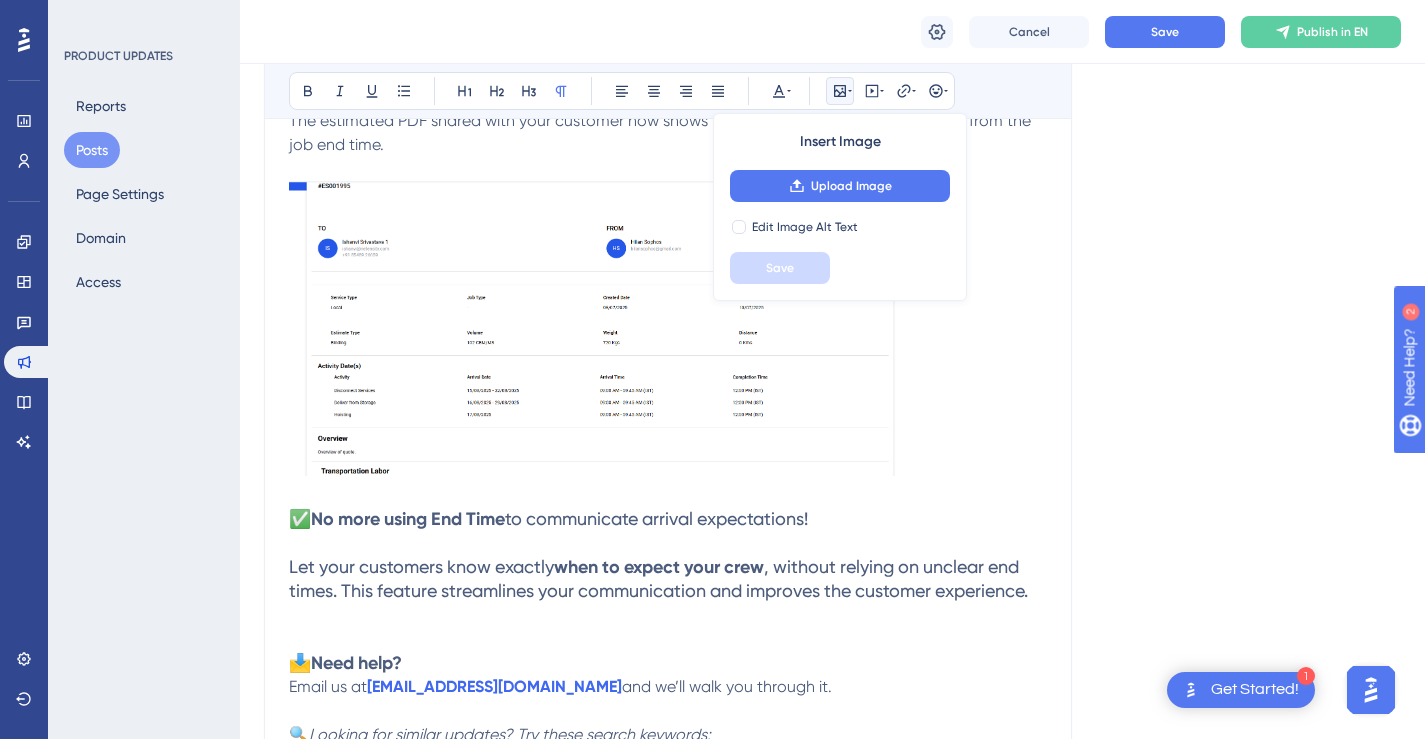 click on "The estimated PDF shared with your customer now shows the exact  arrival window , separate from the job end time." at bounding box center [668, 308] 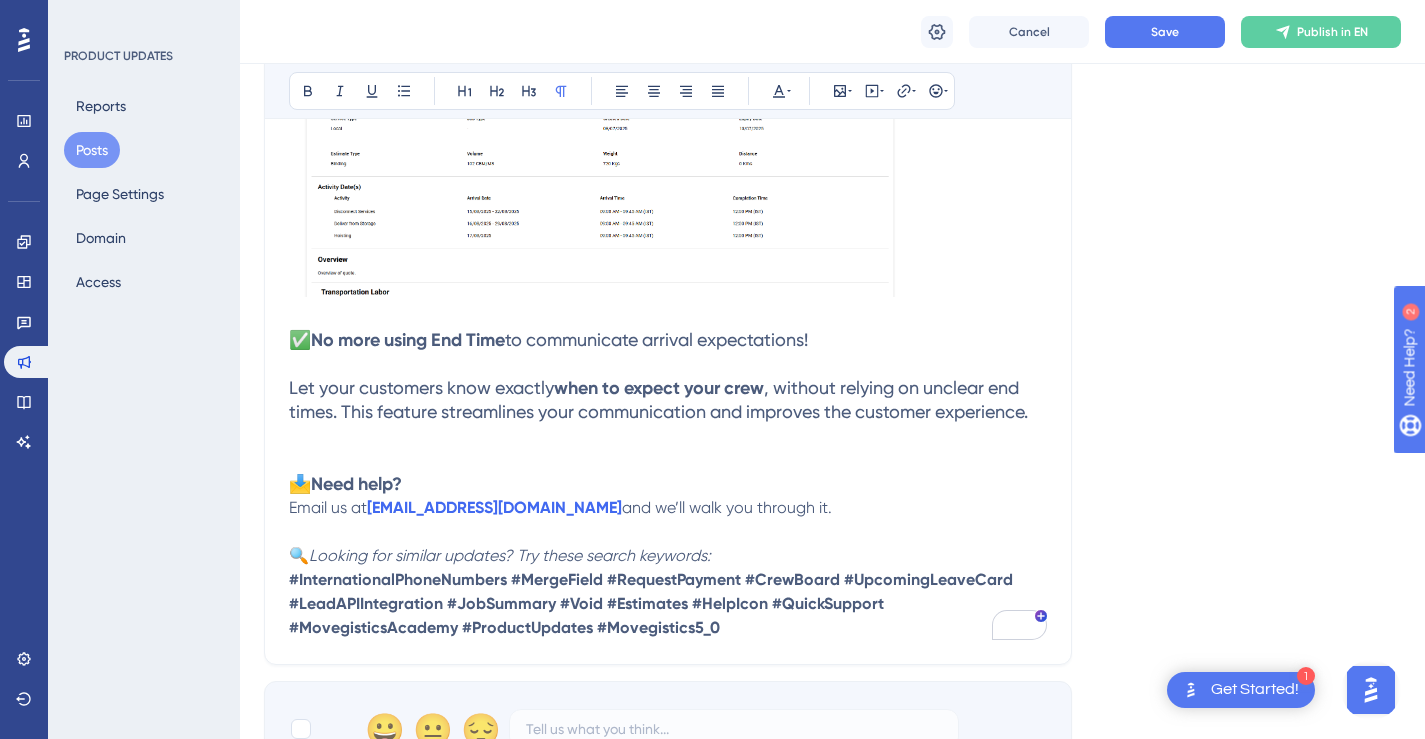 scroll, scrollTop: 2605, scrollLeft: 0, axis: vertical 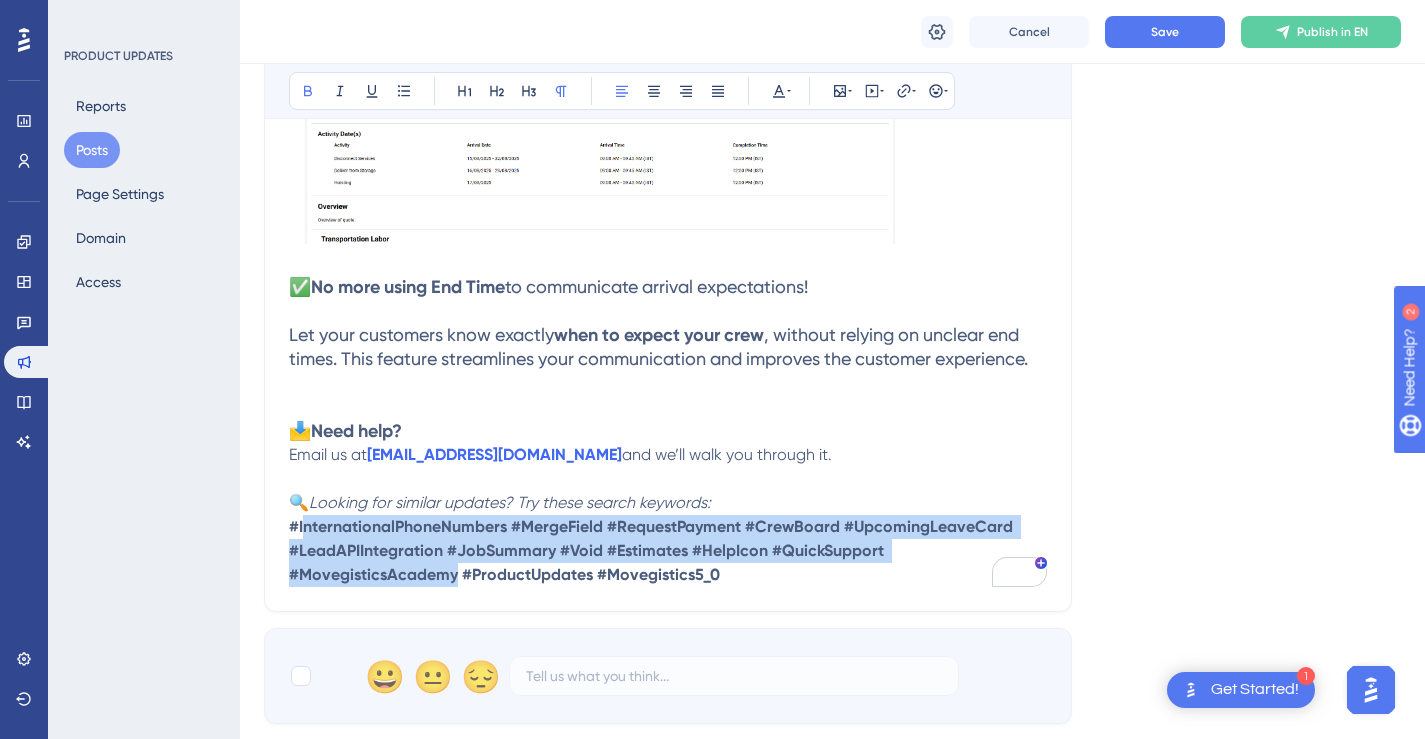 drag, startPoint x: 455, startPoint y: 576, endPoint x: 303, endPoint y: 535, distance: 157.43253 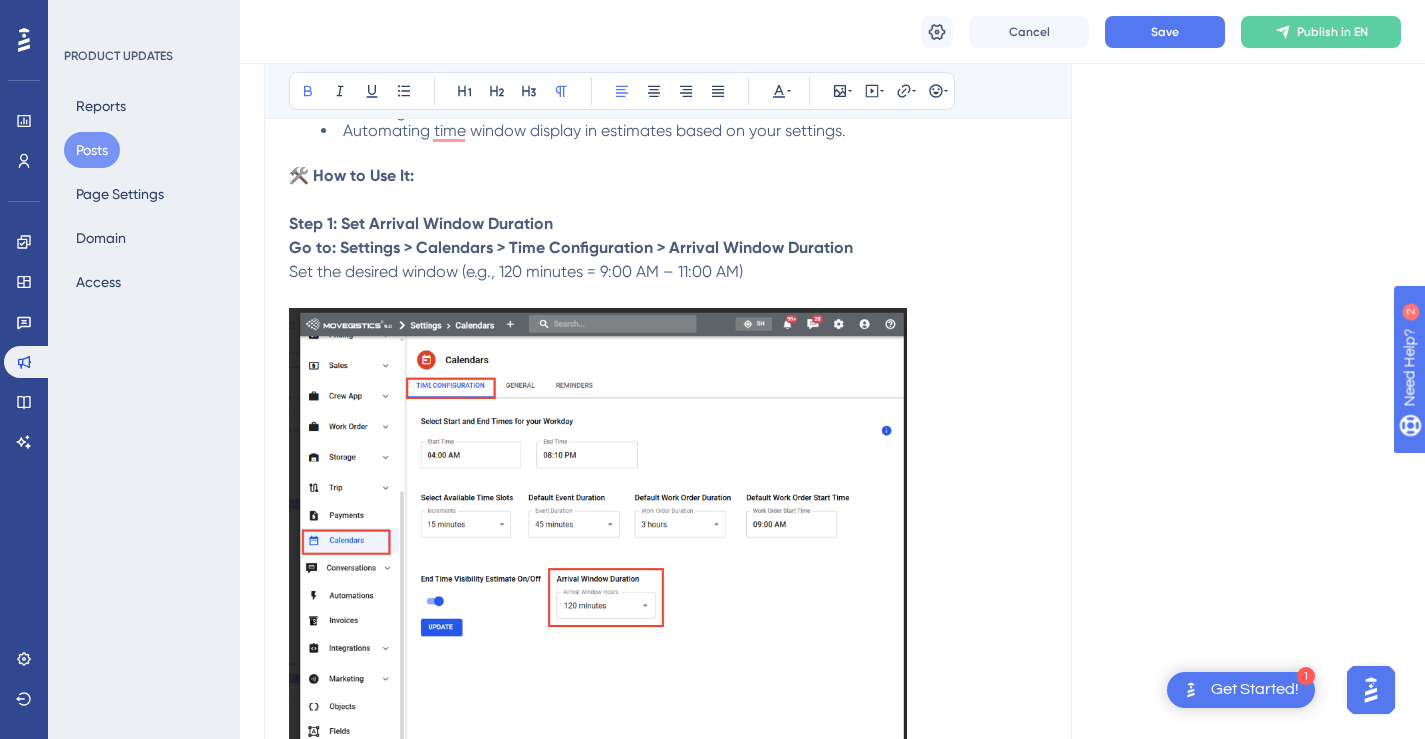 scroll, scrollTop: 0, scrollLeft: 0, axis: both 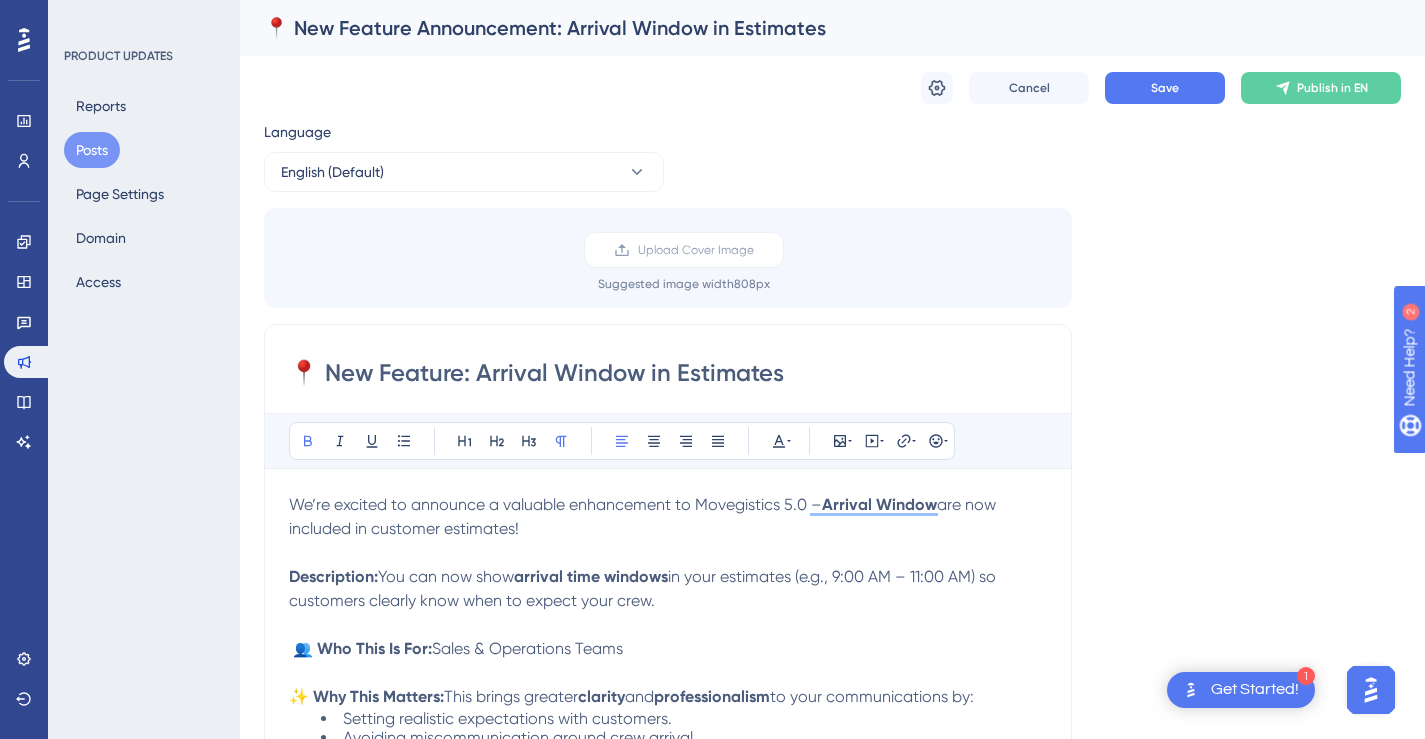 drag, startPoint x: 788, startPoint y: 369, endPoint x: 472, endPoint y: 369, distance: 316 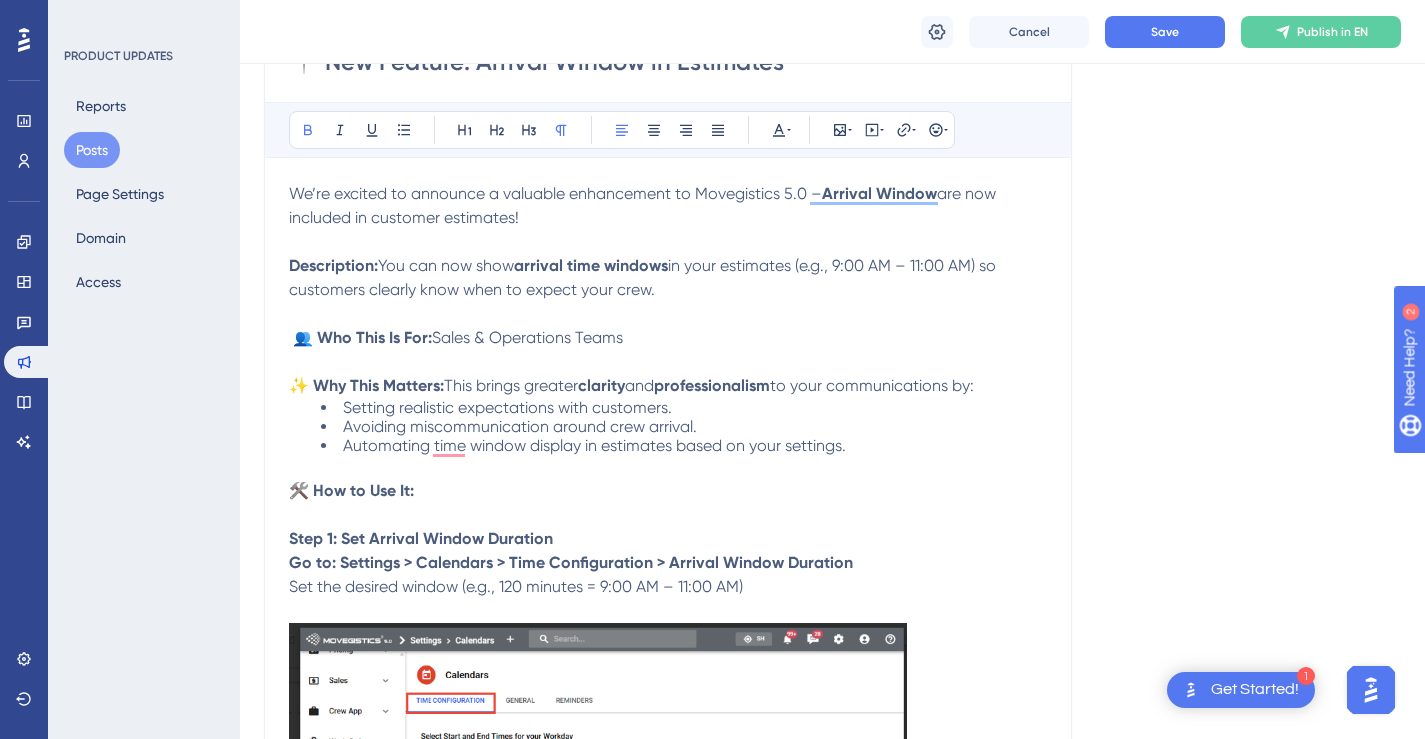 scroll, scrollTop: 333, scrollLeft: 0, axis: vertical 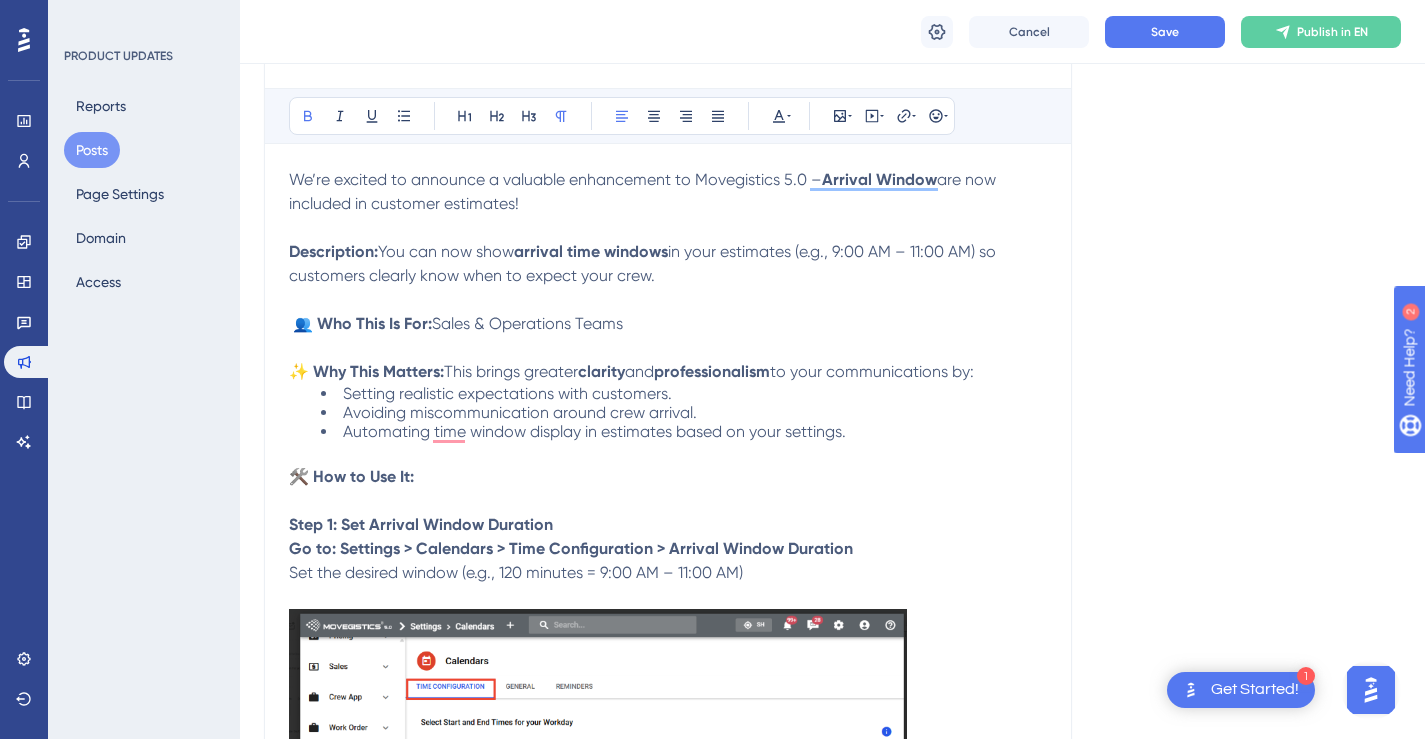 click on "Description:" at bounding box center (333, 251) 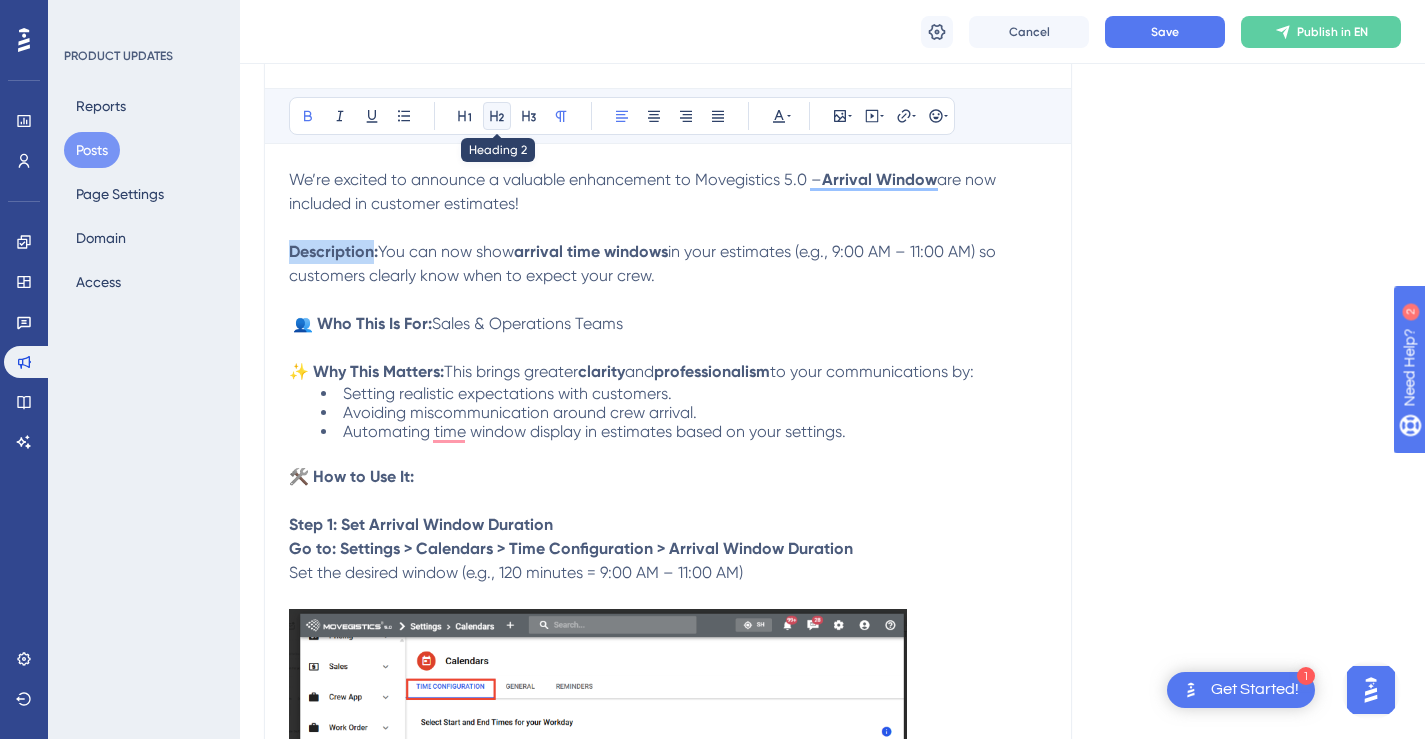 click 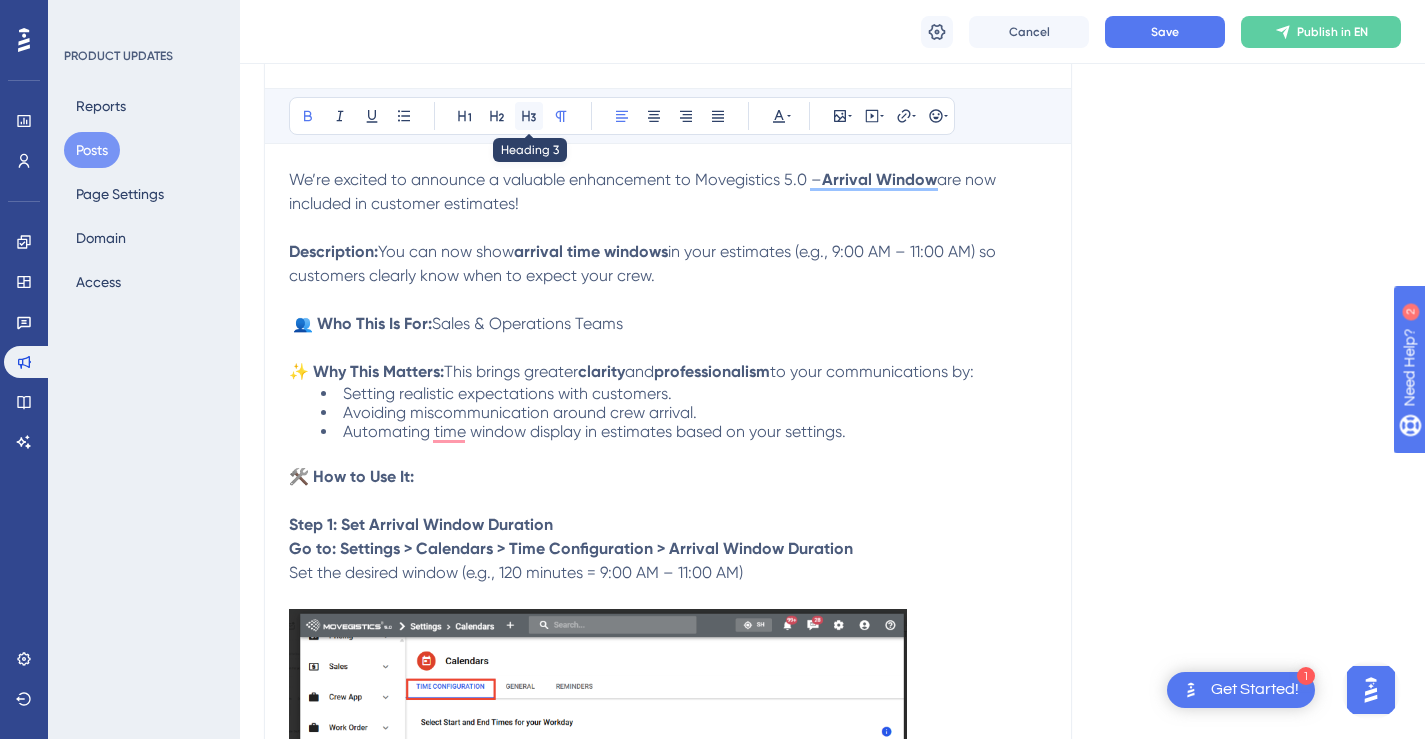 click 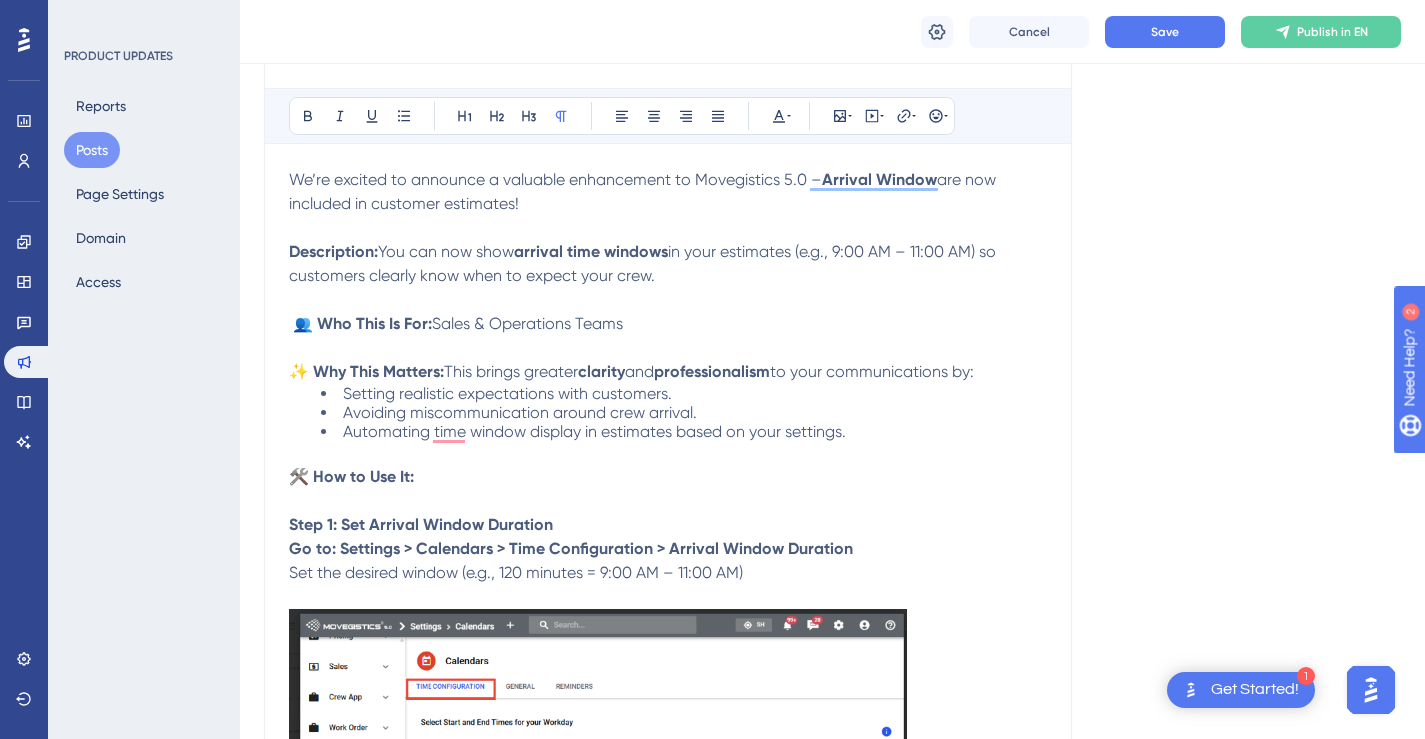 click on "👥 Who This Is For:  Sales & Operations Teams" at bounding box center [668, 312] 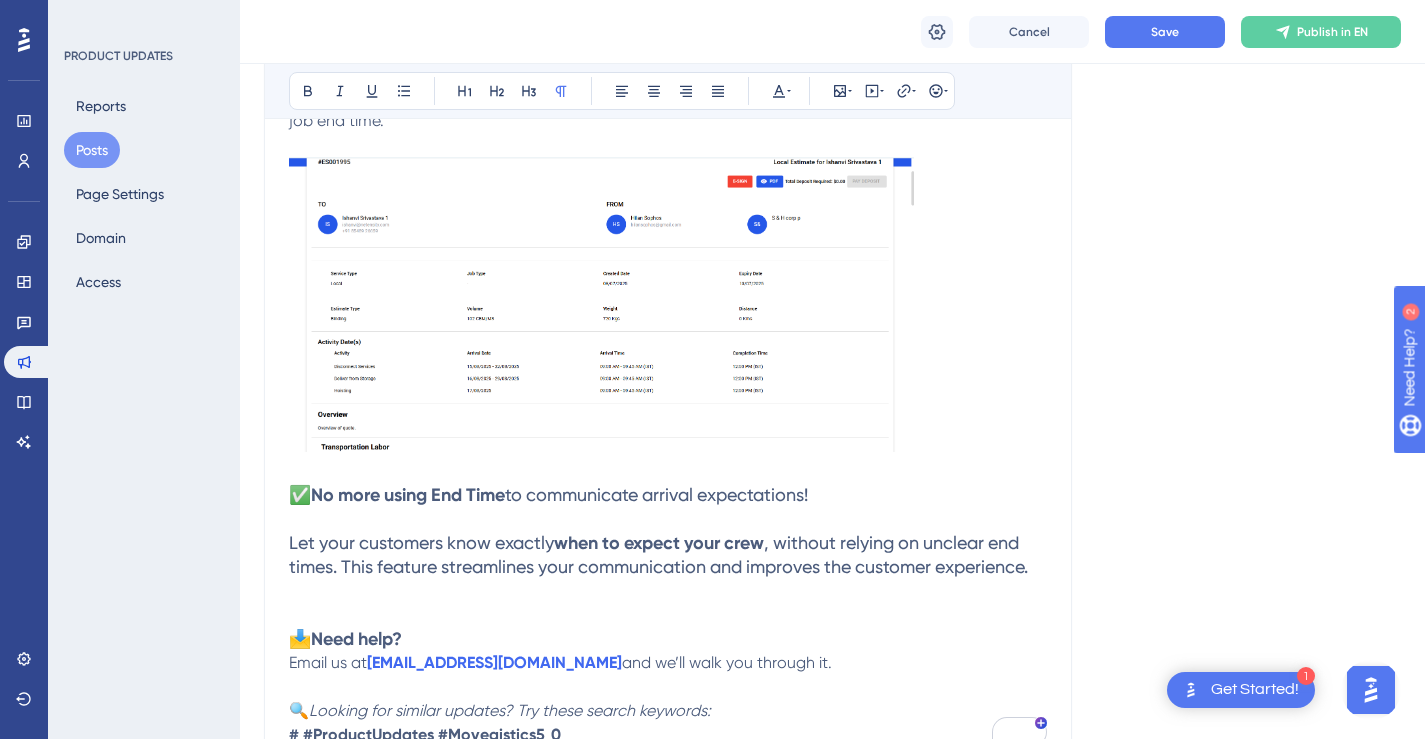scroll, scrollTop: 2576, scrollLeft: 0, axis: vertical 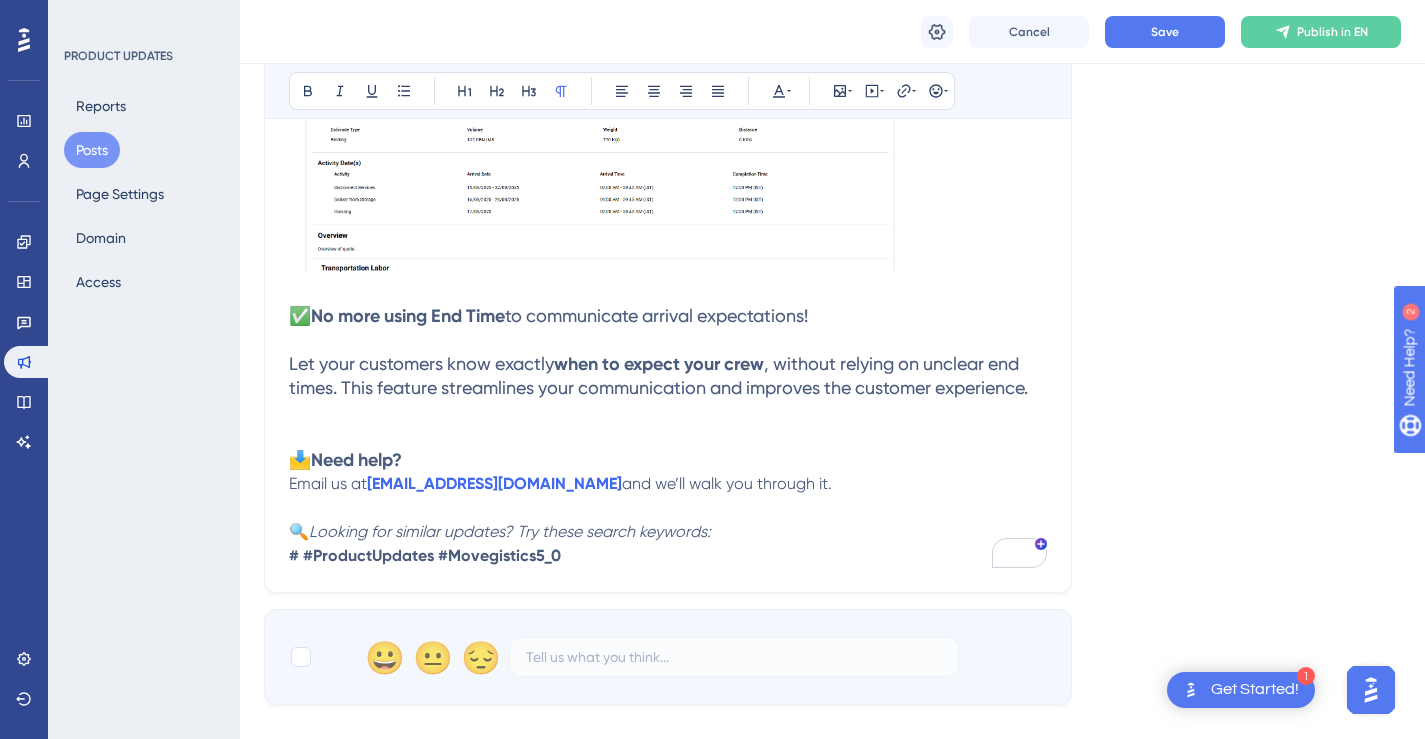drag, startPoint x: 1022, startPoint y: 388, endPoint x: 378, endPoint y: 323, distance: 647.272 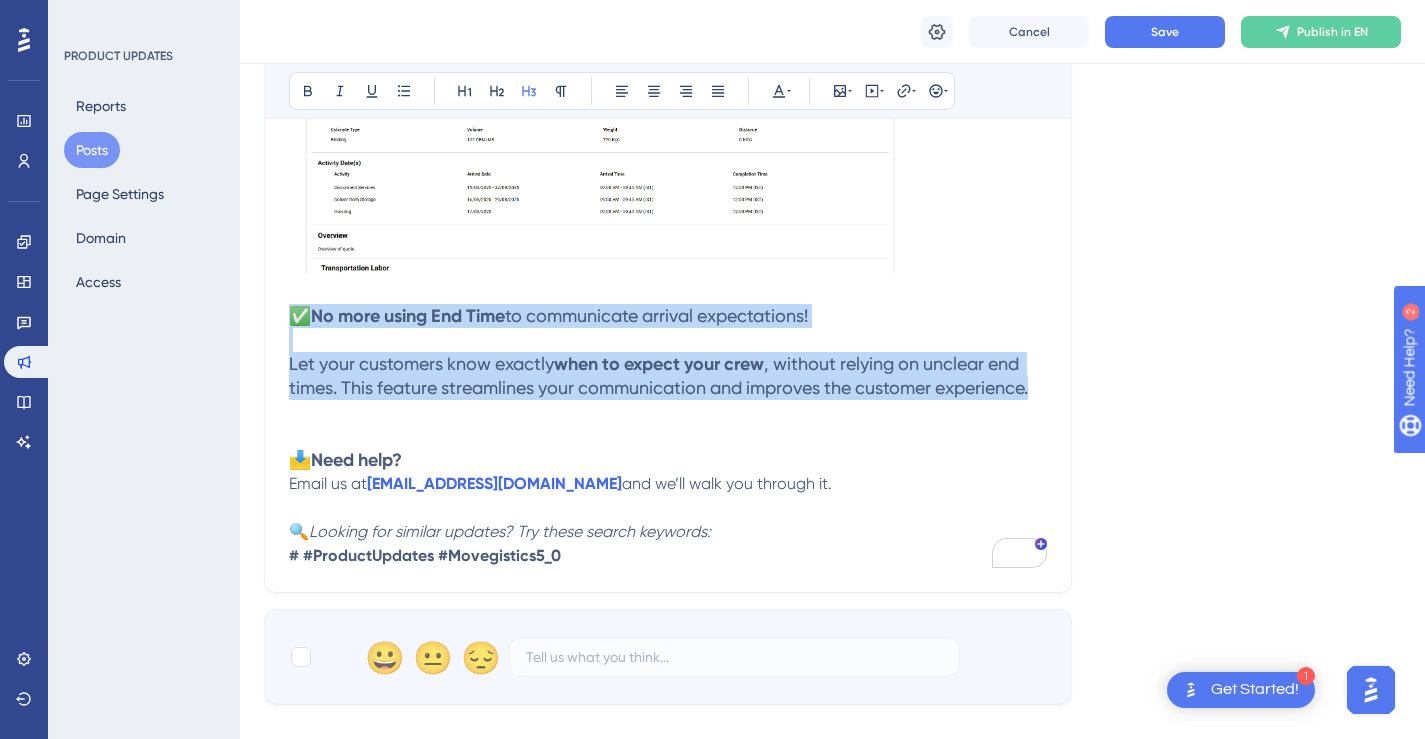 drag, startPoint x: 1040, startPoint y: 390, endPoint x: 295, endPoint y: 324, distance: 747.9178 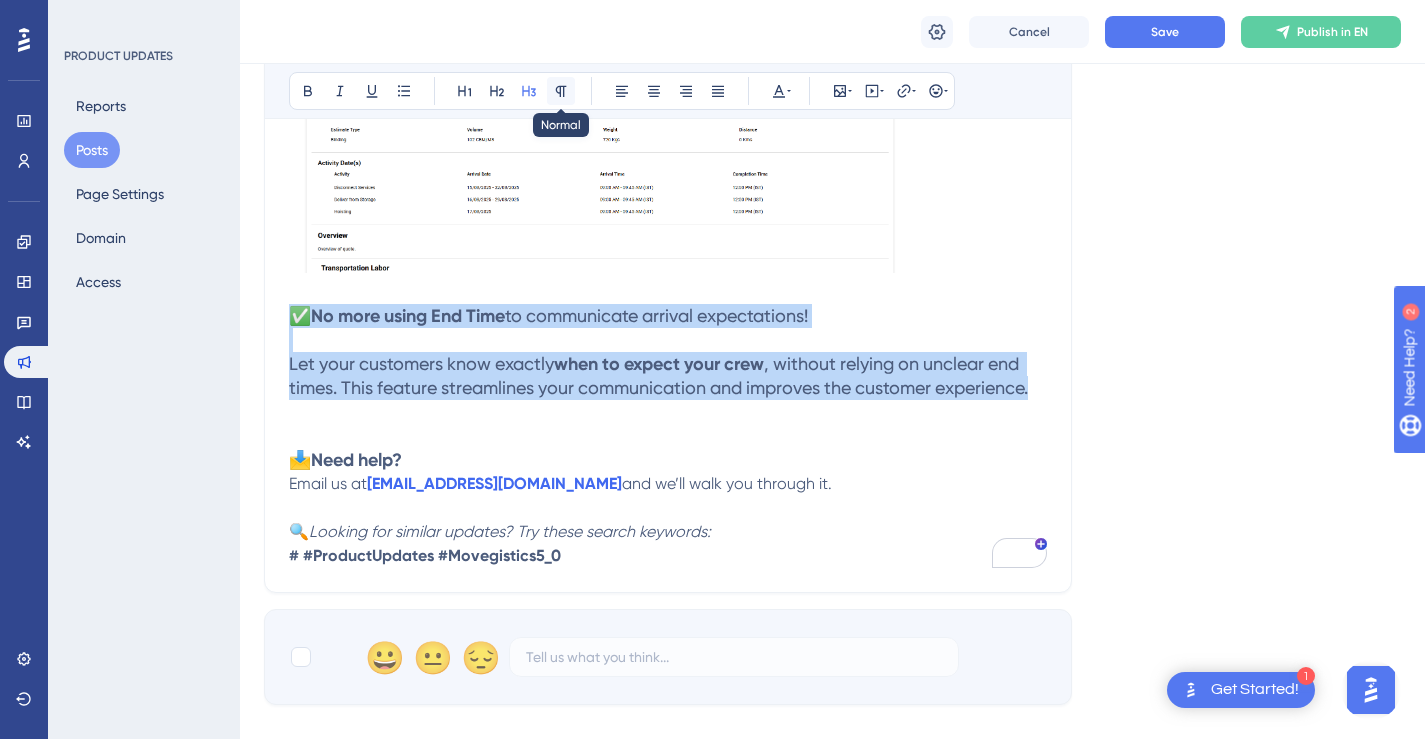 click 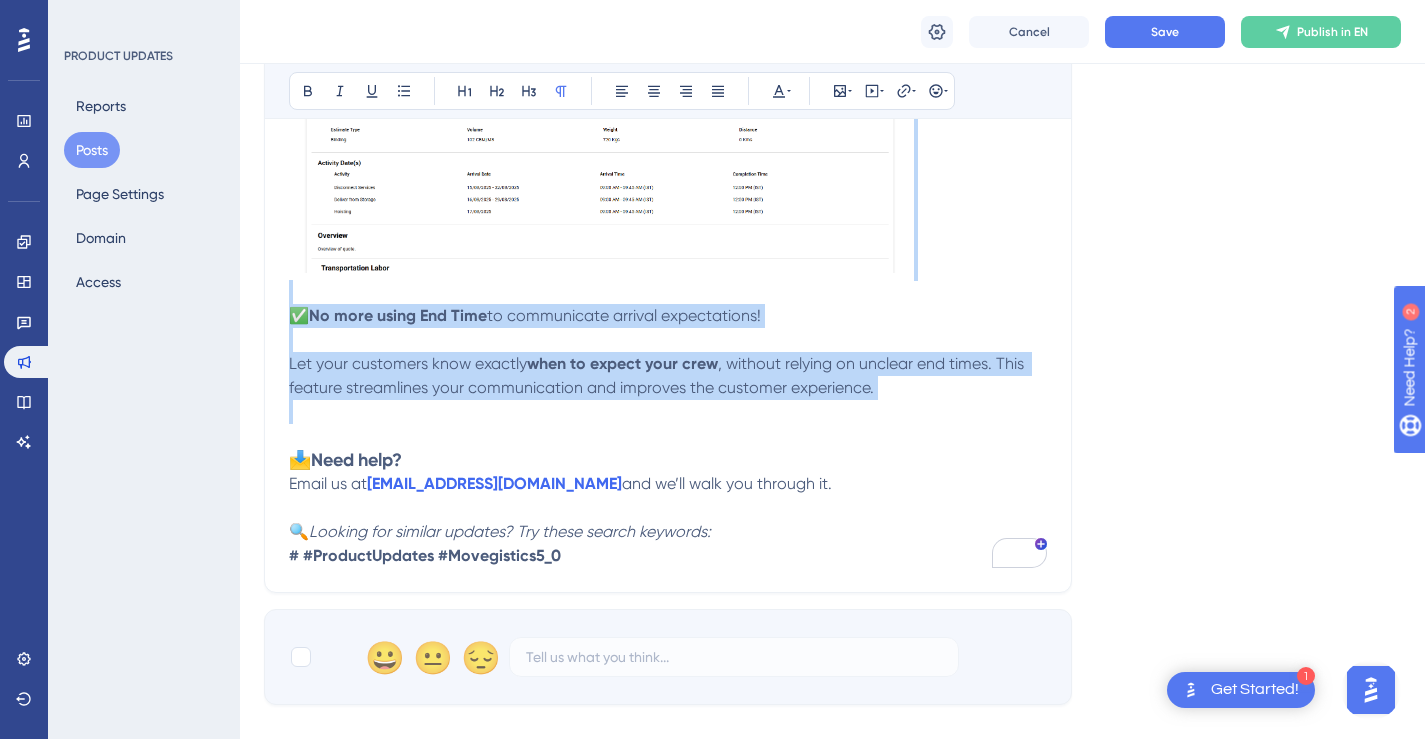 click on "✅  No more using End Time  to communicate arrival expectations! Let your customers know exactly  when to expect your crew , without relying on unclear end times. This feature streamlines your communication and improves the customer experience." at bounding box center (668, 364) 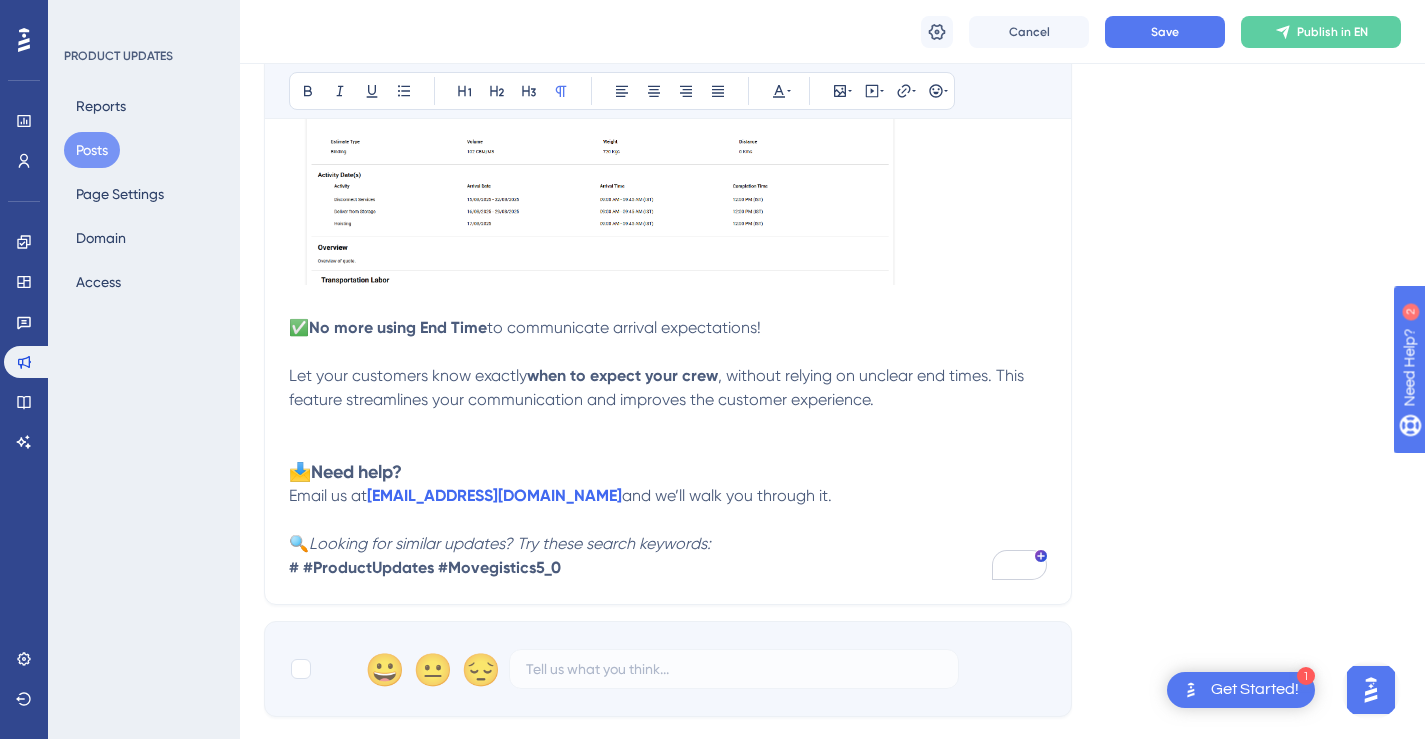 scroll, scrollTop: 2550, scrollLeft: 0, axis: vertical 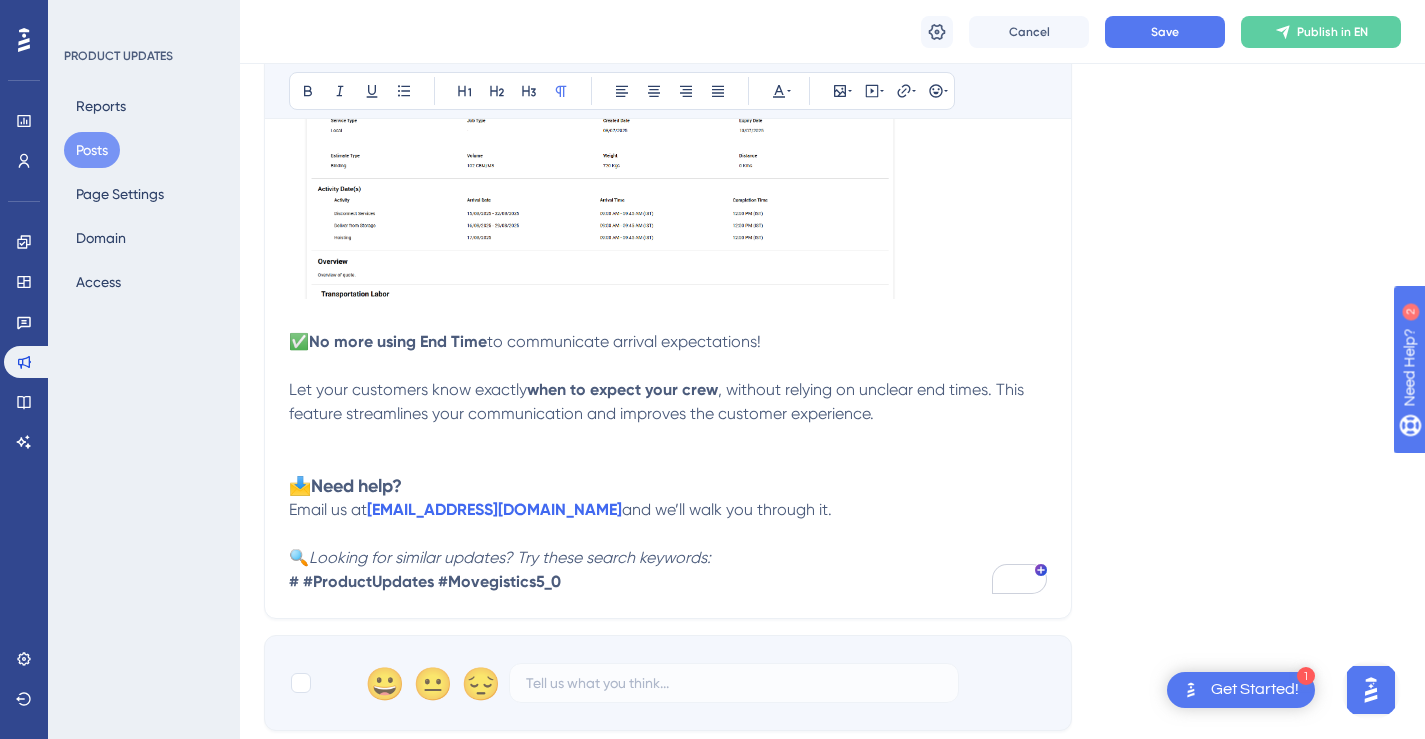 click on "The estimated PDF shared with your customer now shows the exact  arrival window , separate from the job end time." at bounding box center [668, 131] 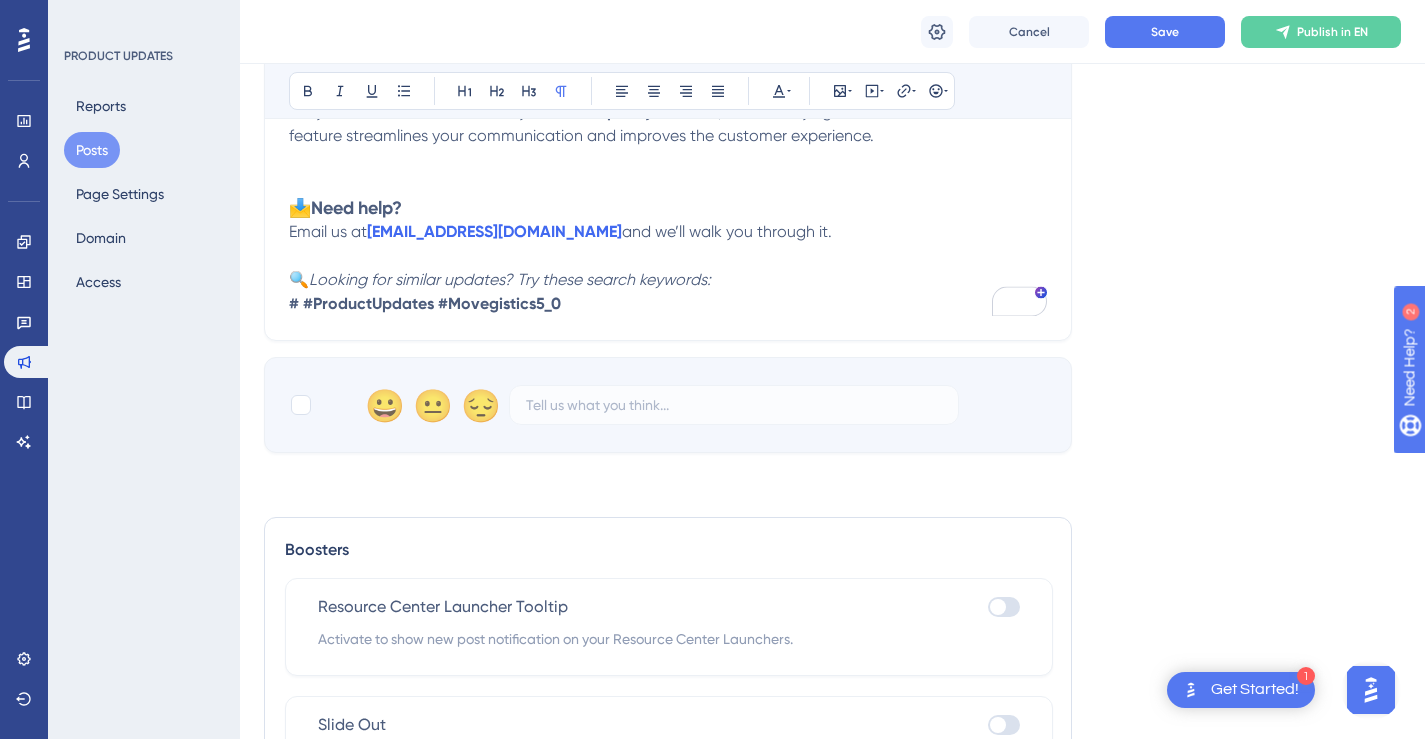 scroll, scrollTop: 2616, scrollLeft: 0, axis: vertical 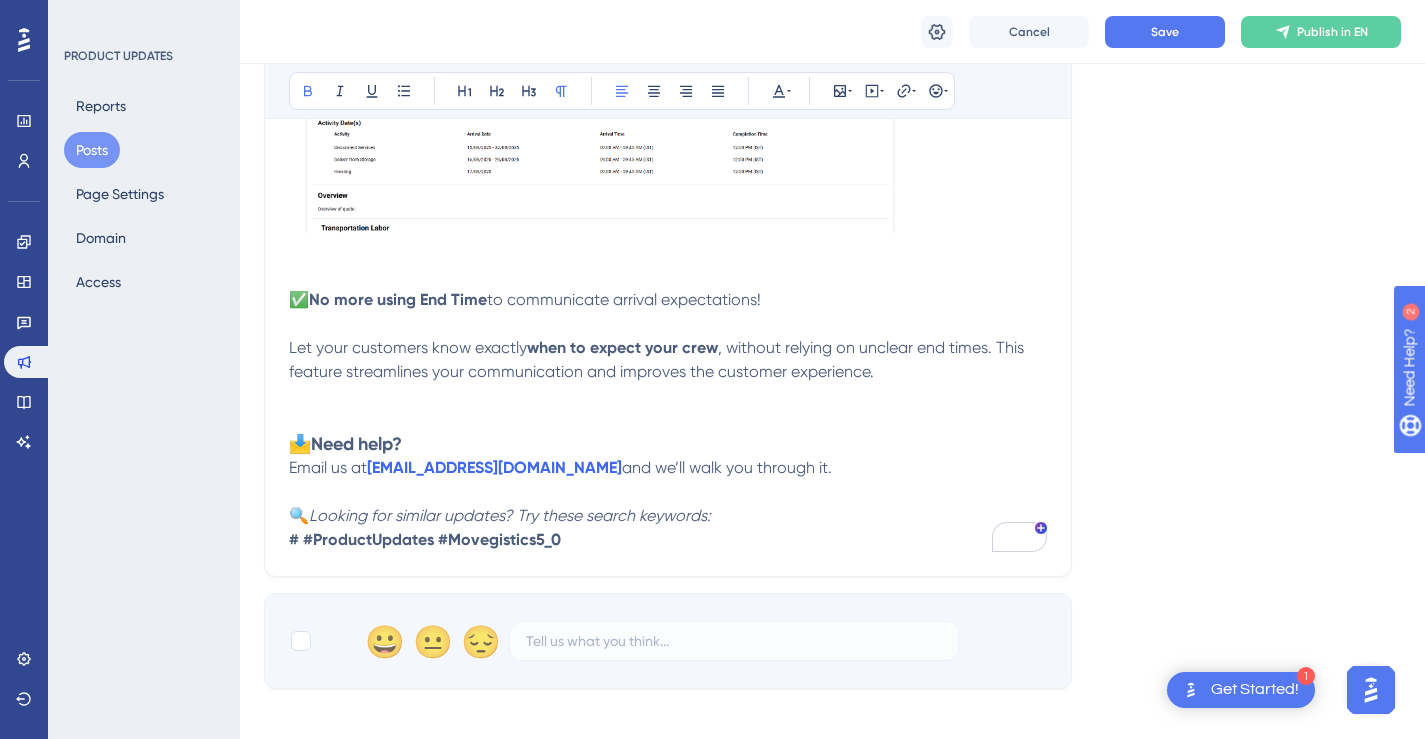 click at bounding box center [301, 539] 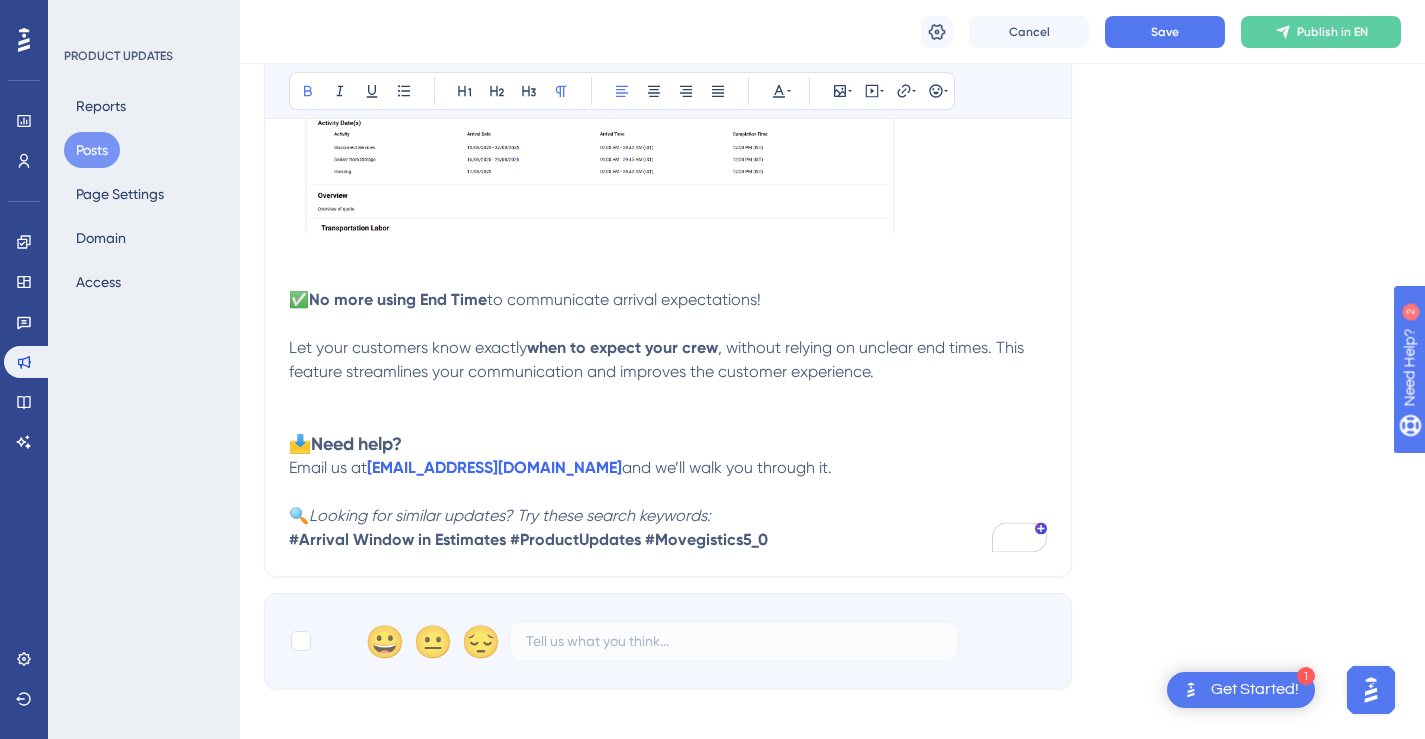 click on "#Arrival Window in Estimates" at bounding box center (397, 539) 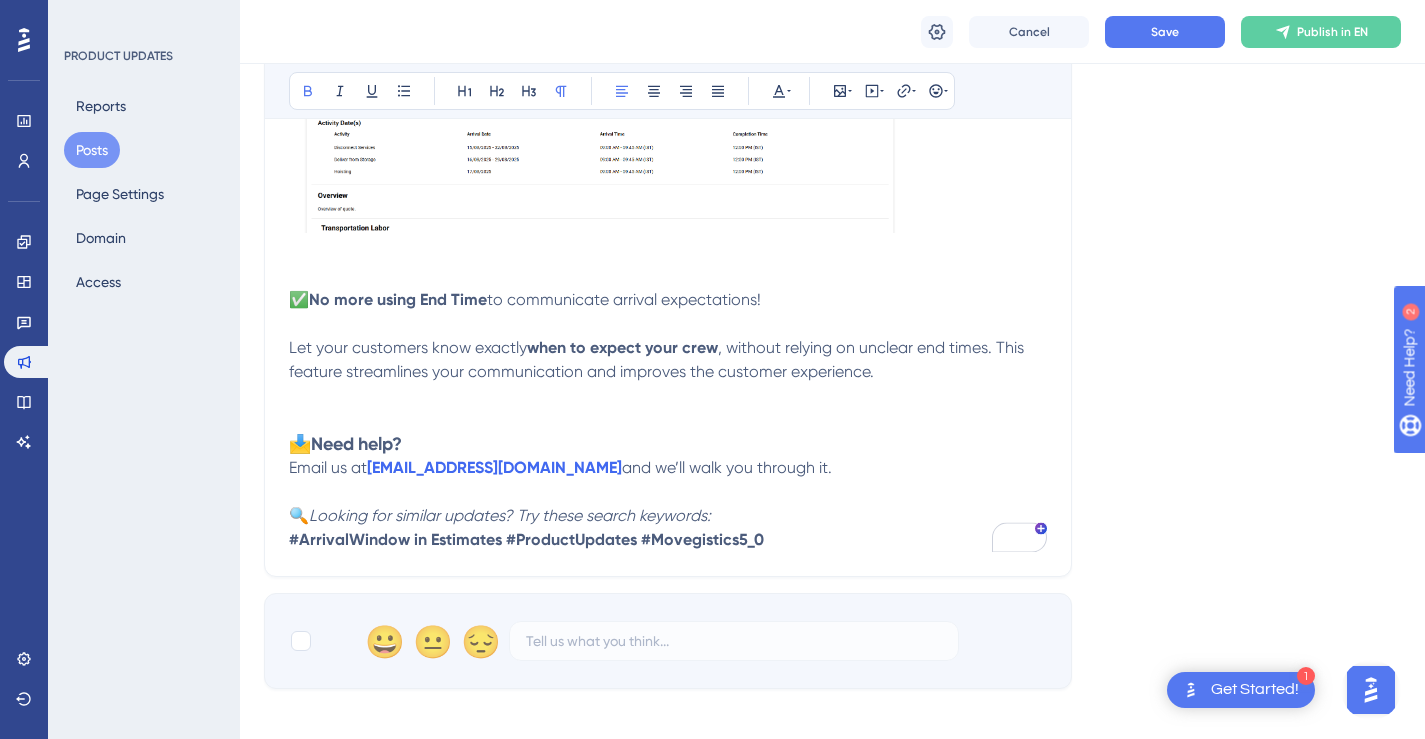 click on "#ArrivalWindow in Estimates" at bounding box center (395, 539) 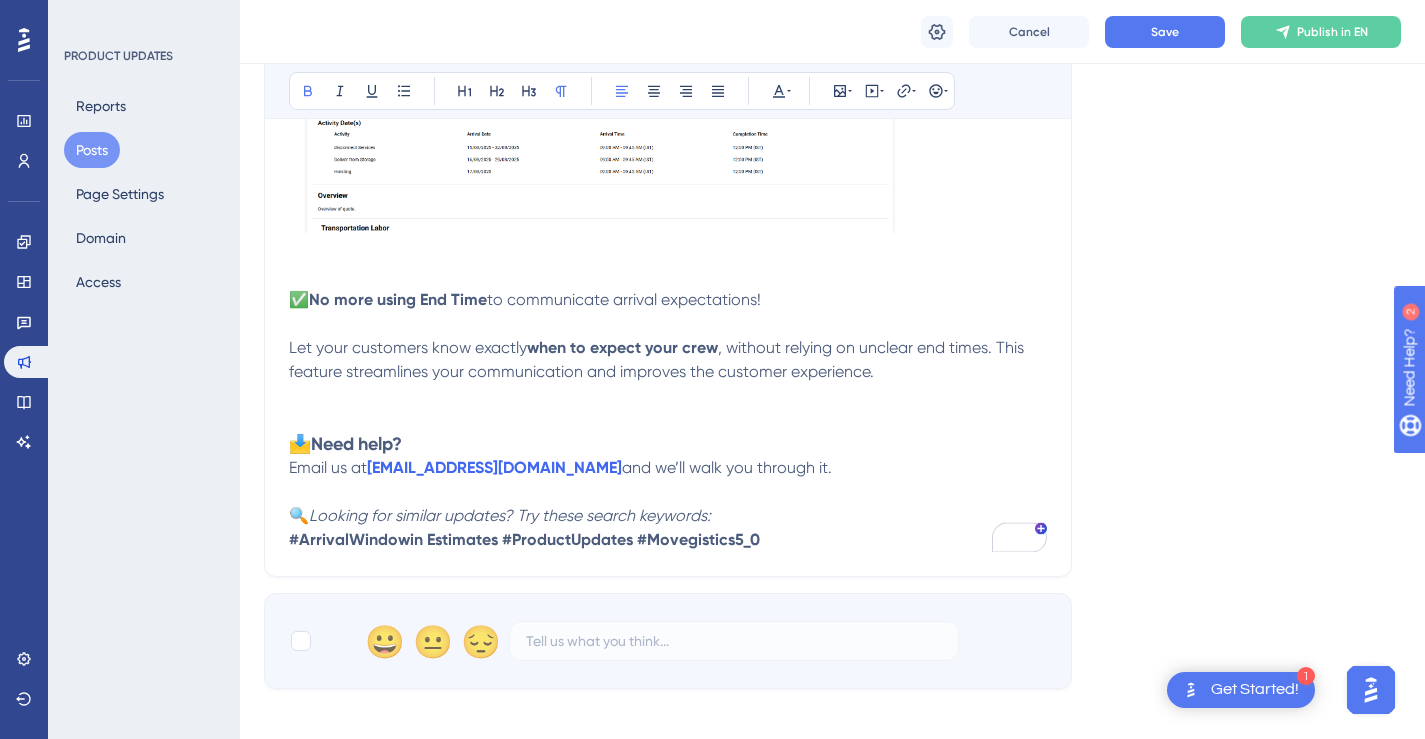 click on "#ArrivalWindowin Estimates" at bounding box center (393, 539) 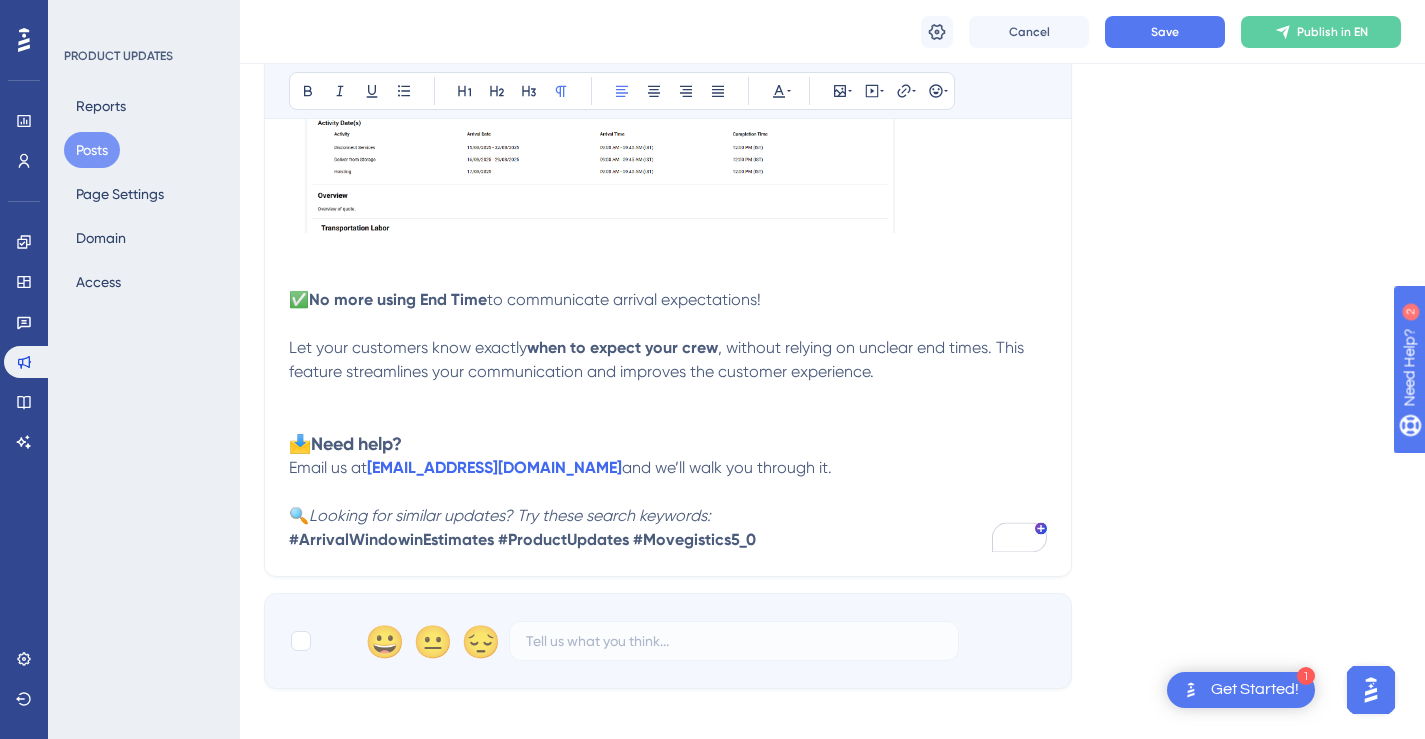 click on "#ProductUpdates #Movegistics5_0" at bounding box center [627, 539] 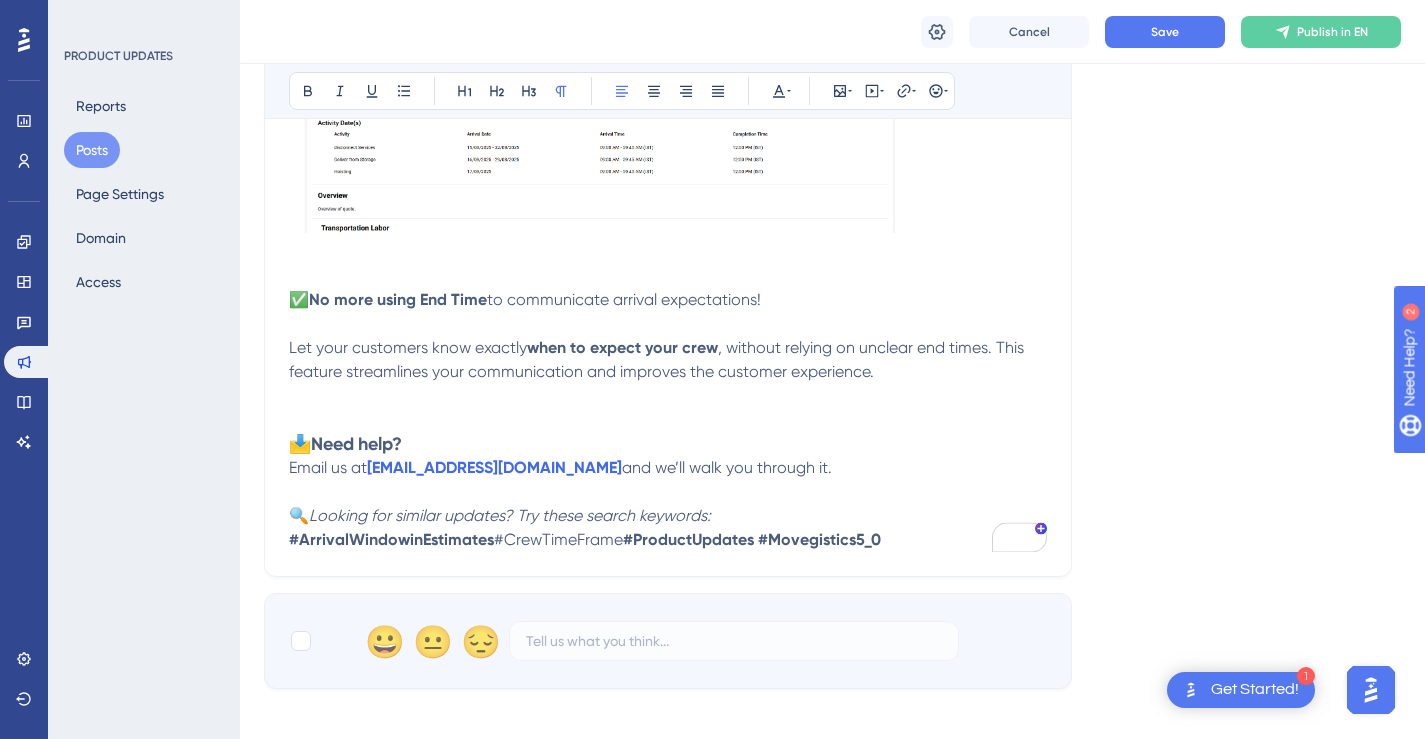 click on "#CrewTimeFrame" at bounding box center (558, 539) 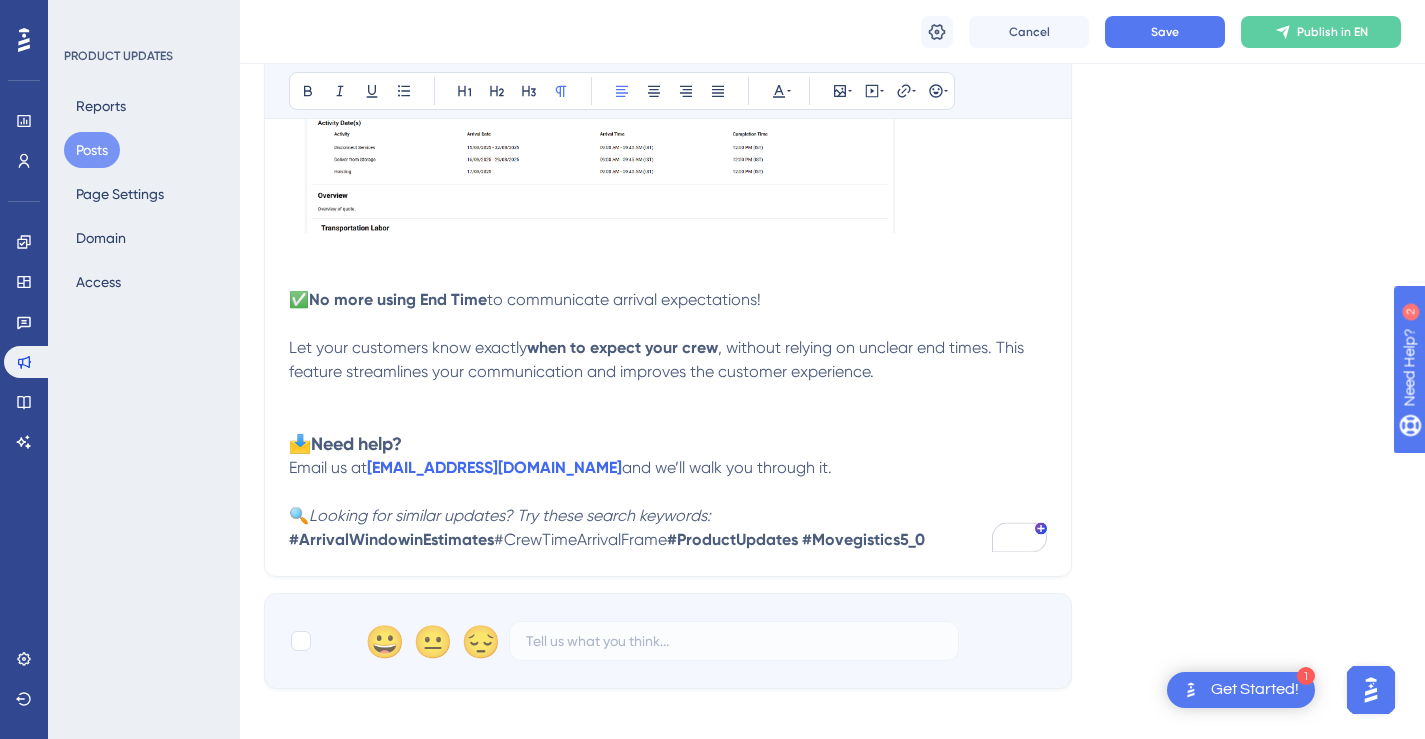 click on "#ProductUpdates #Movegistics5_0" at bounding box center [796, 539] 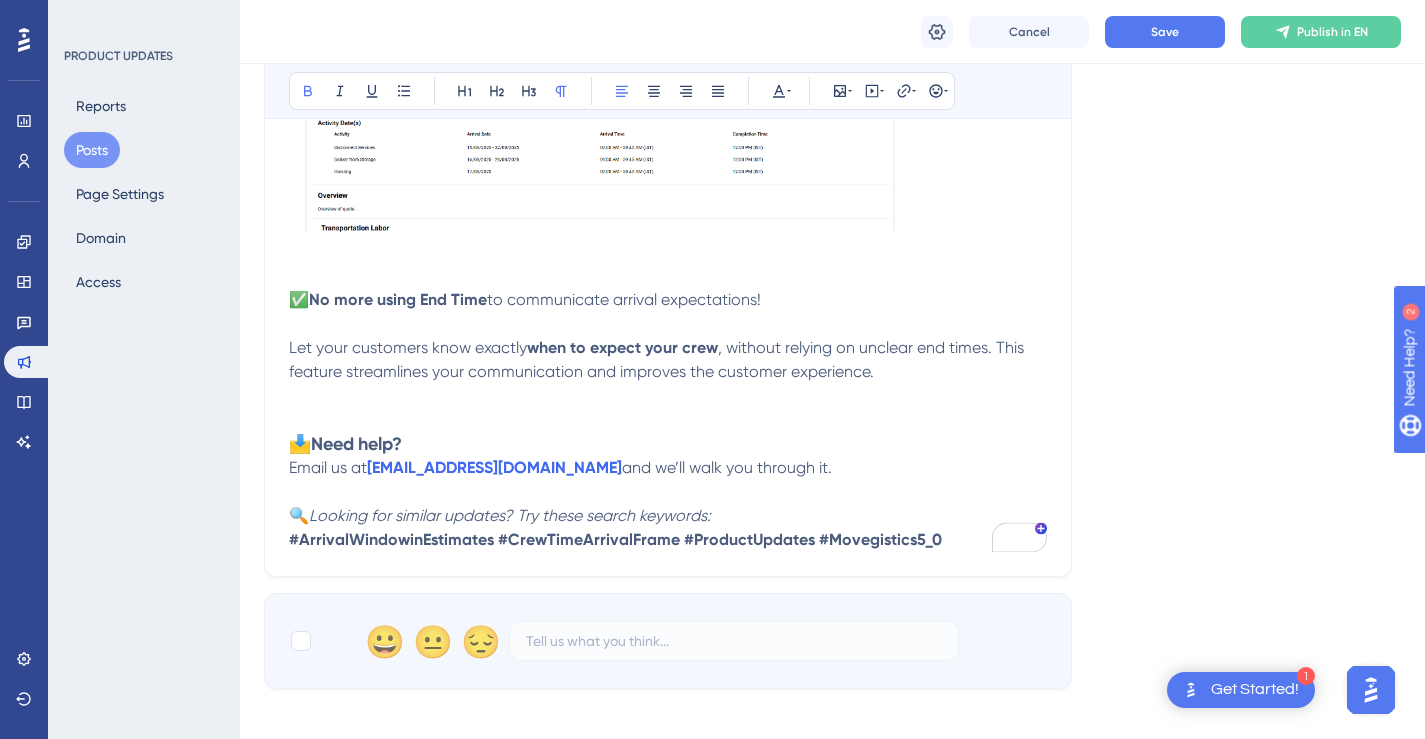 click on "📩  Need help?" at bounding box center (668, 432) 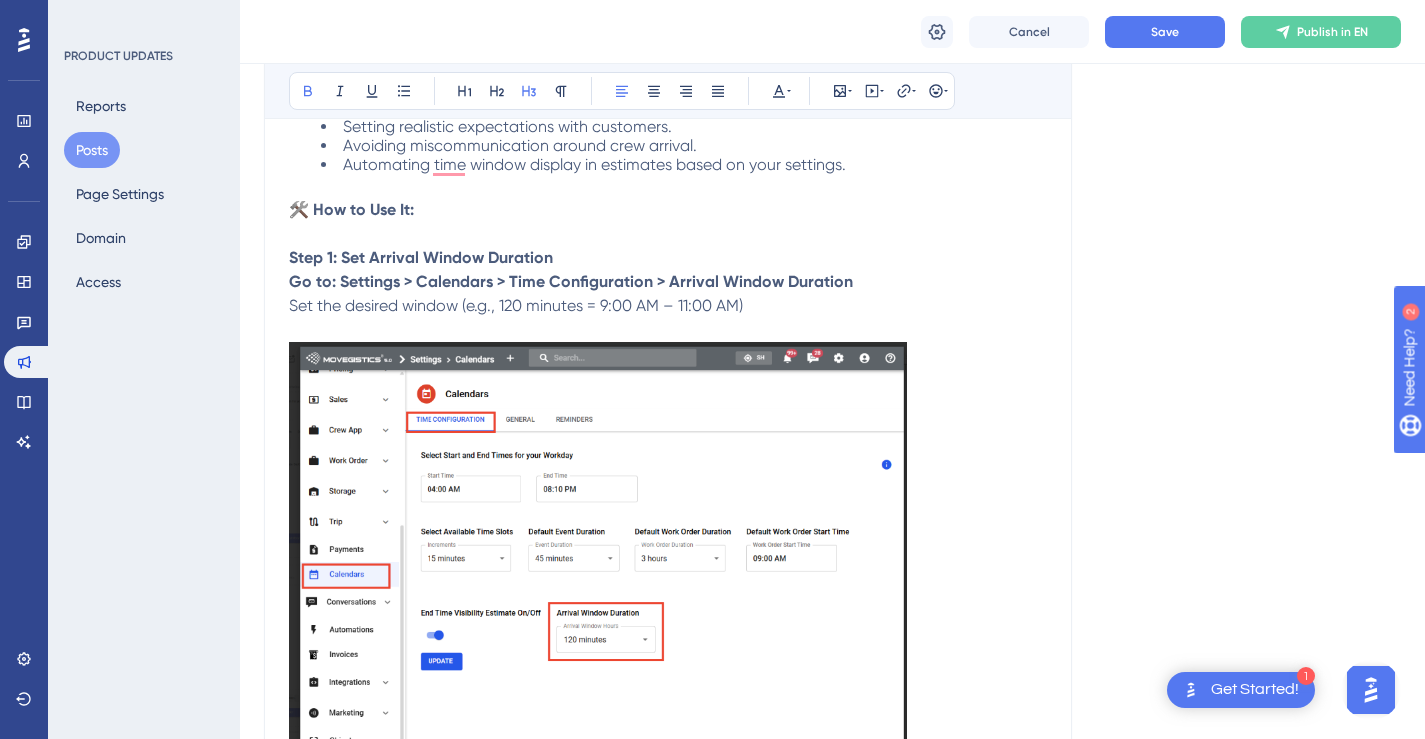 scroll, scrollTop: 578, scrollLeft: 0, axis: vertical 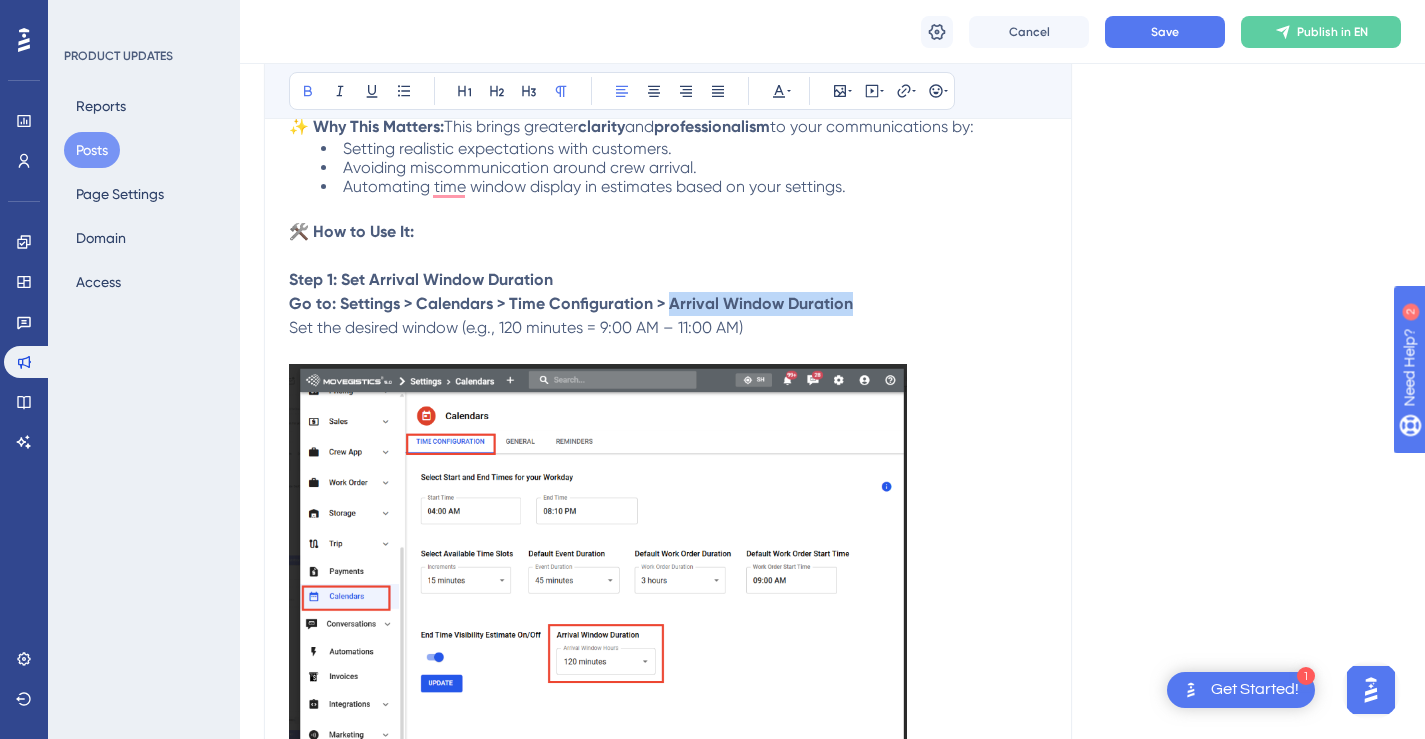 drag, startPoint x: 852, startPoint y: 303, endPoint x: 672, endPoint y: 302, distance: 180.00278 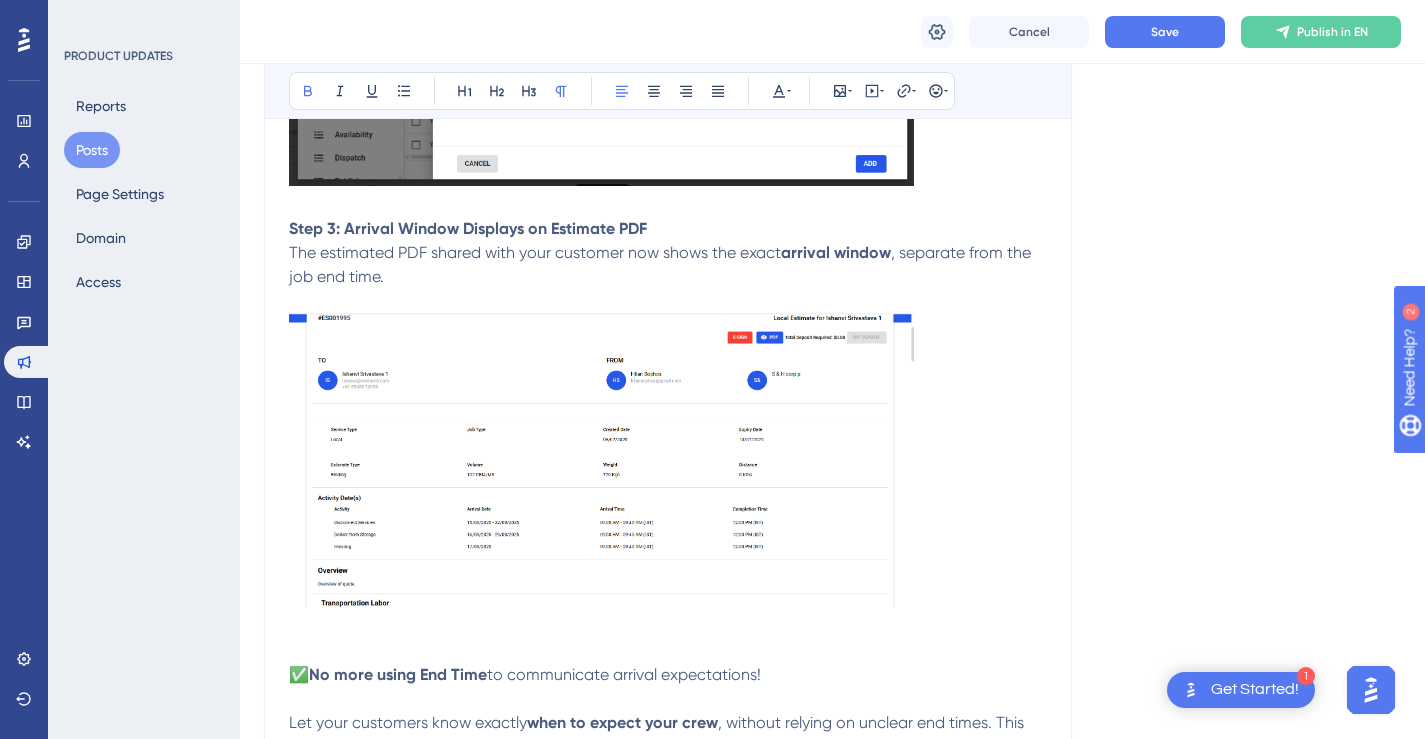 scroll, scrollTop: 2621, scrollLeft: 0, axis: vertical 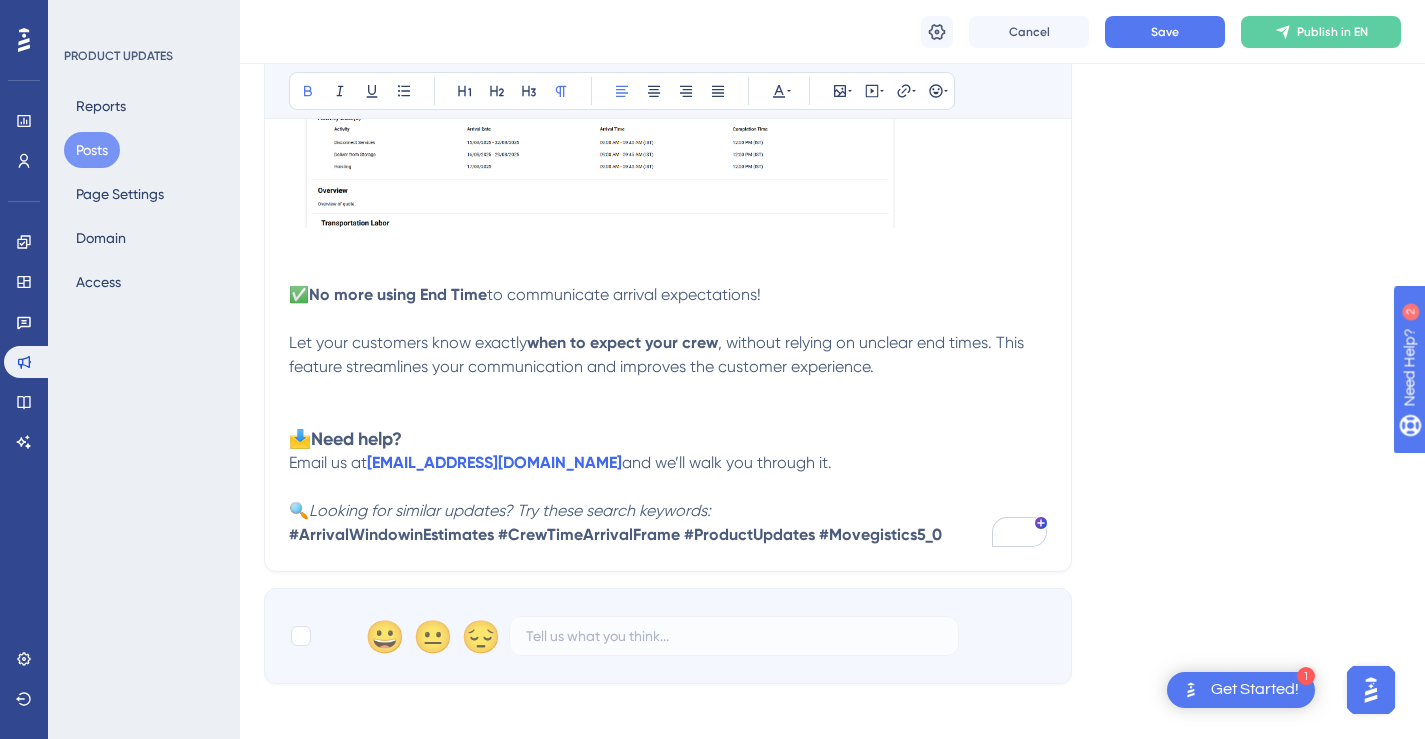 click on "#ProductUpdates #Movegistics5_0" at bounding box center [813, 534] 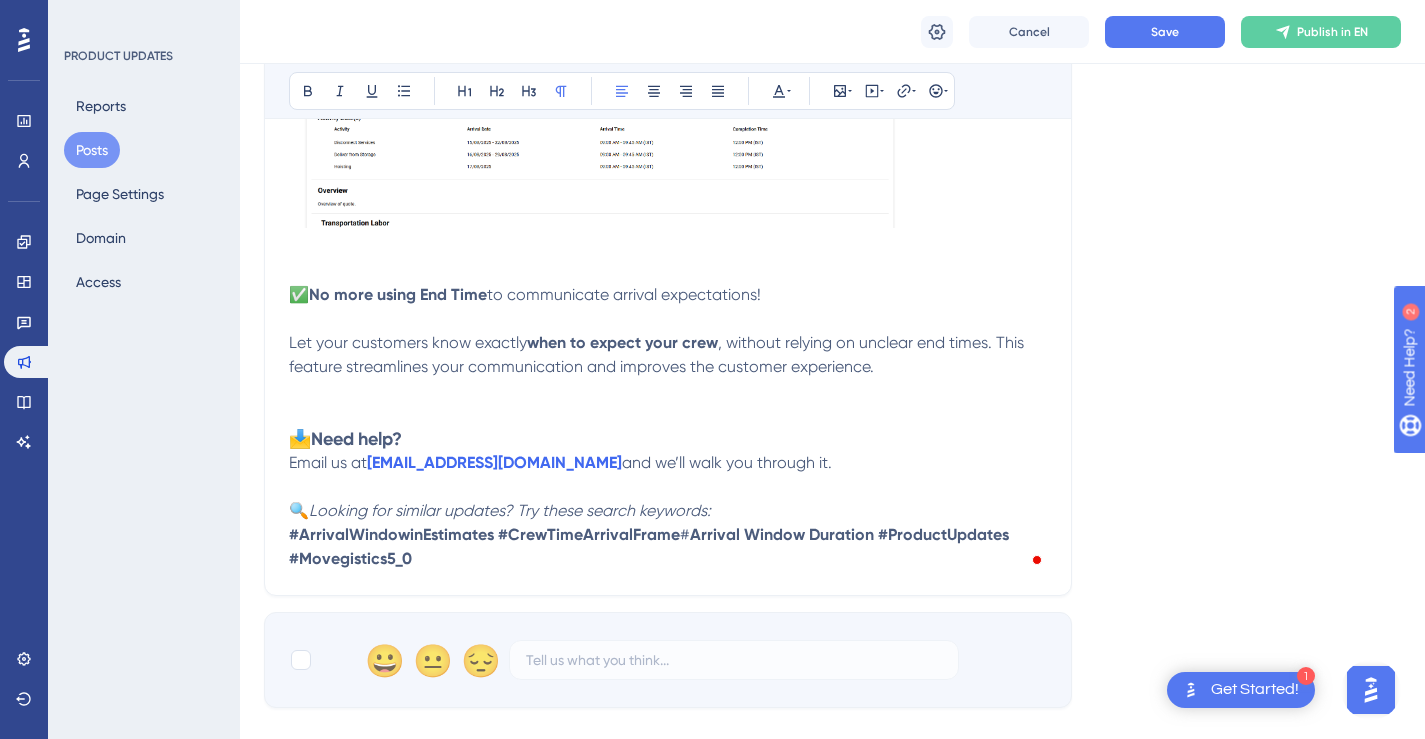click on "Arrival Window Duration" at bounding box center (782, 534) 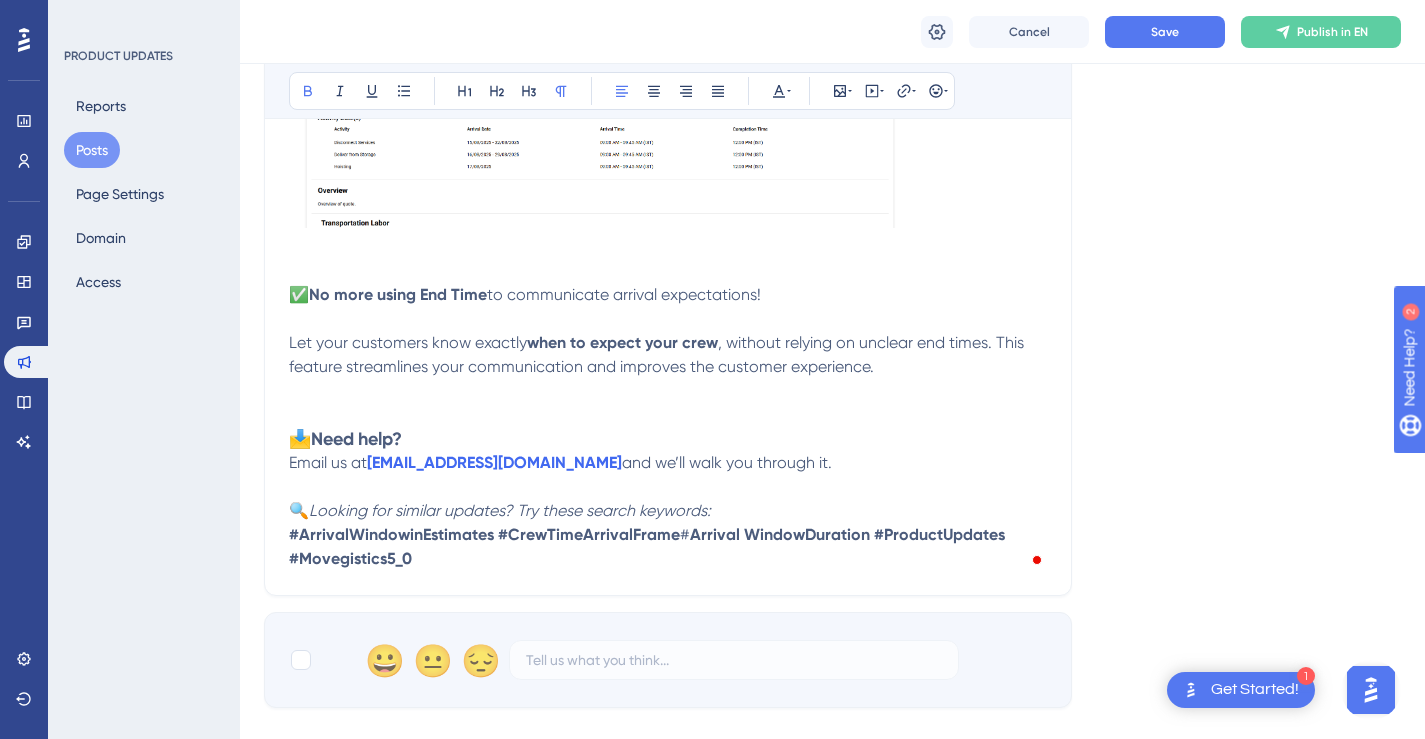 click on "Arrival WindowDuration" at bounding box center [780, 534] 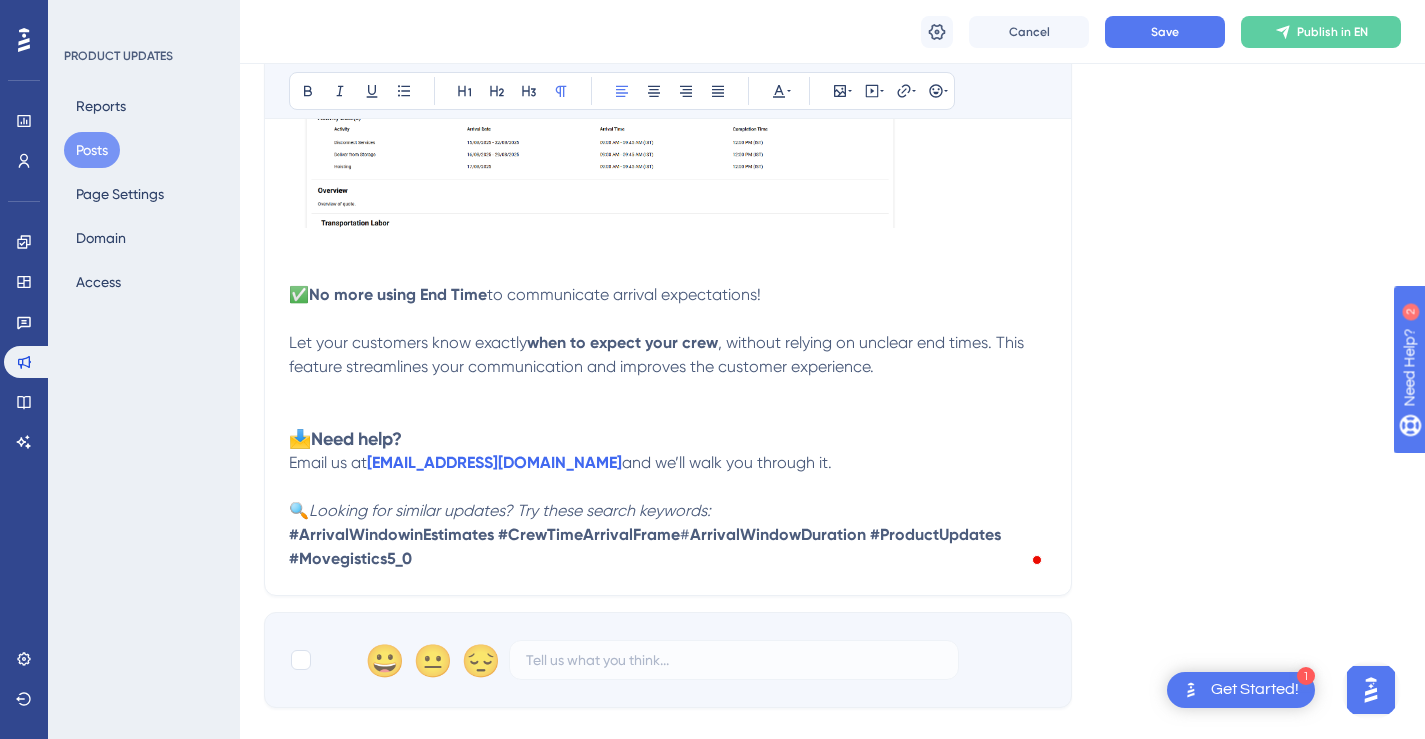 click on "#ProductUpdates #Movegistics5_0" at bounding box center [647, 546] 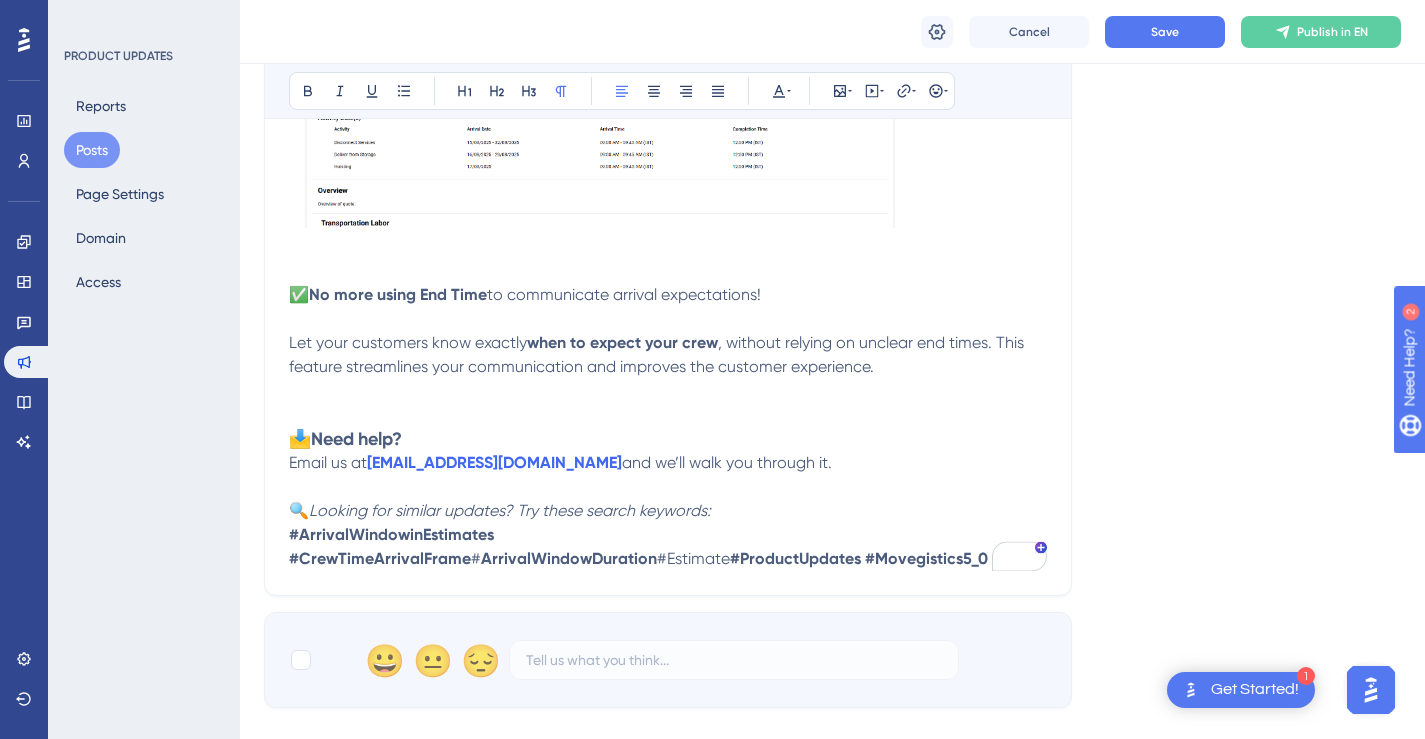 drag, startPoint x: 899, startPoint y: 537, endPoint x: 867, endPoint y: 535, distance: 32.06244 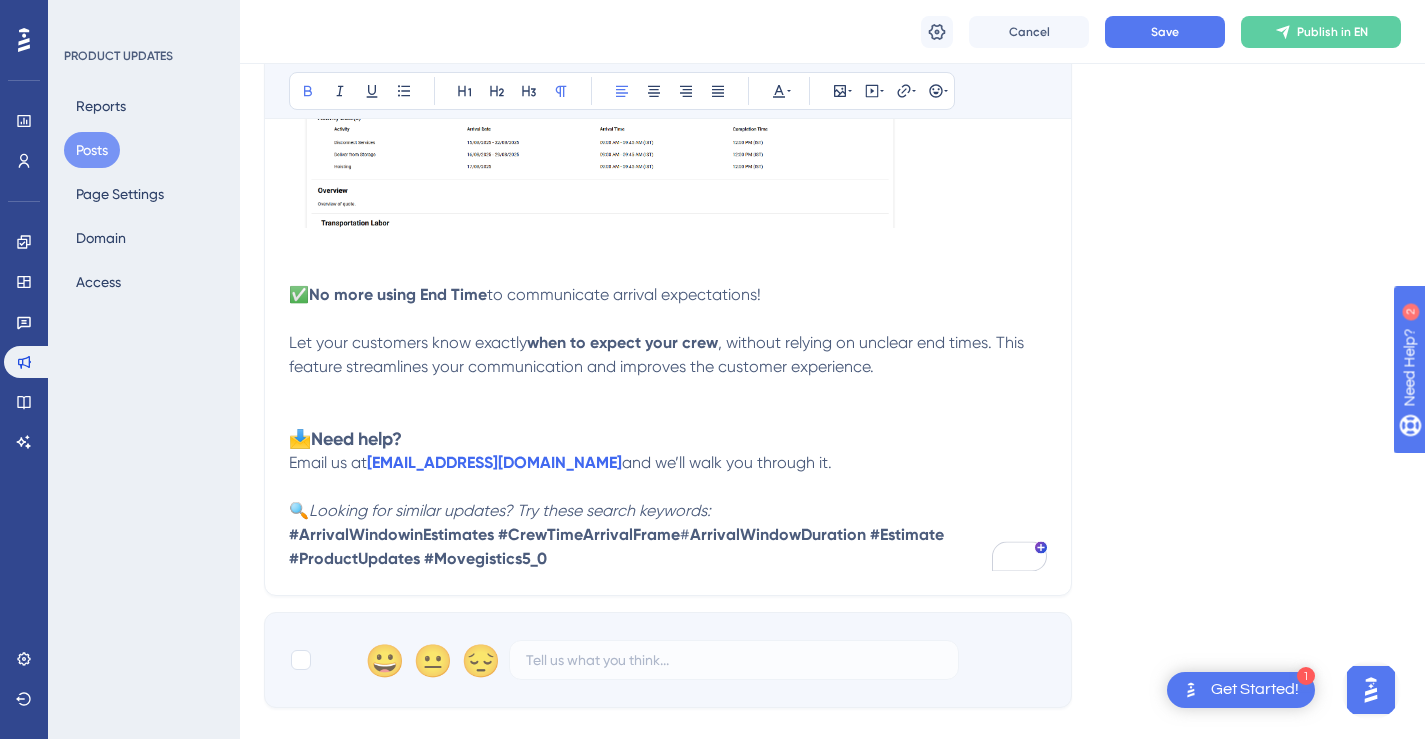 click on "📩  Need help?" at bounding box center (668, 427) 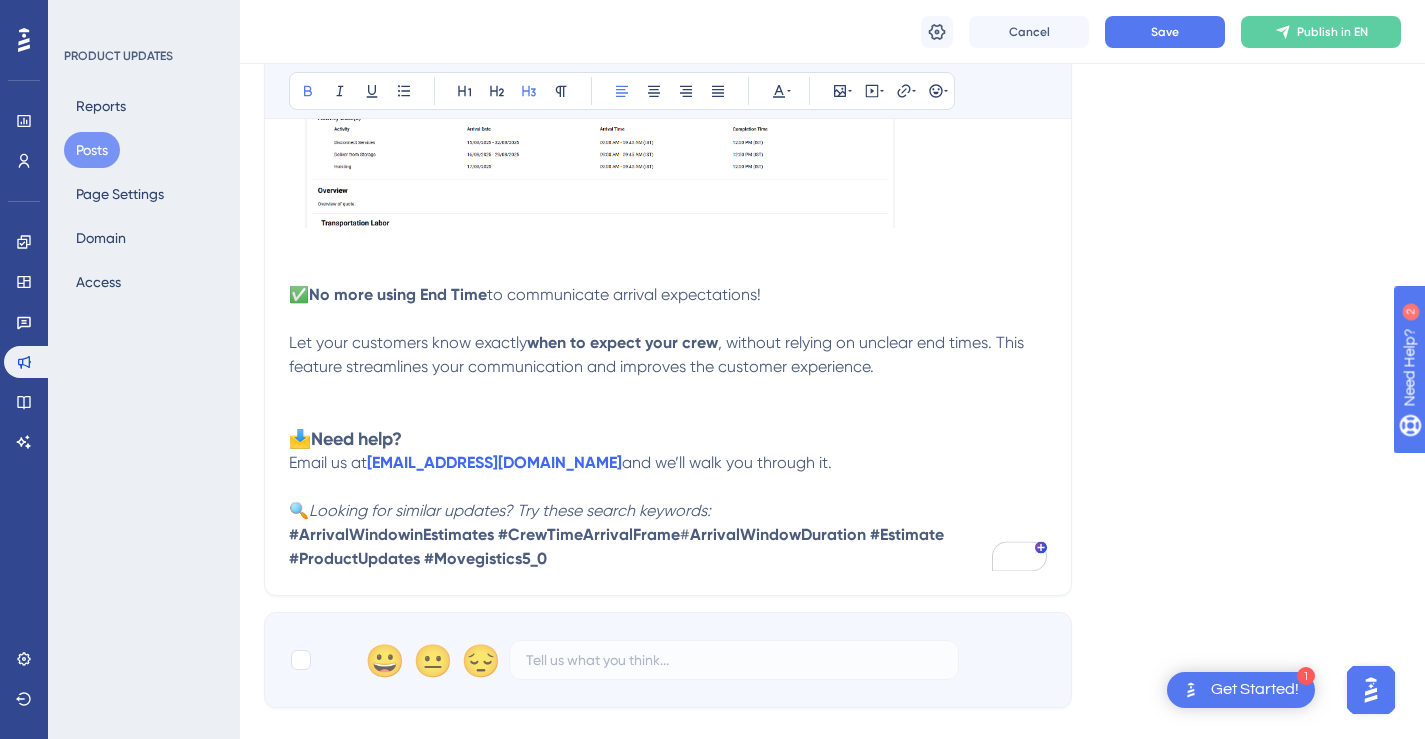 click on "🔍  Looking for similar updates? Try these search keywords: #ArrivalWindowinEstimates   #CrewTimeArrivalFrame  # ArrivalWindowDuration   #Estimate   #ProductUpdates #Movegistics5_0" at bounding box center [668, 535] 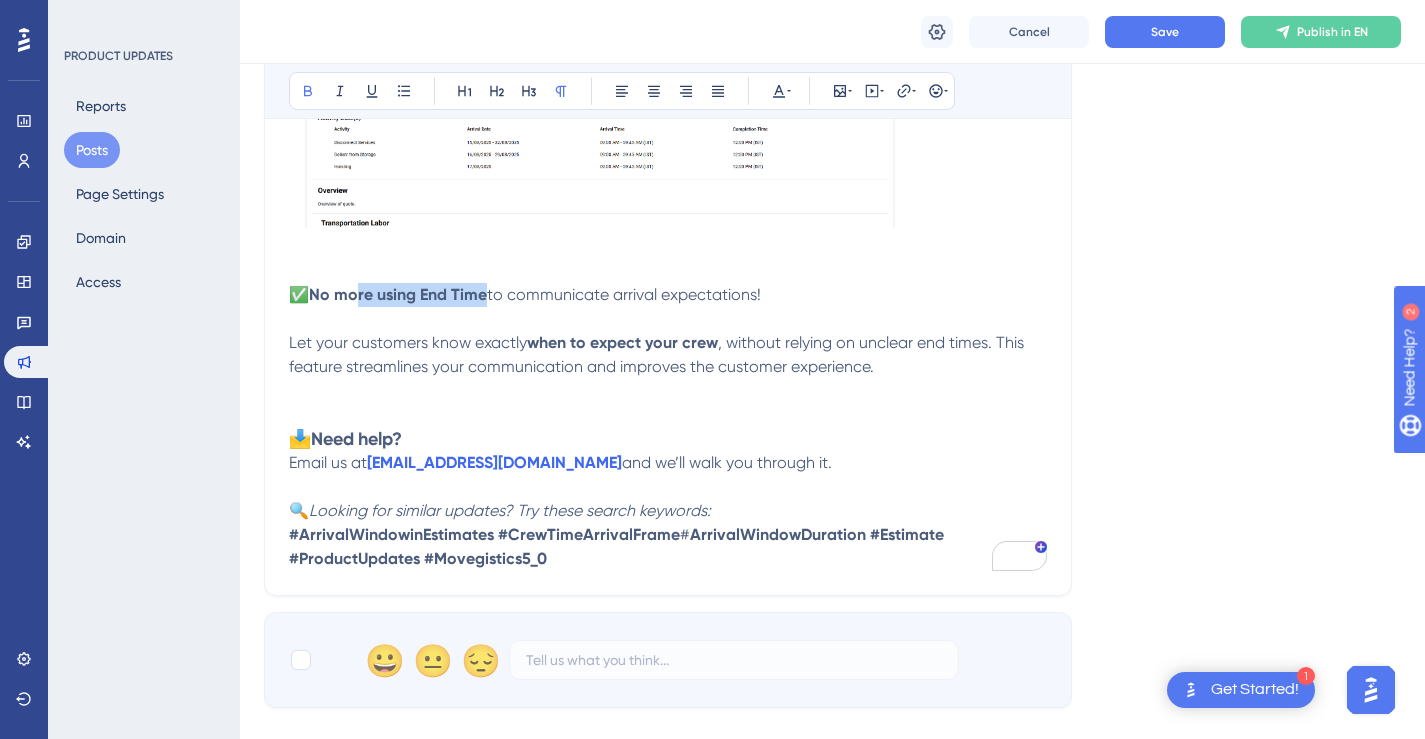 drag, startPoint x: 489, startPoint y: 298, endPoint x: 355, endPoint y: 305, distance: 134.18271 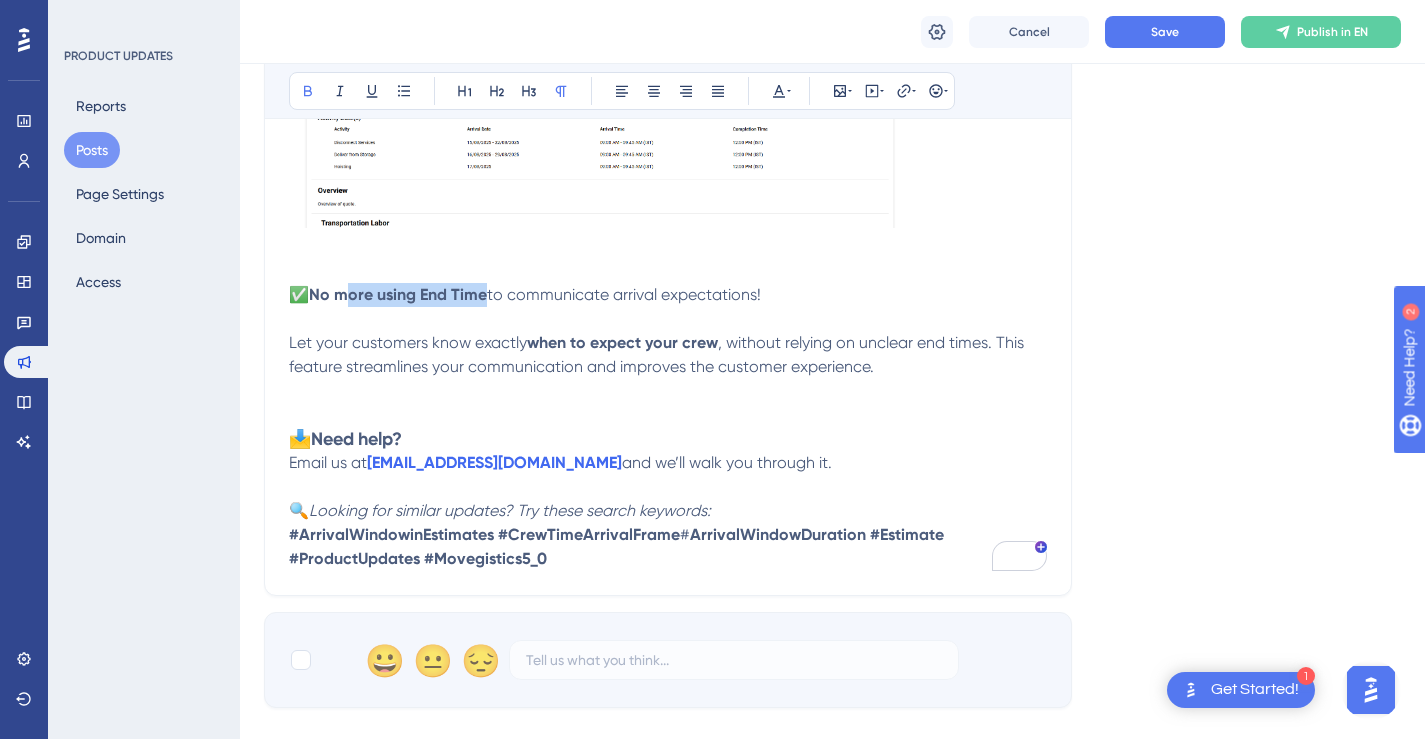 click on "✅  No more using End Time  to communicate arrival expectations! Let your customers know exactly  when to expect your crew , without relying on unclear end times. This feature streamlines your communication and improves the customer experience." at bounding box center [668, 343] 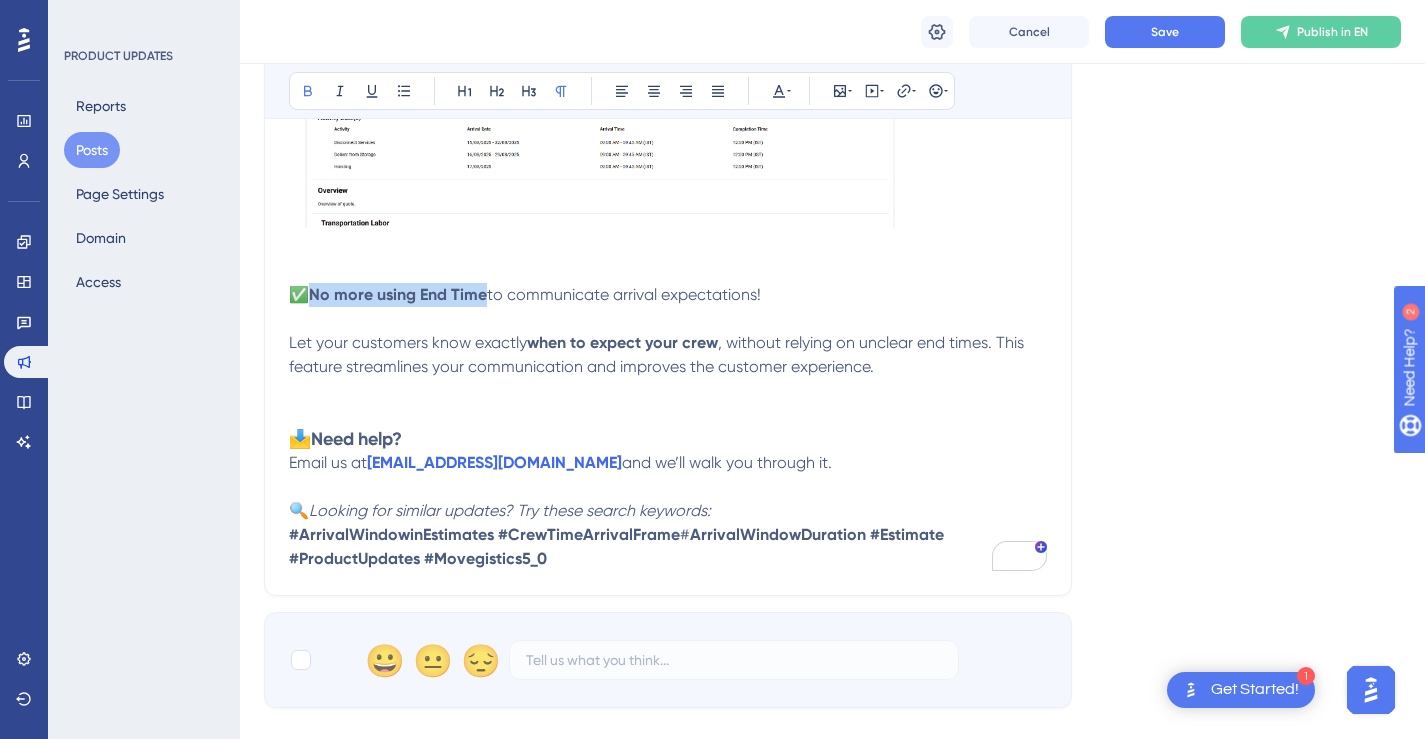 drag, startPoint x: 489, startPoint y: 296, endPoint x: 317, endPoint y: 296, distance: 172 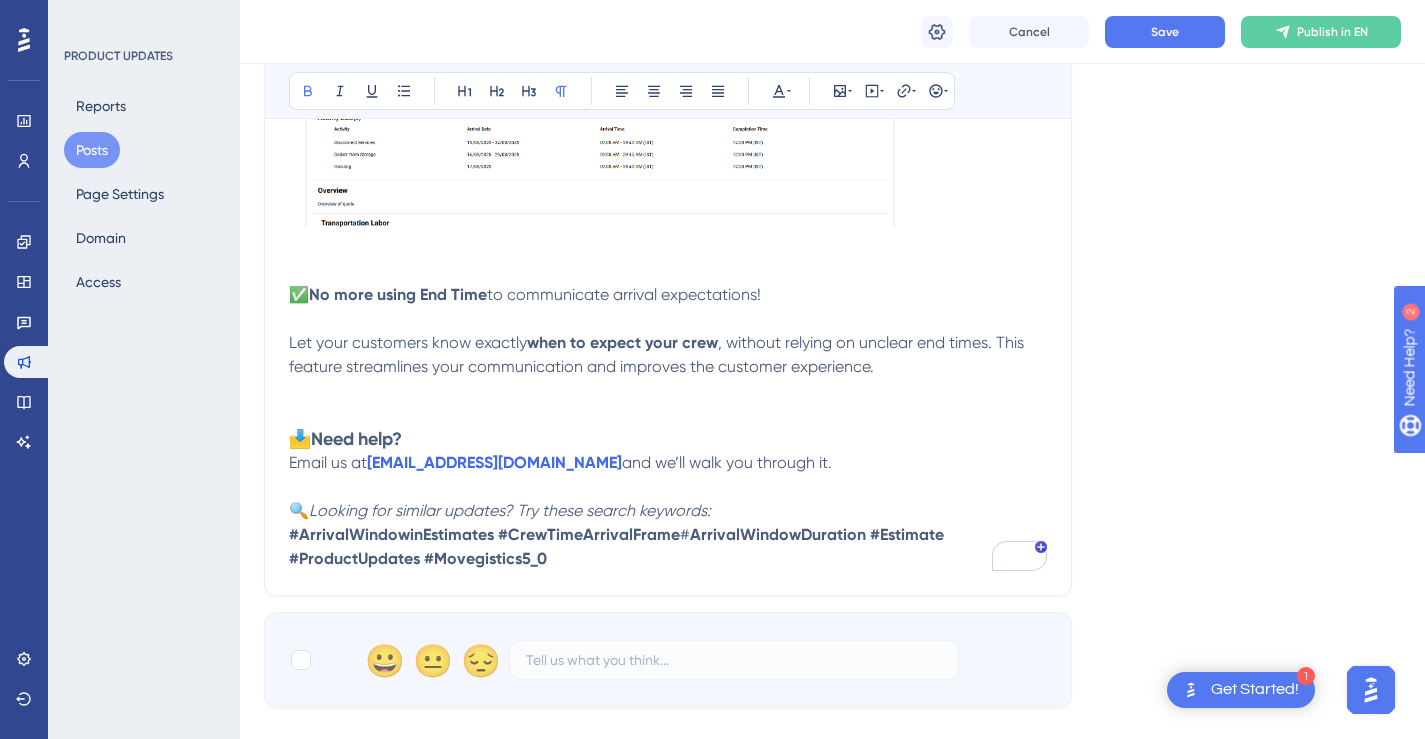 click on "🔍  Looking for similar updates? Try these search keywords: #ArrivalWindowinEstimates   #CrewTimeArrivalFrame  # ArrivalWindowDuration   #Estimate   #ProductUpdates #Movegistics5_0" at bounding box center (668, 535) 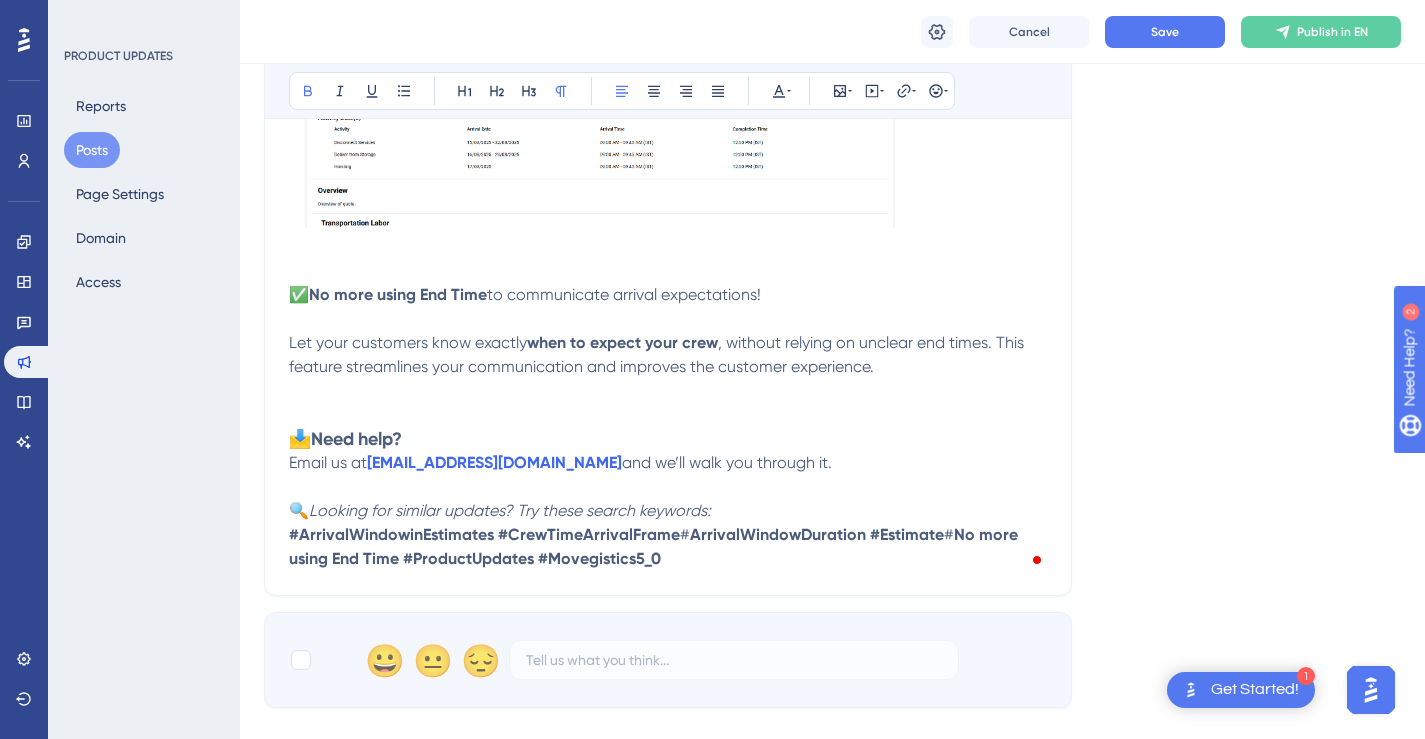 click on "No more using End Time" at bounding box center (655, 546) 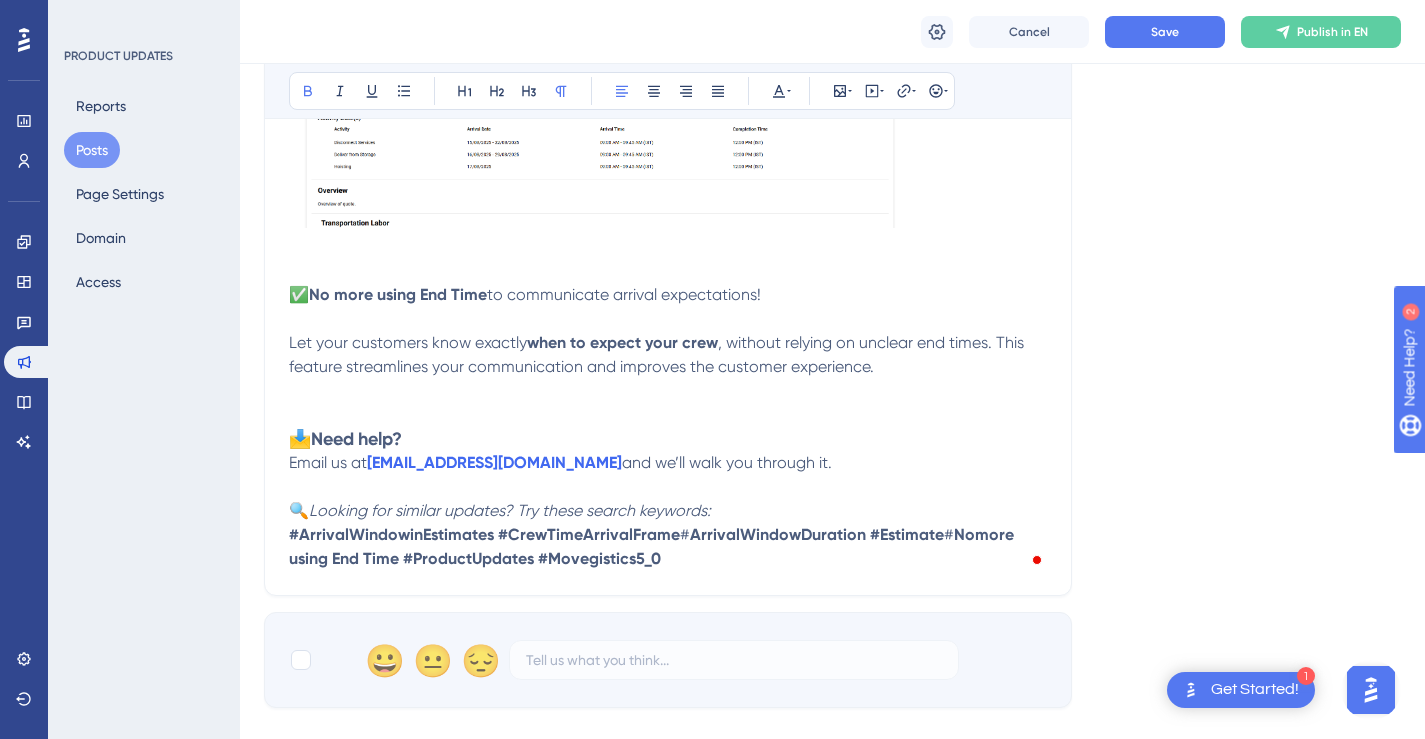 click on "Nomore using End Time" at bounding box center [653, 546] 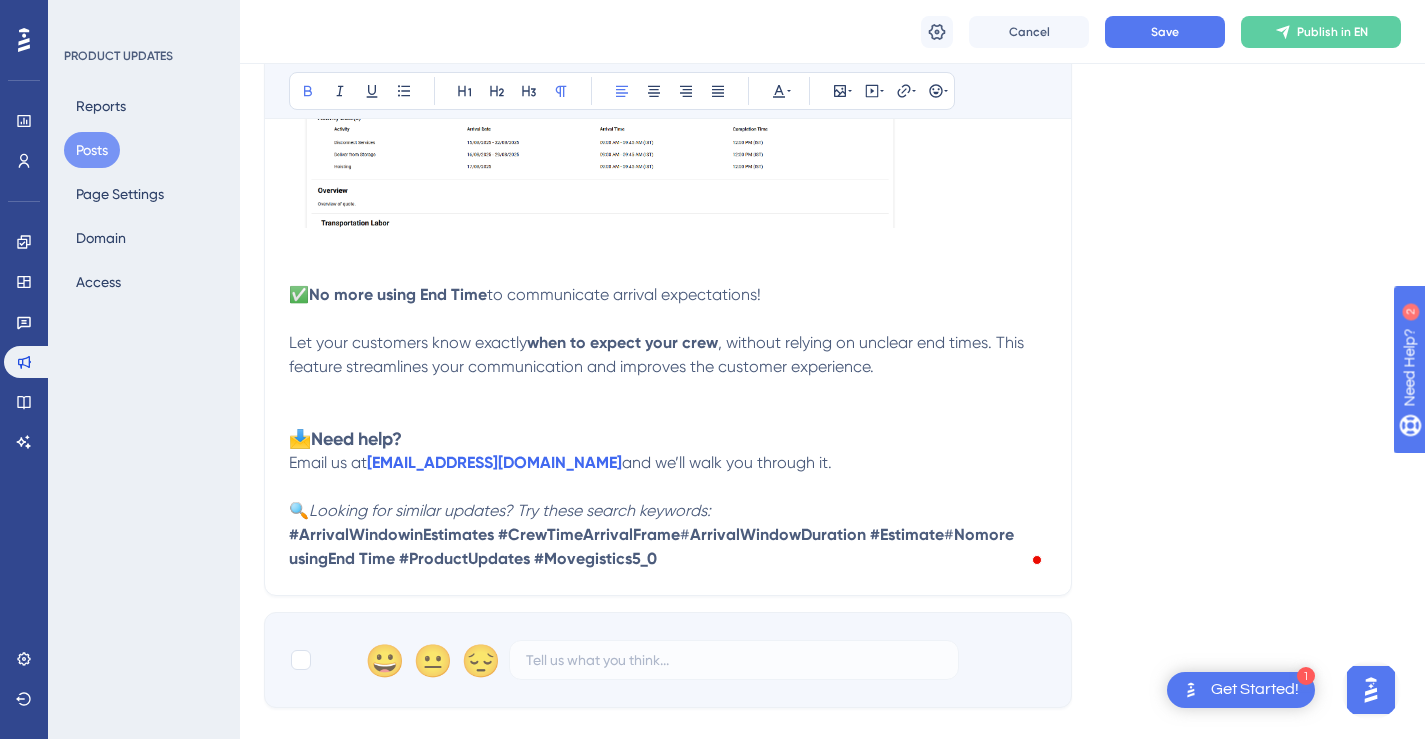 click on "Nomore usingEnd Time" at bounding box center (653, 546) 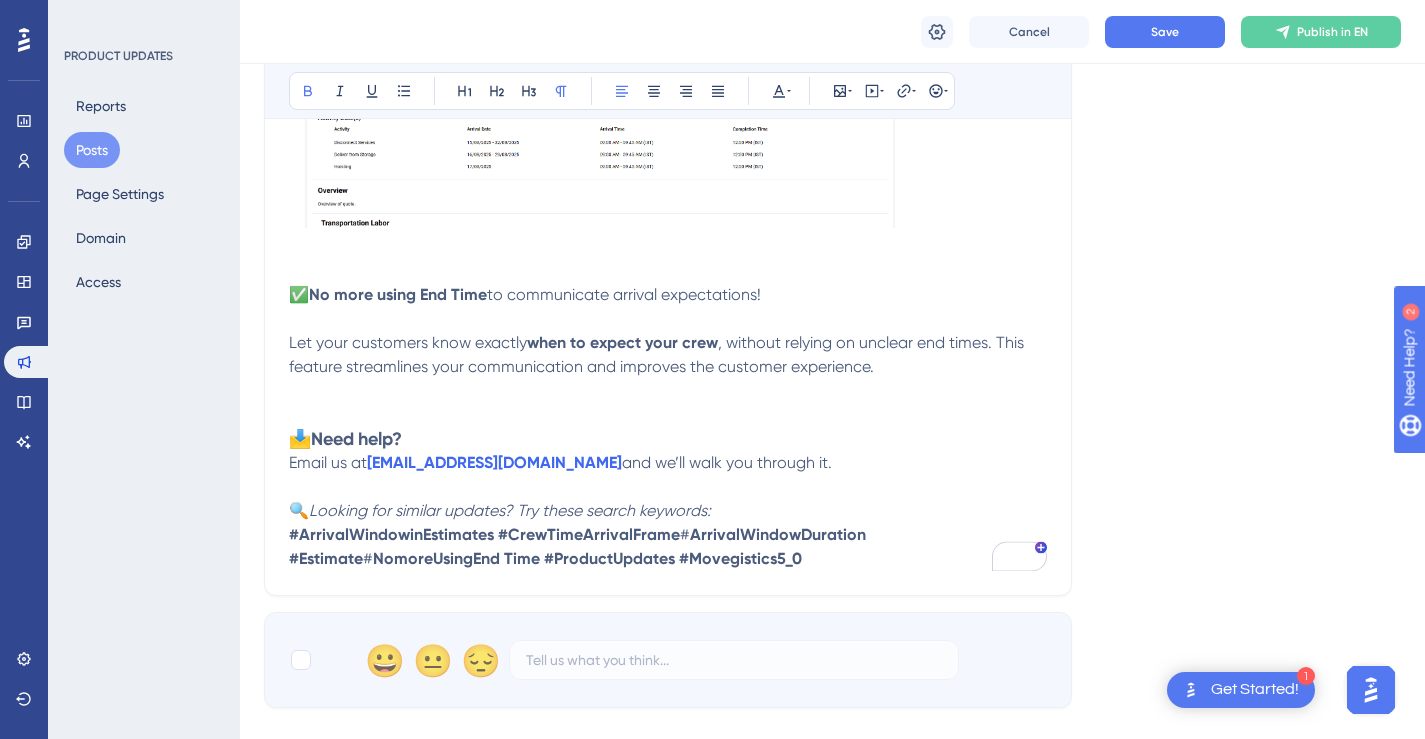 click on "NomoreUsingEnd Time" at bounding box center [456, 558] 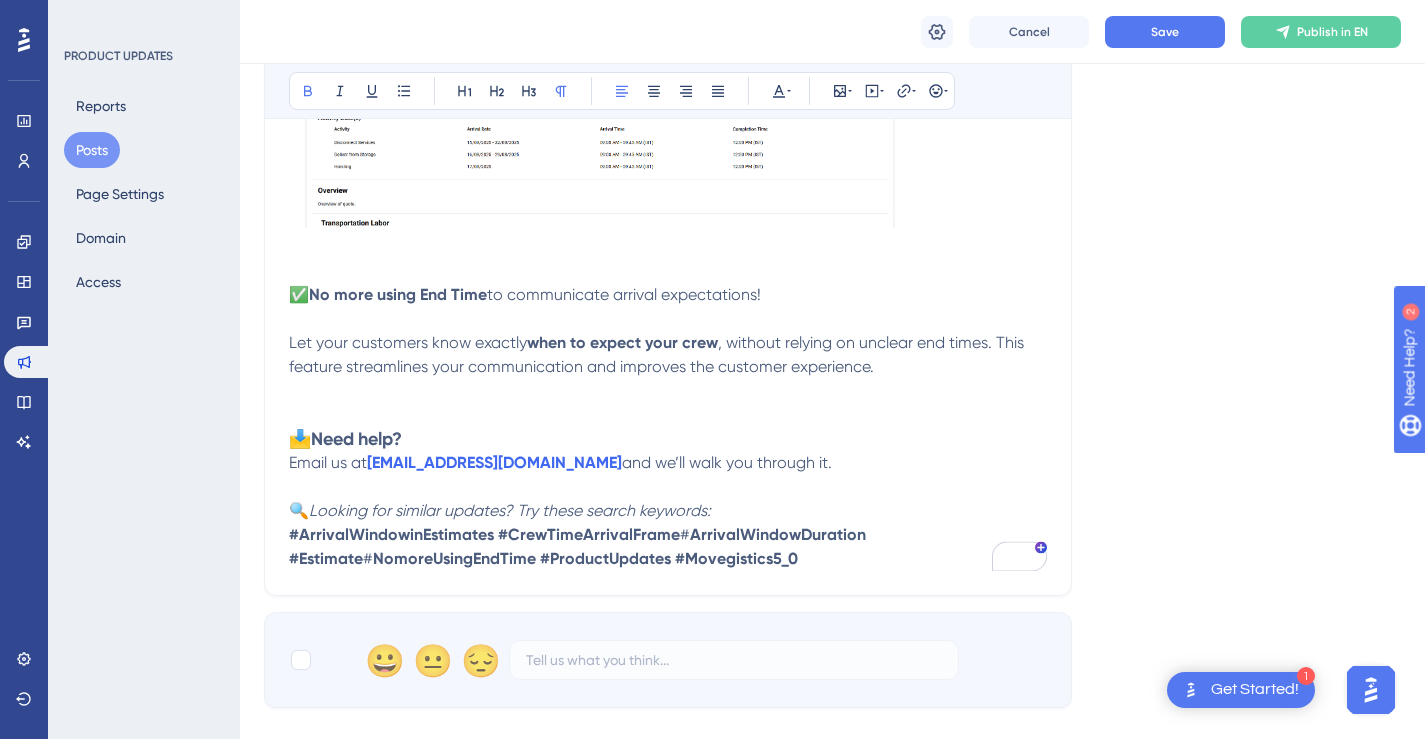 click on "NomoreUsingEndTime" at bounding box center [454, 558] 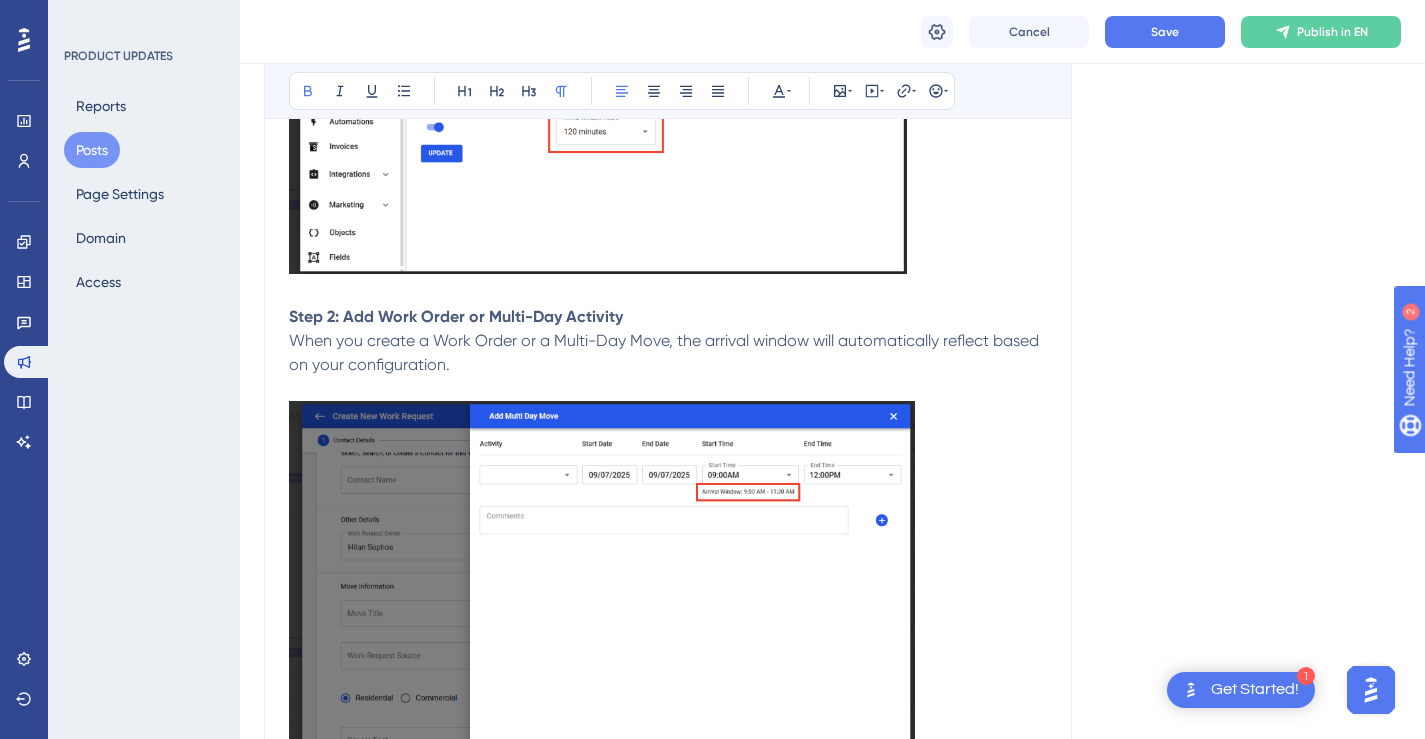 scroll, scrollTop: 1107, scrollLeft: 0, axis: vertical 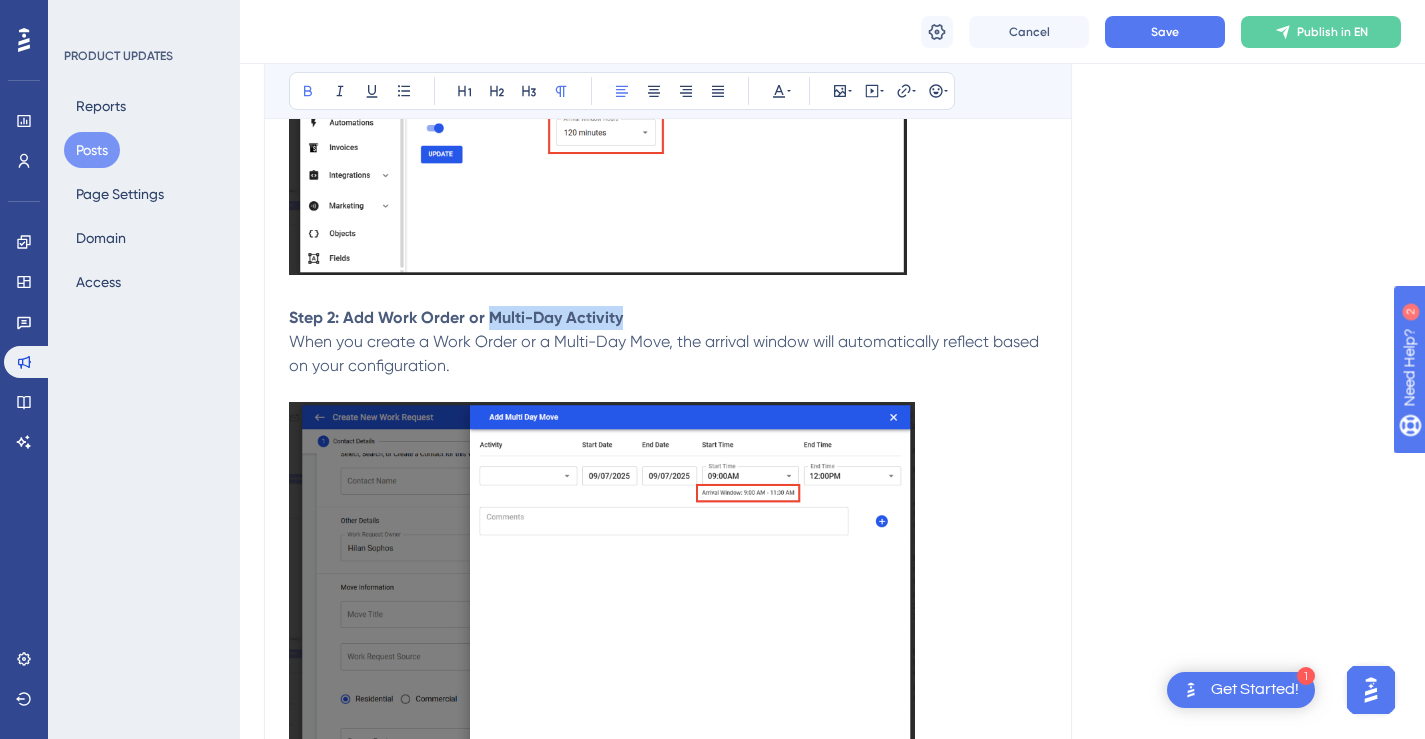 drag, startPoint x: 578, startPoint y: 317, endPoint x: 489, endPoint y: 314, distance: 89.050545 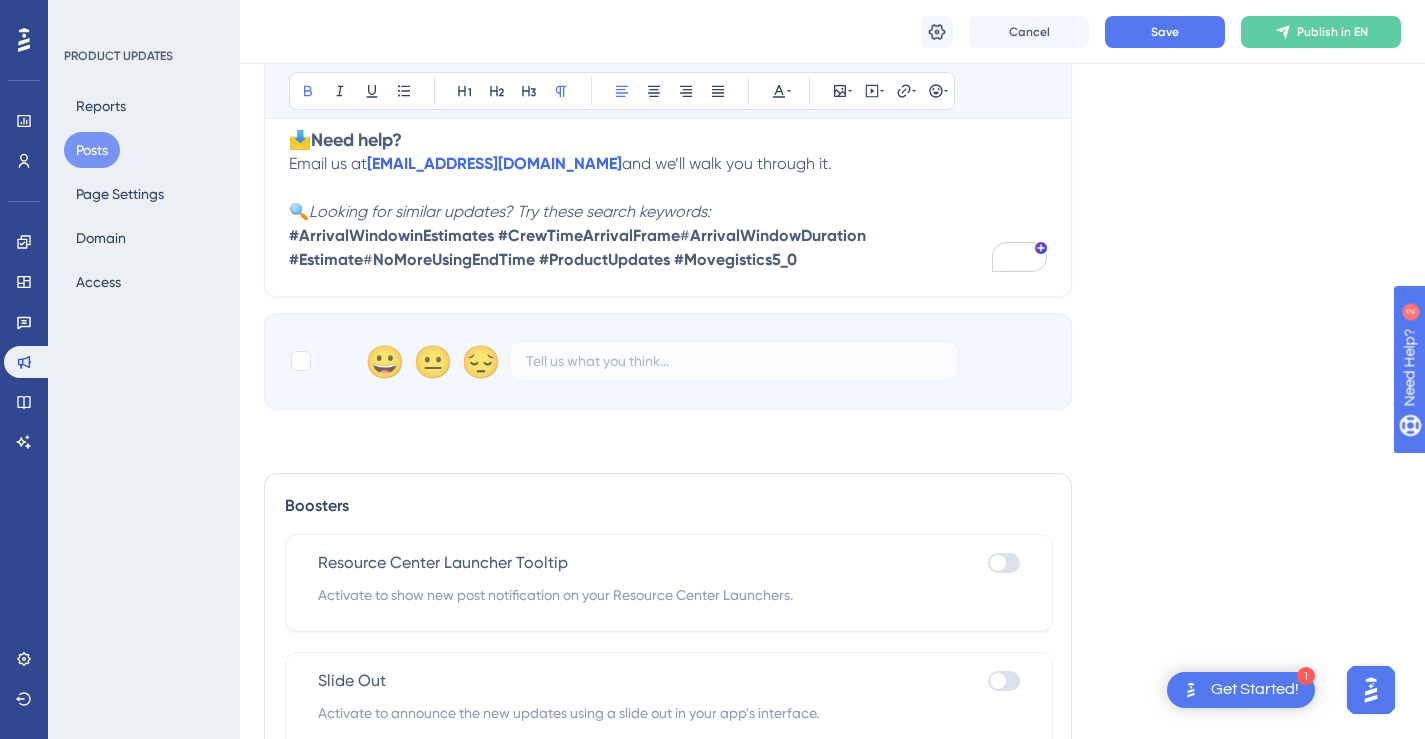 scroll, scrollTop: 2700, scrollLeft: 0, axis: vertical 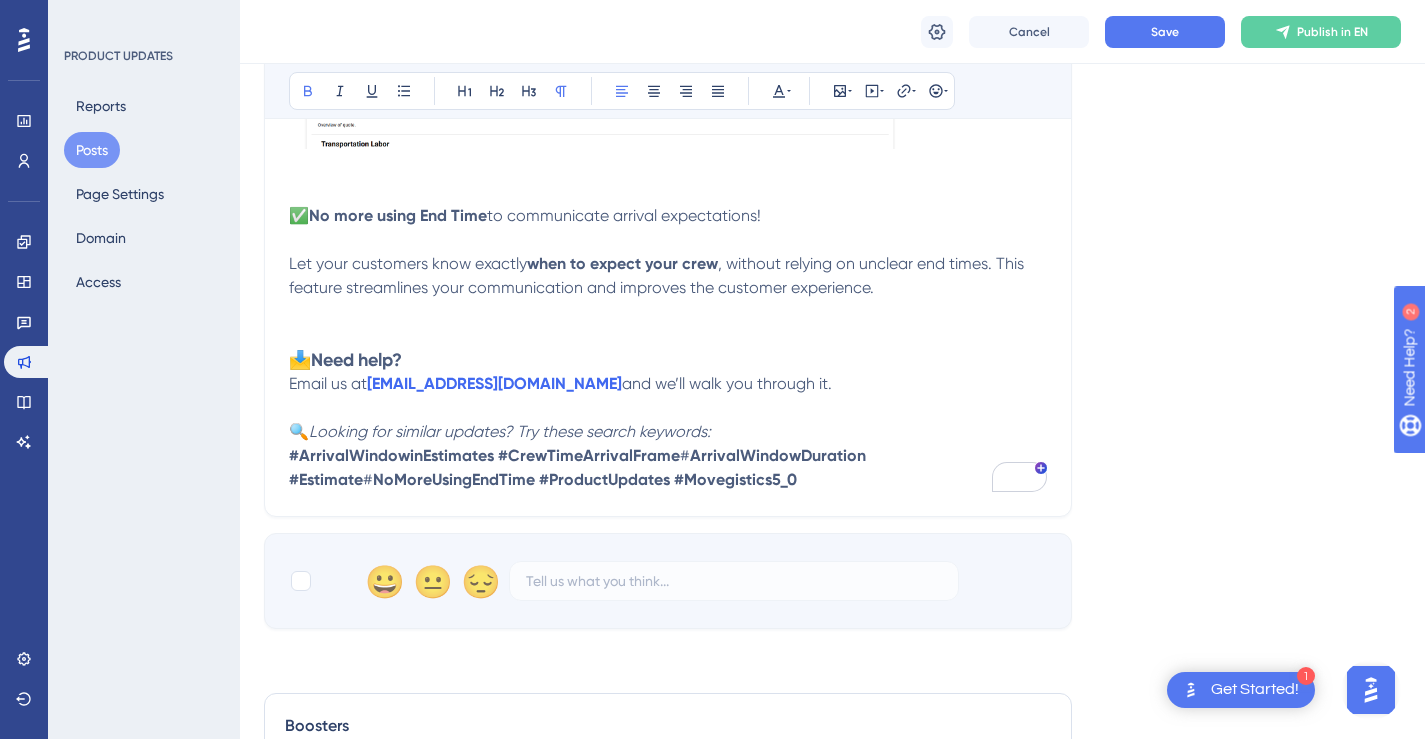 click on "#ProductUpdates #Movegistics5_0" at bounding box center [668, 479] 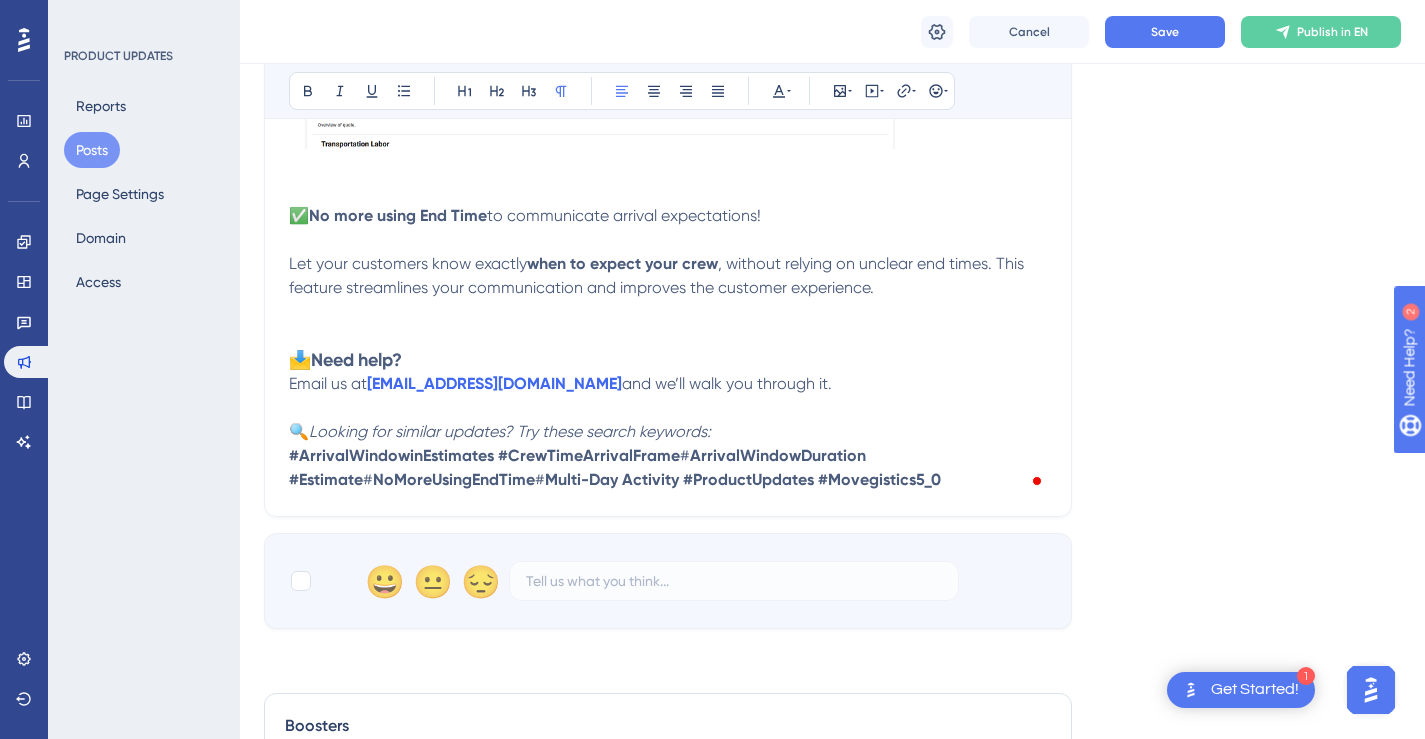 click on "Multi-Day Activity" at bounding box center [612, 479] 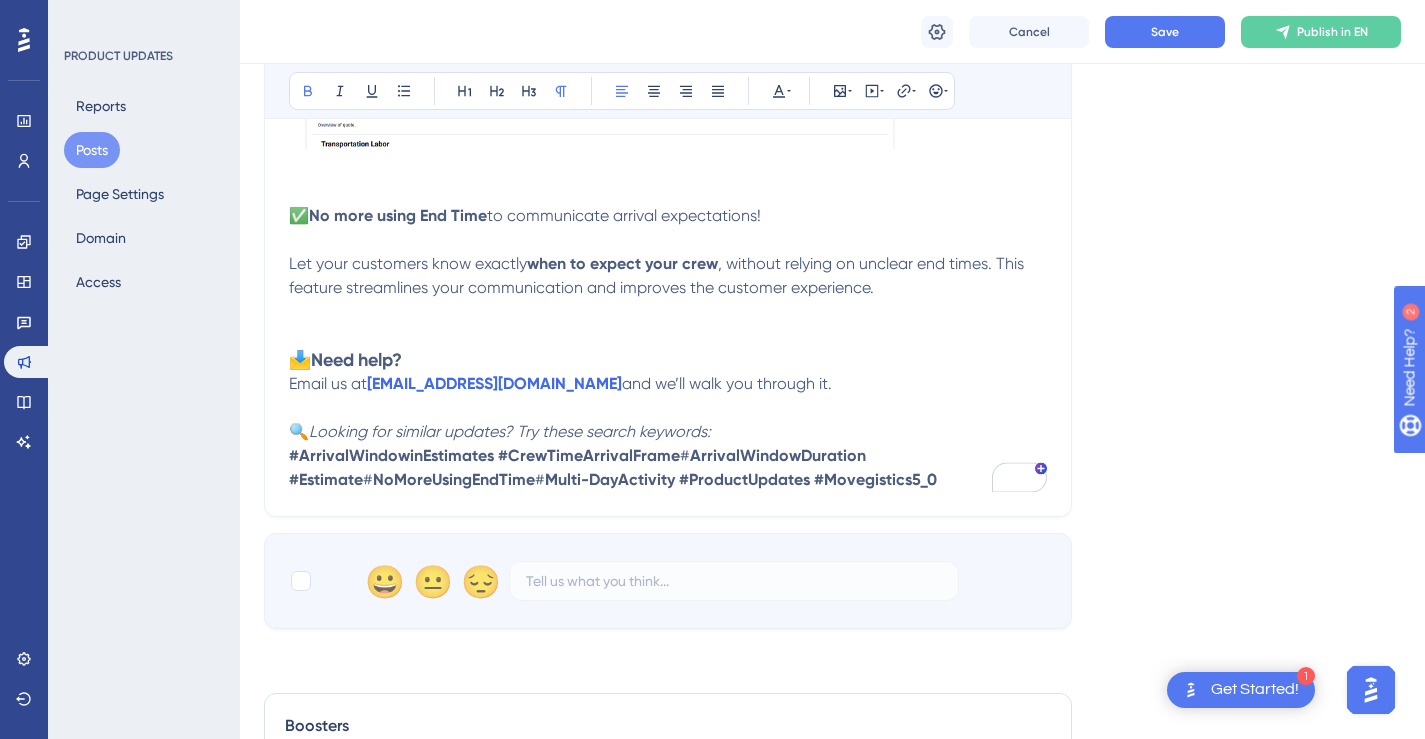 click on "Multi-DayActivity" at bounding box center [610, 479] 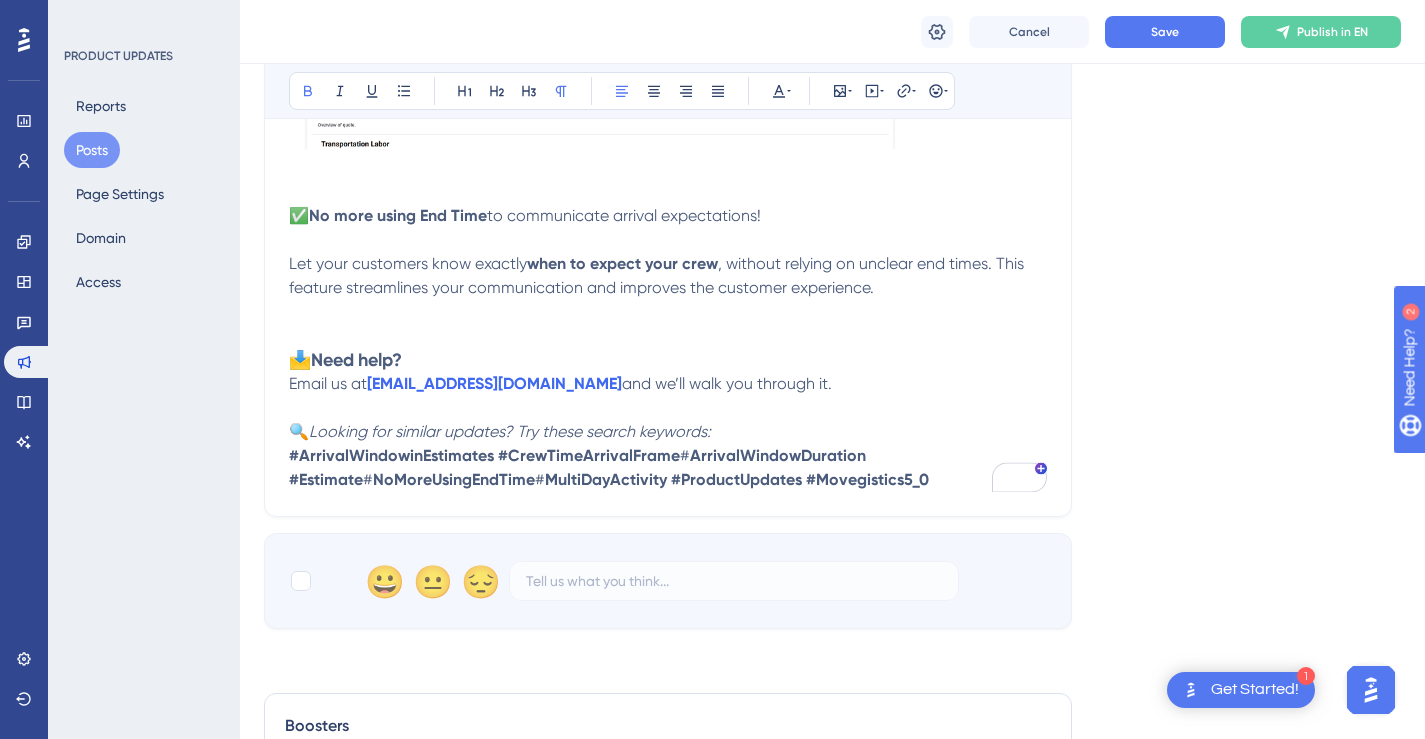 click at bounding box center [668, 408] 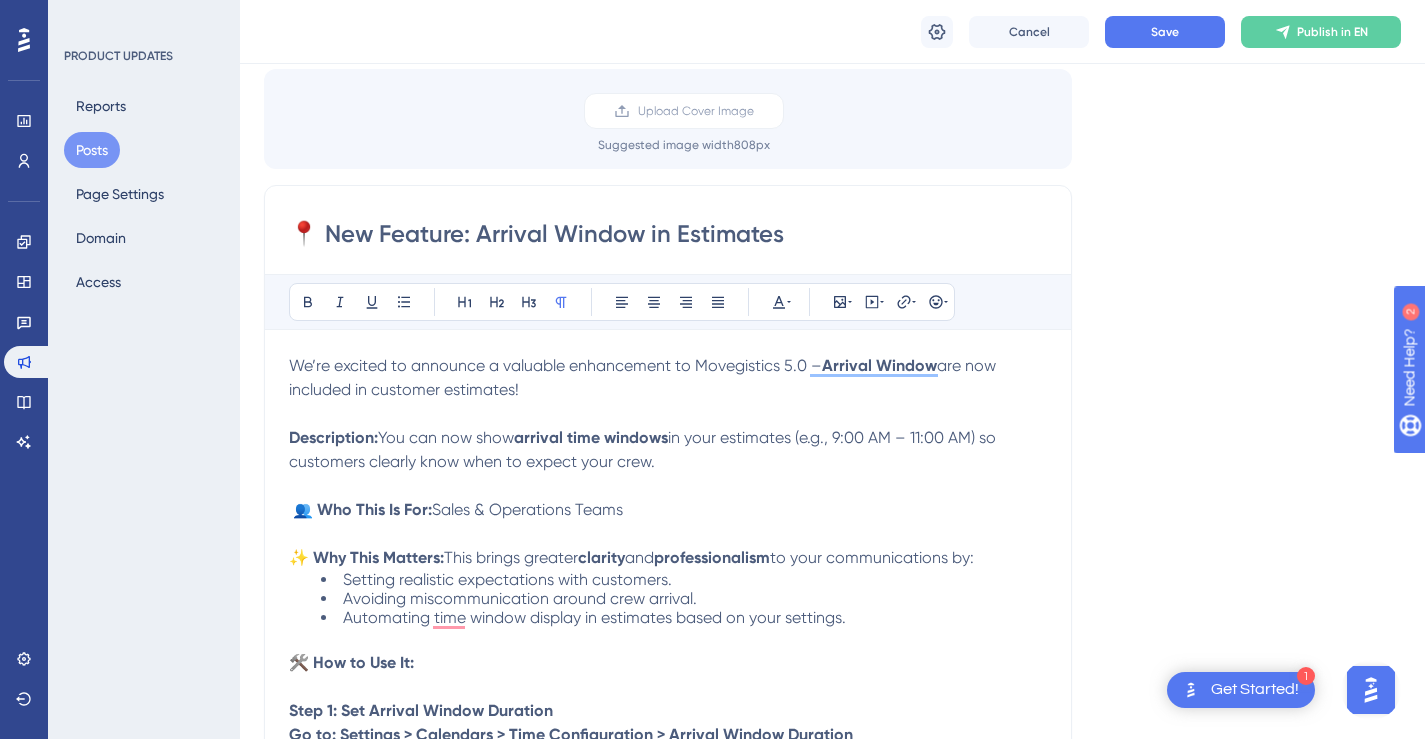 scroll, scrollTop: 132, scrollLeft: 0, axis: vertical 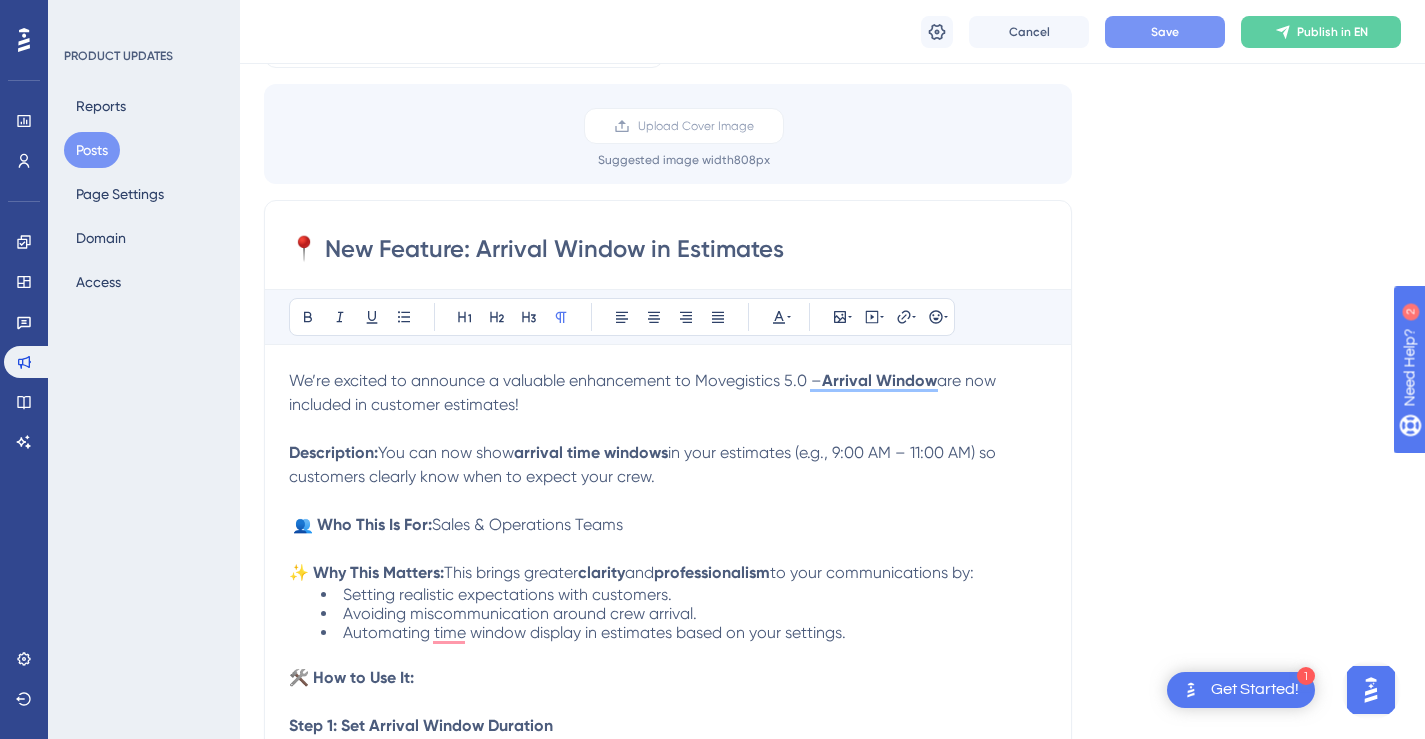 click on "Save" at bounding box center [1165, 32] 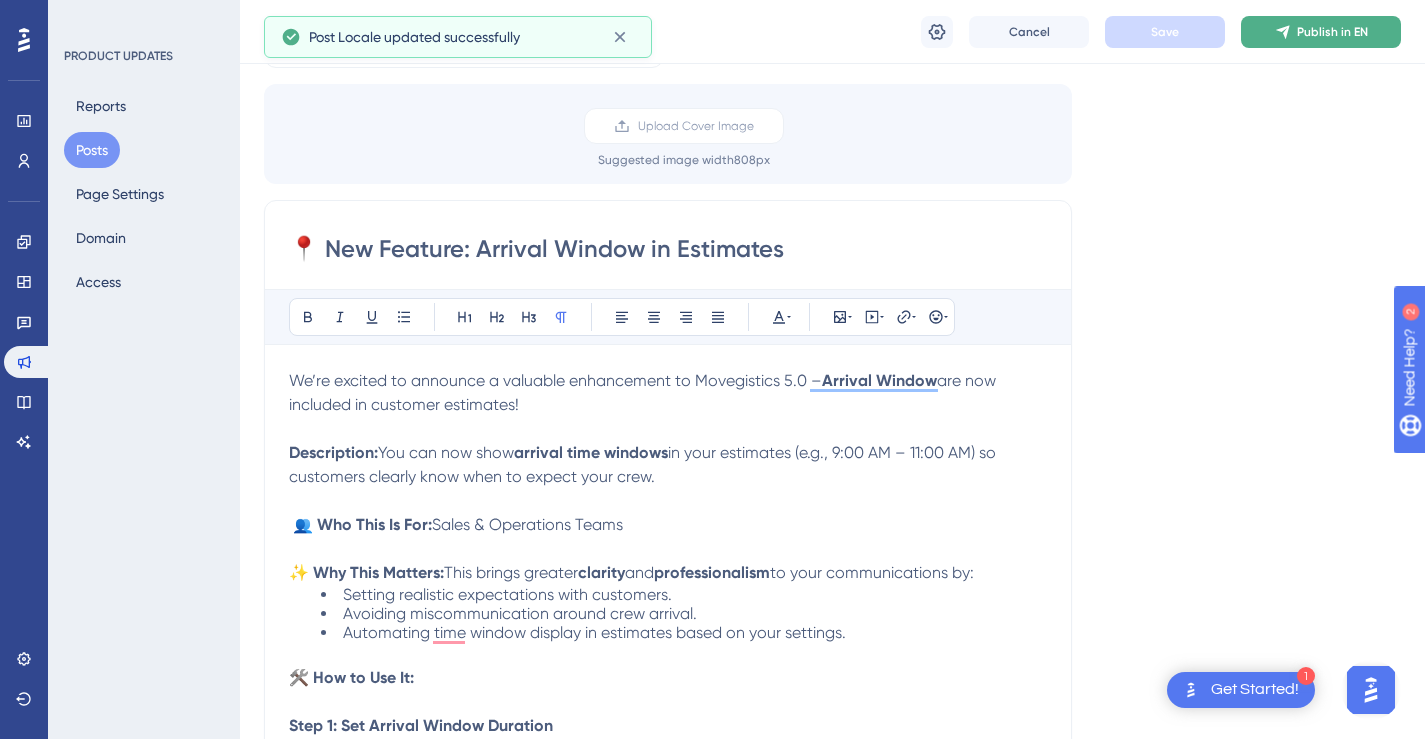 click on "Publish in EN" at bounding box center [1332, 32] 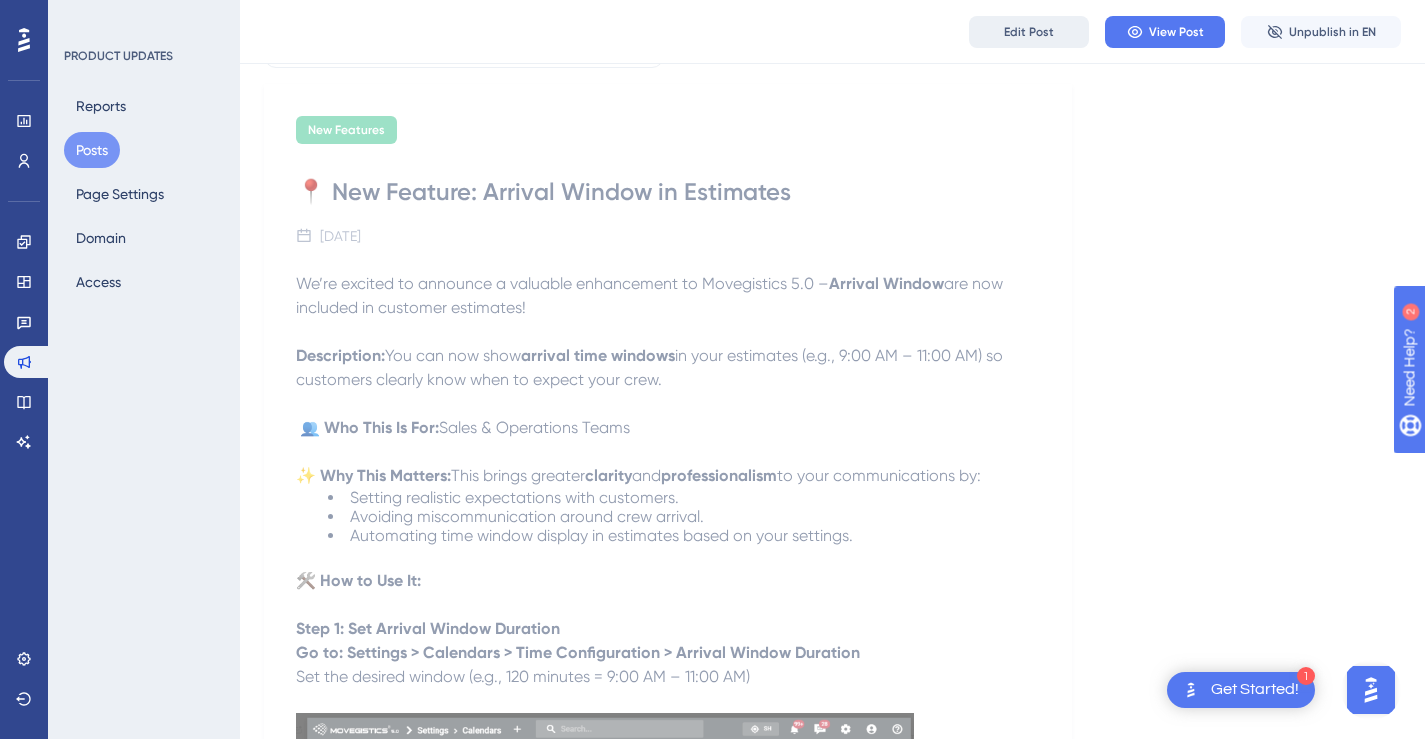 click on "Edit Post" at bounding box center [1029, 32] 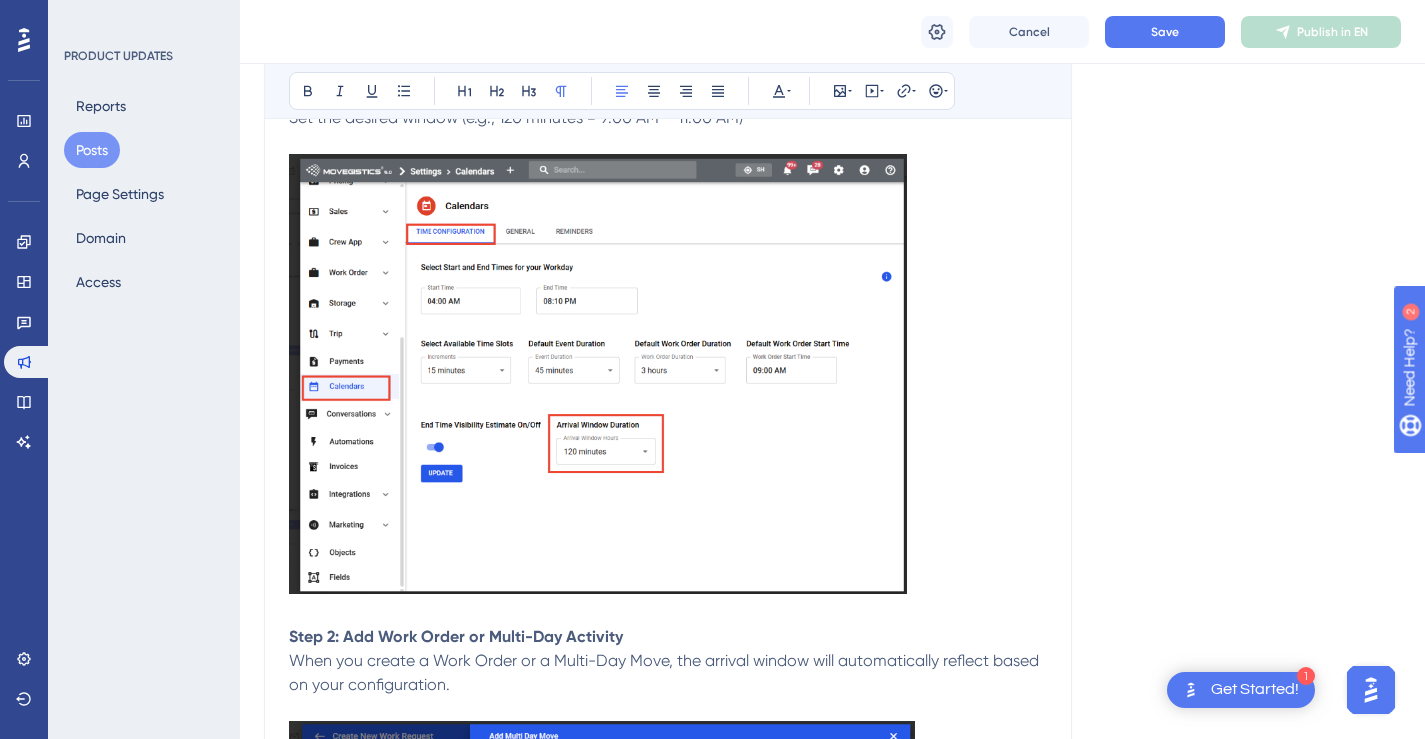 scroll, scrollTop: 599, scrollLeft: 0, axis: vertical 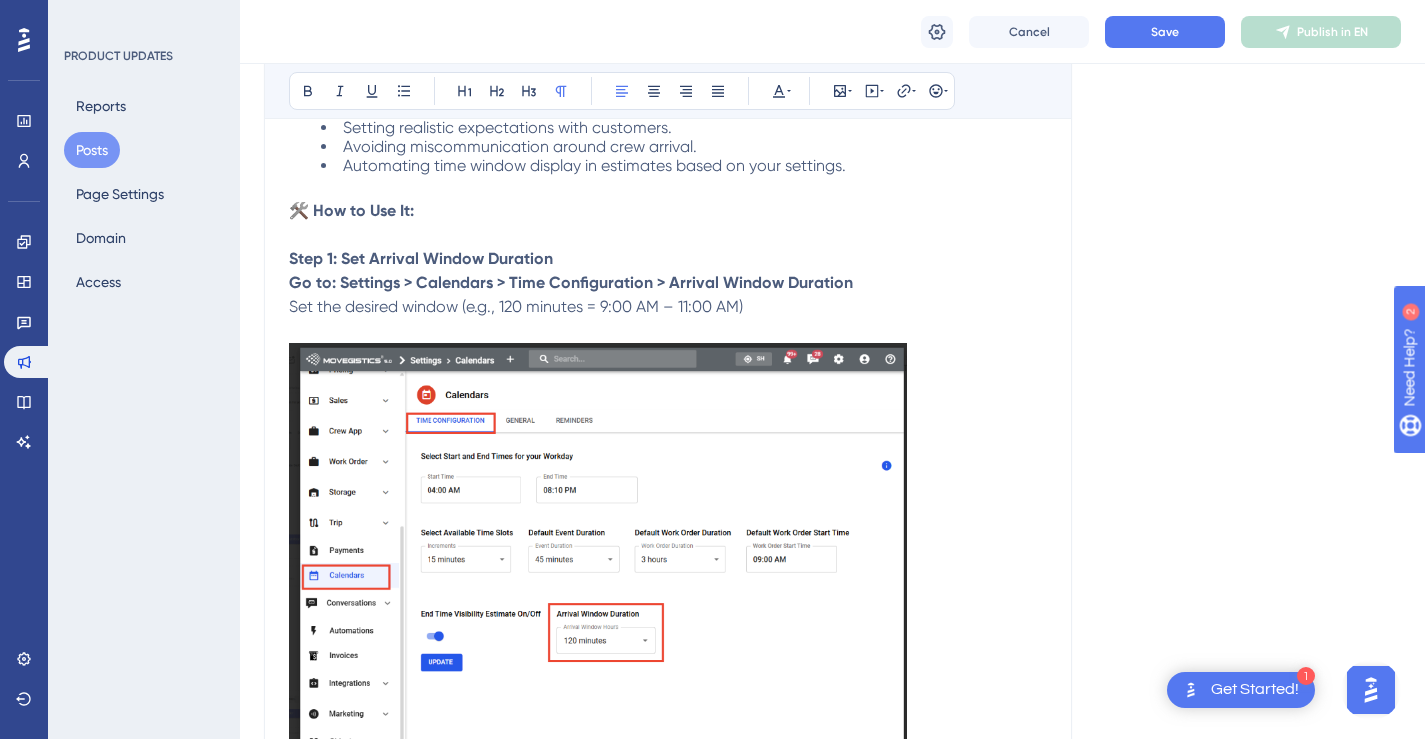 click on "Description:  You can now show  arrival time windows  in your estimates (e.g., 9:00 AM – 11:00 AM) so customers clearly know when to expect your crew." at bounding box center [668, -14] 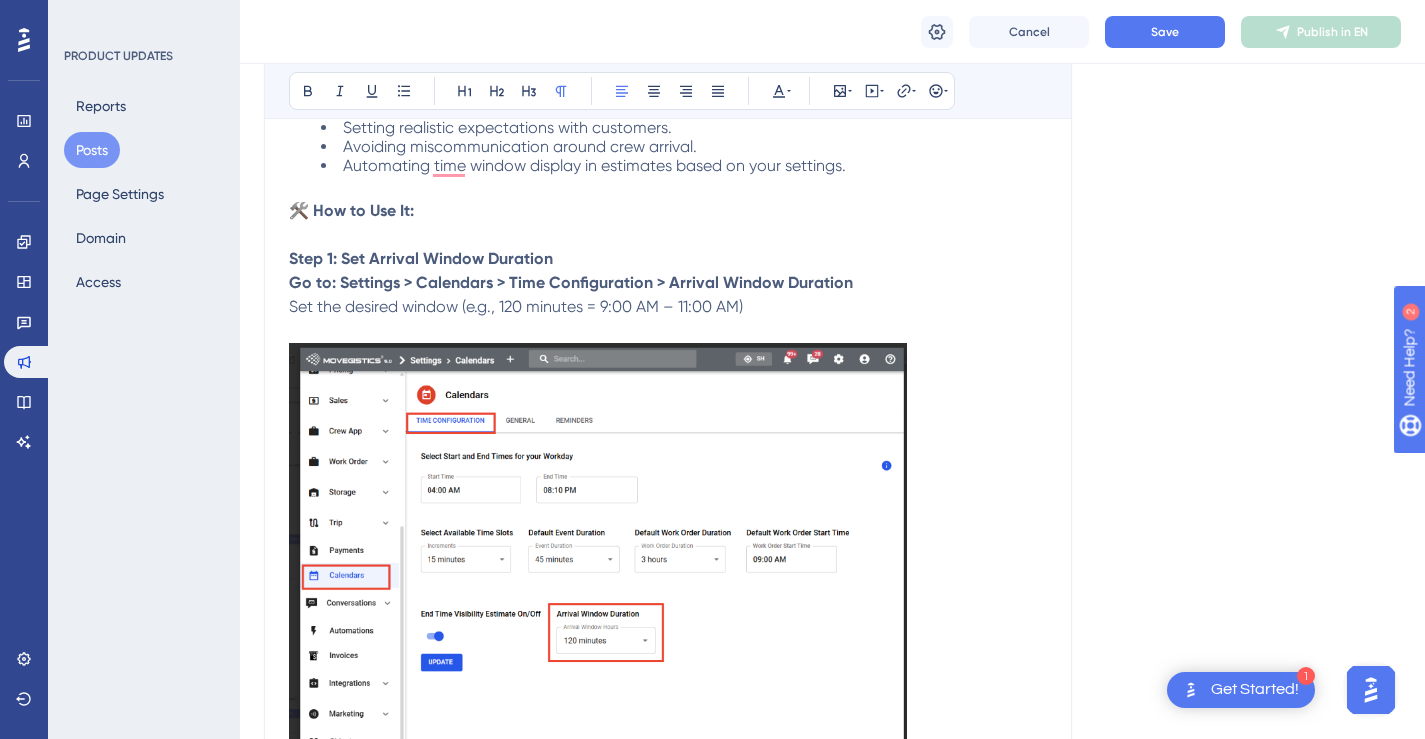 scroll, scrollTop: 285, scrollLeft: 0, axis: vertical 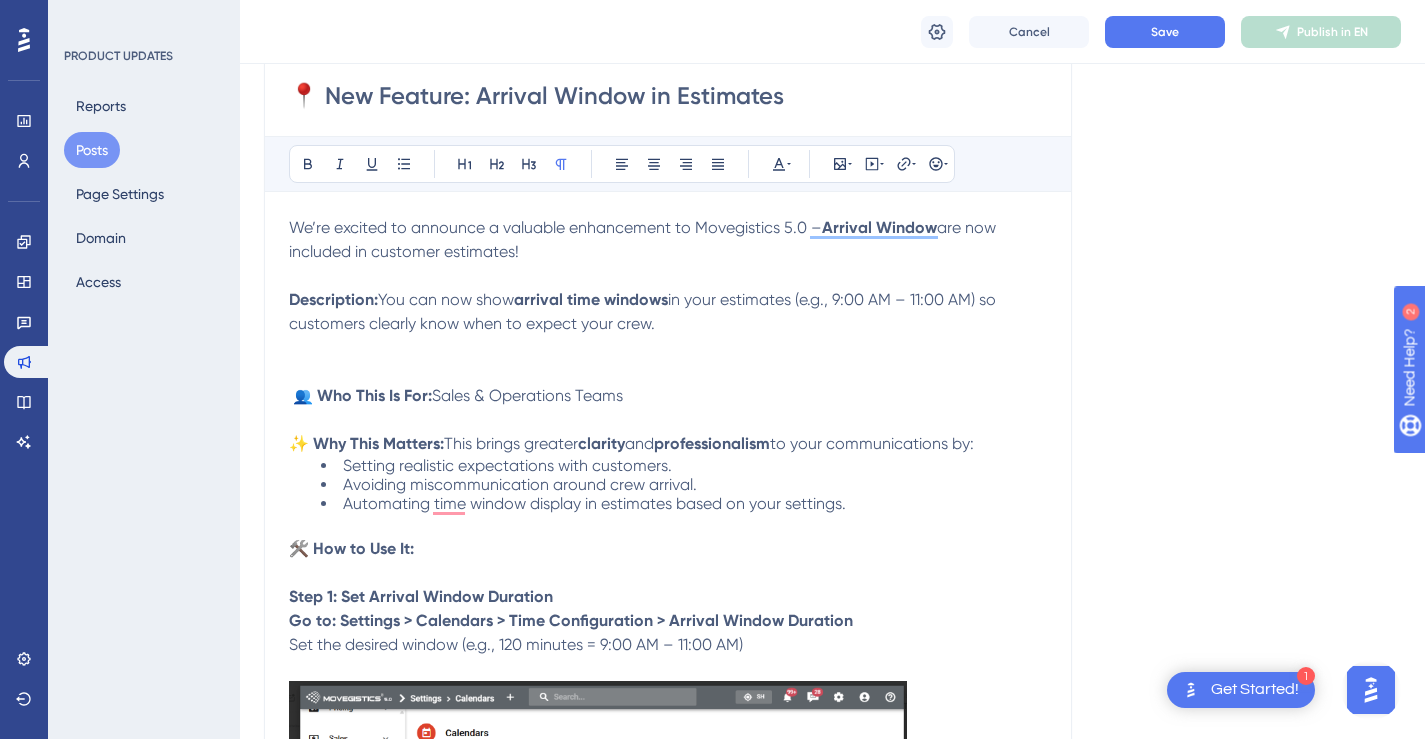 click on "👥 Who This Is For:  Sales & Operations Teams" at bounding box center (668, 384) 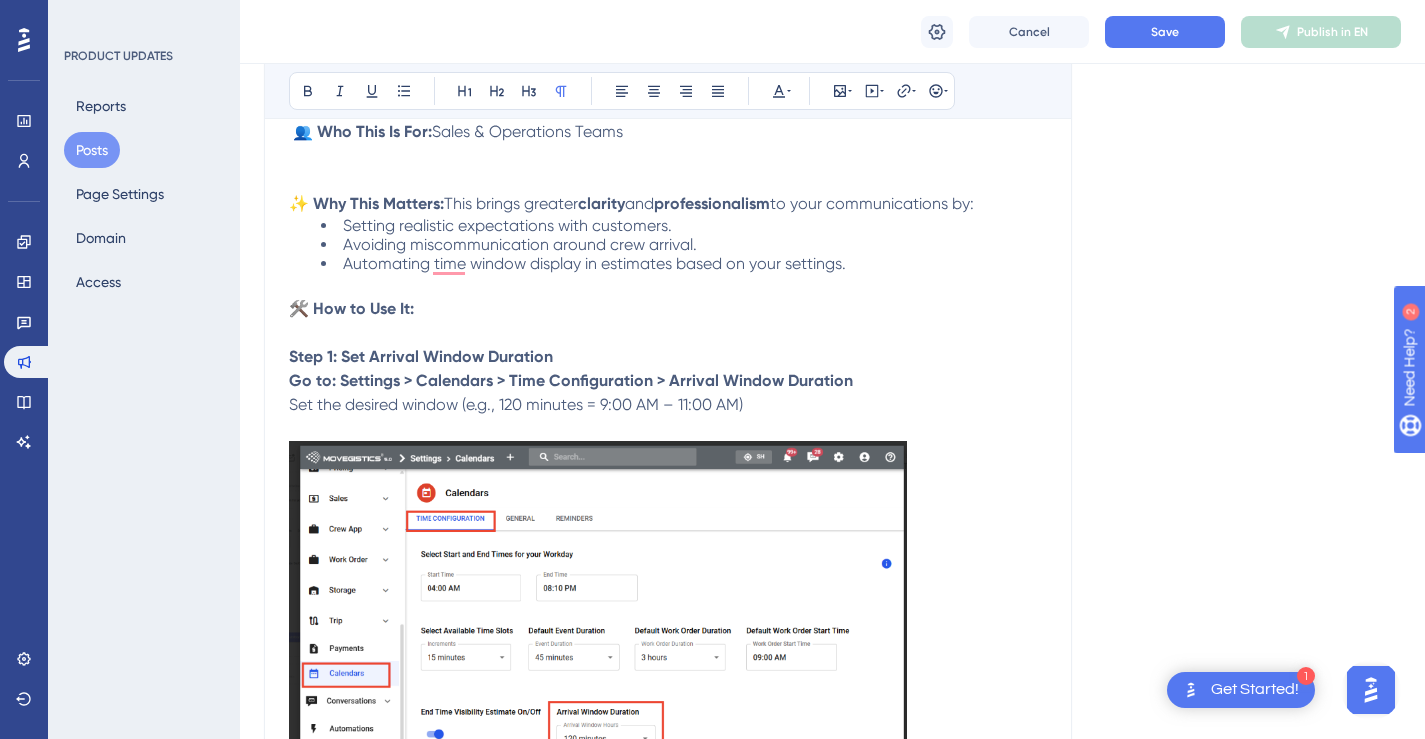 scroll, scrollTop: 560, scrollLeft: 0, axis: vertical 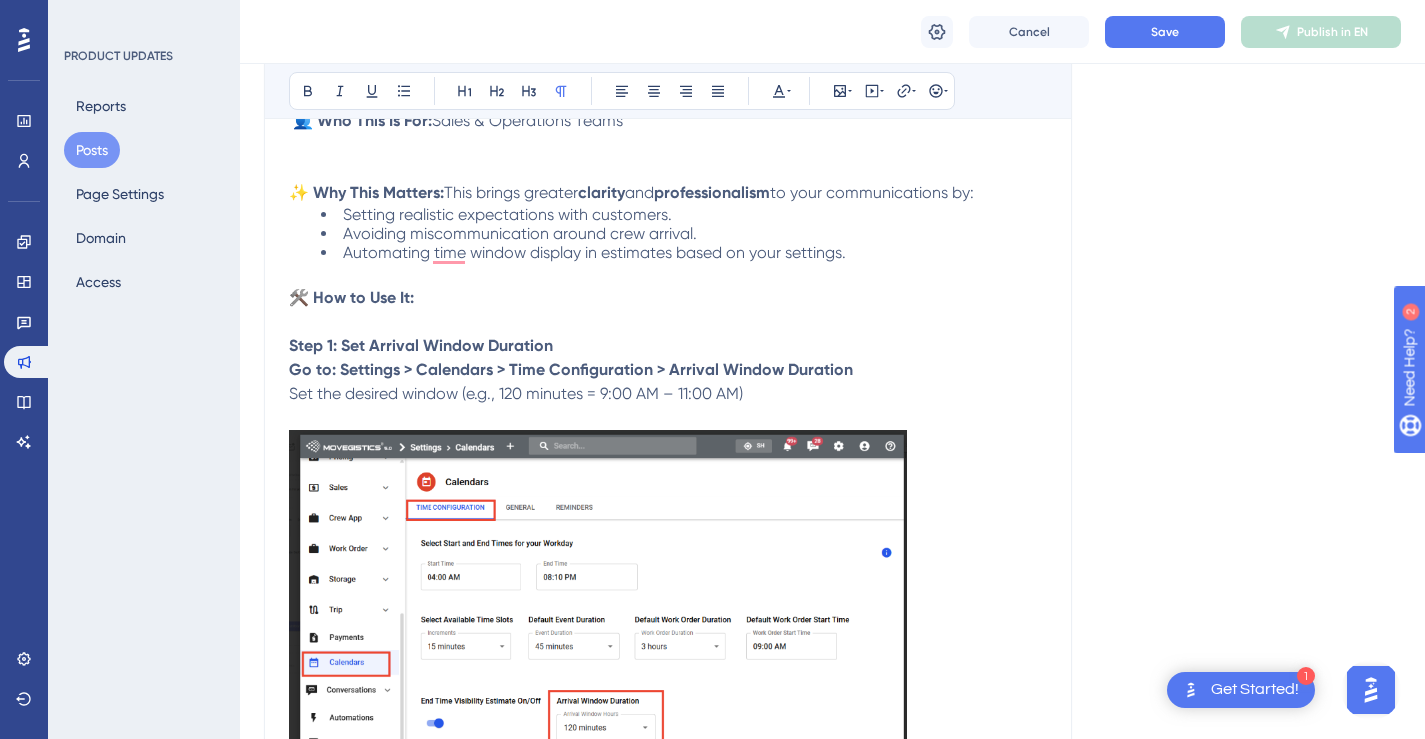 click on "Automating time window display in estimates based on your settings." at bounding box center [684, 252] 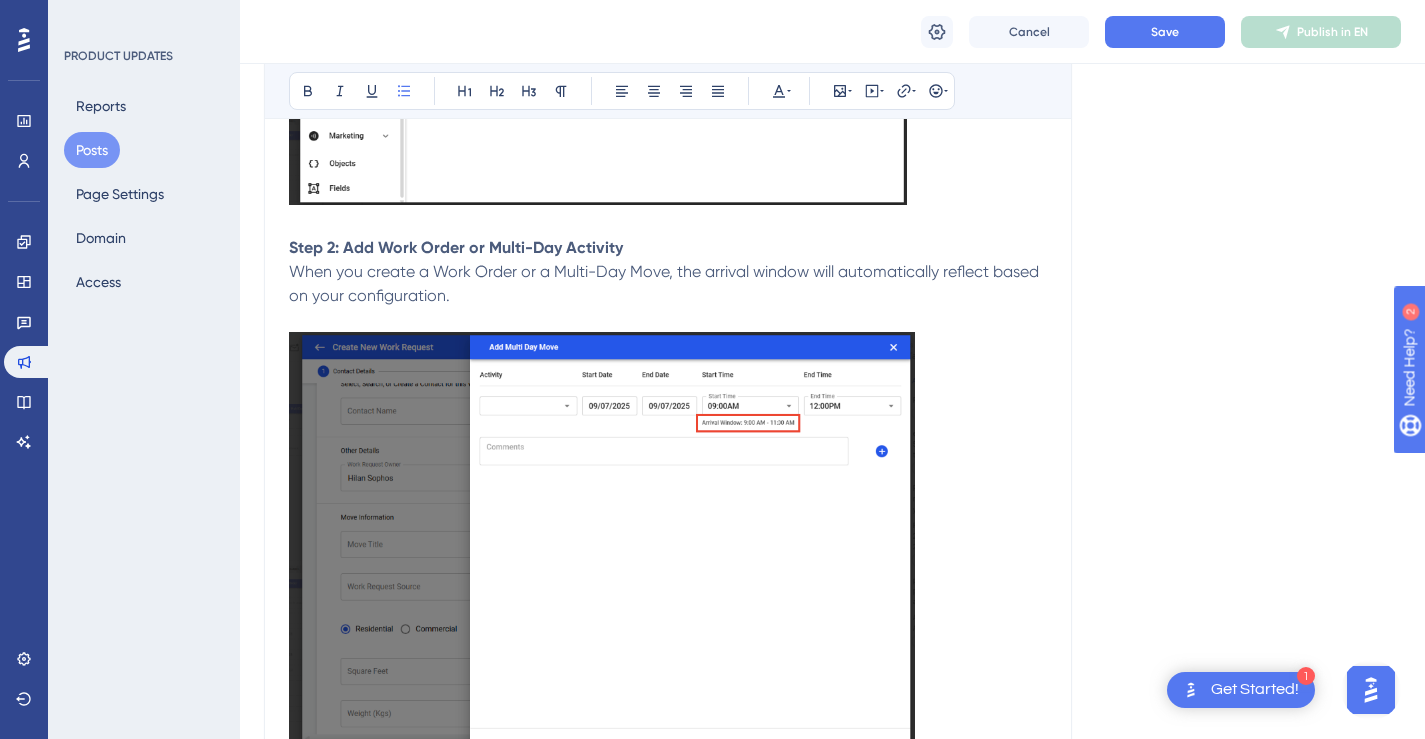 scroll, scrollTop: 1597, scrollLeft: 0, axis: vertical 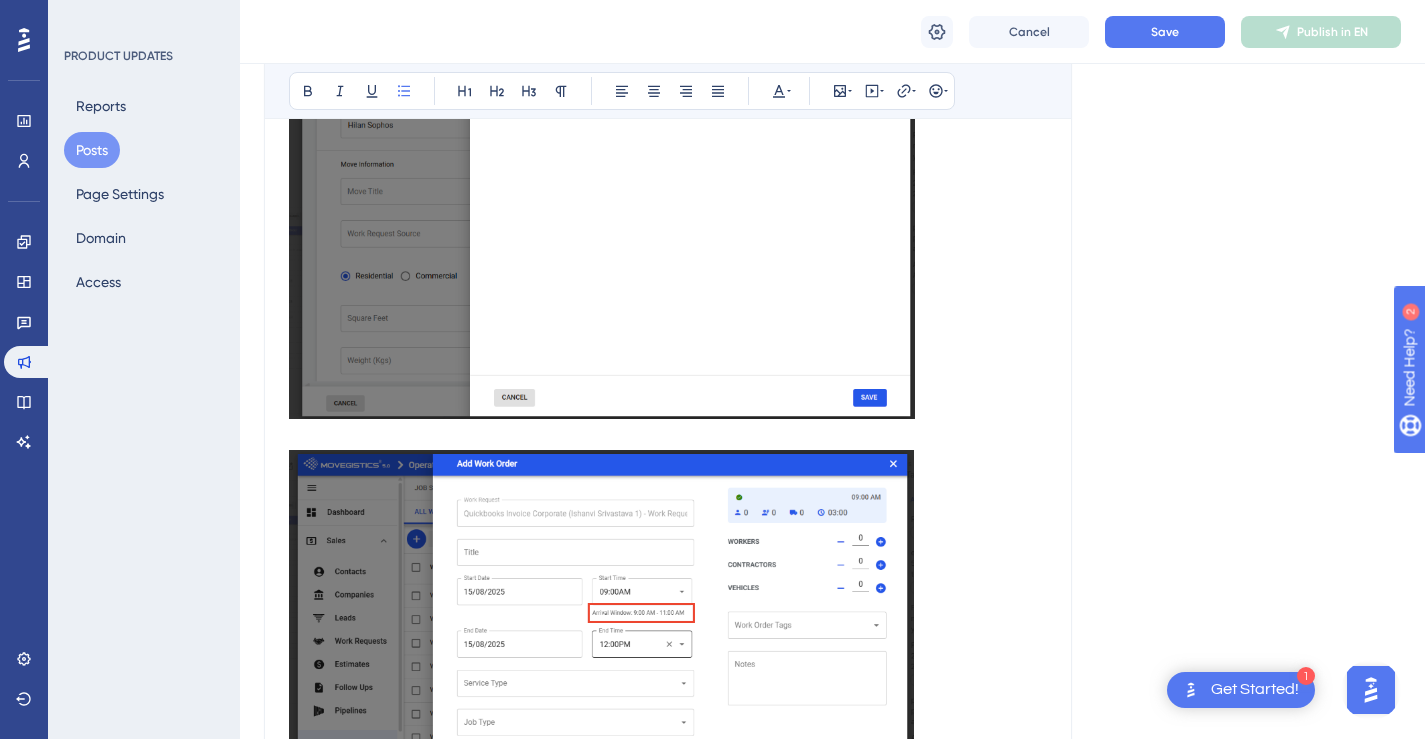 click on "Step 2: Add Work Order or Multi-Day Activity When you create a Work Order or a Multi-Day Move, the arrival window will automatically reflect based on your configuration. Step 3: Arrival Window Displays on Estimate PDF" at bounding box center (668, 417) 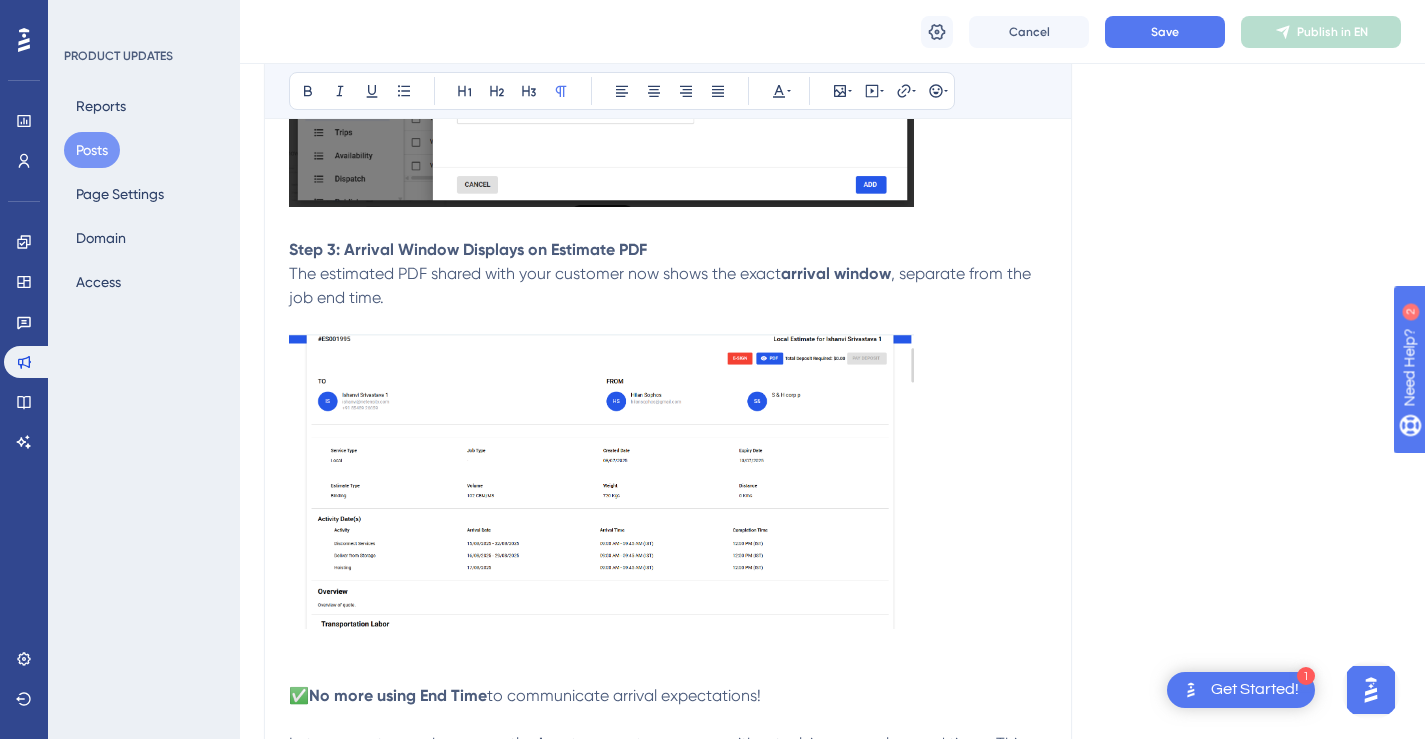scroll, scrollTop: 2669, scrollLeft: 0, axis: vertical 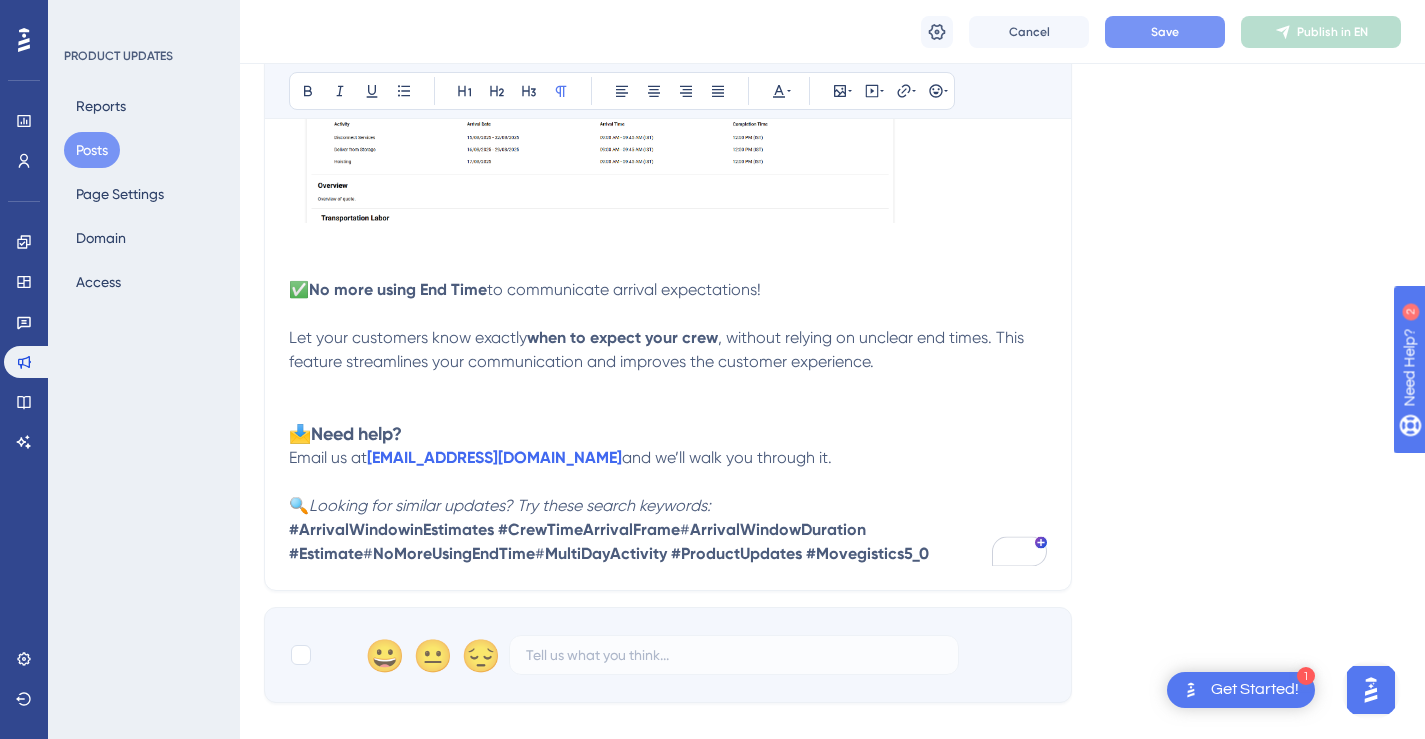 click on "Save" at bounding box center [1165, 32] 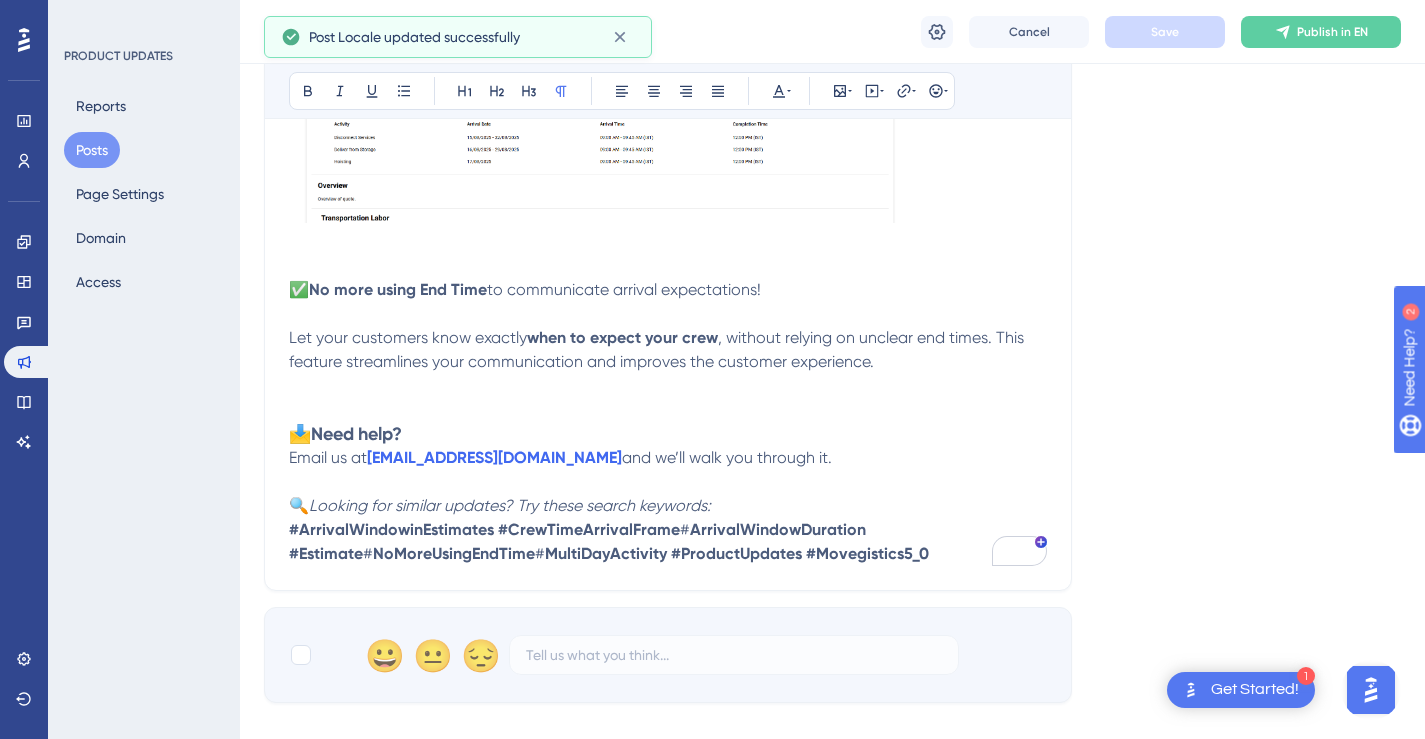 click on "Publish in EN" at bounding box center [1332, 32] 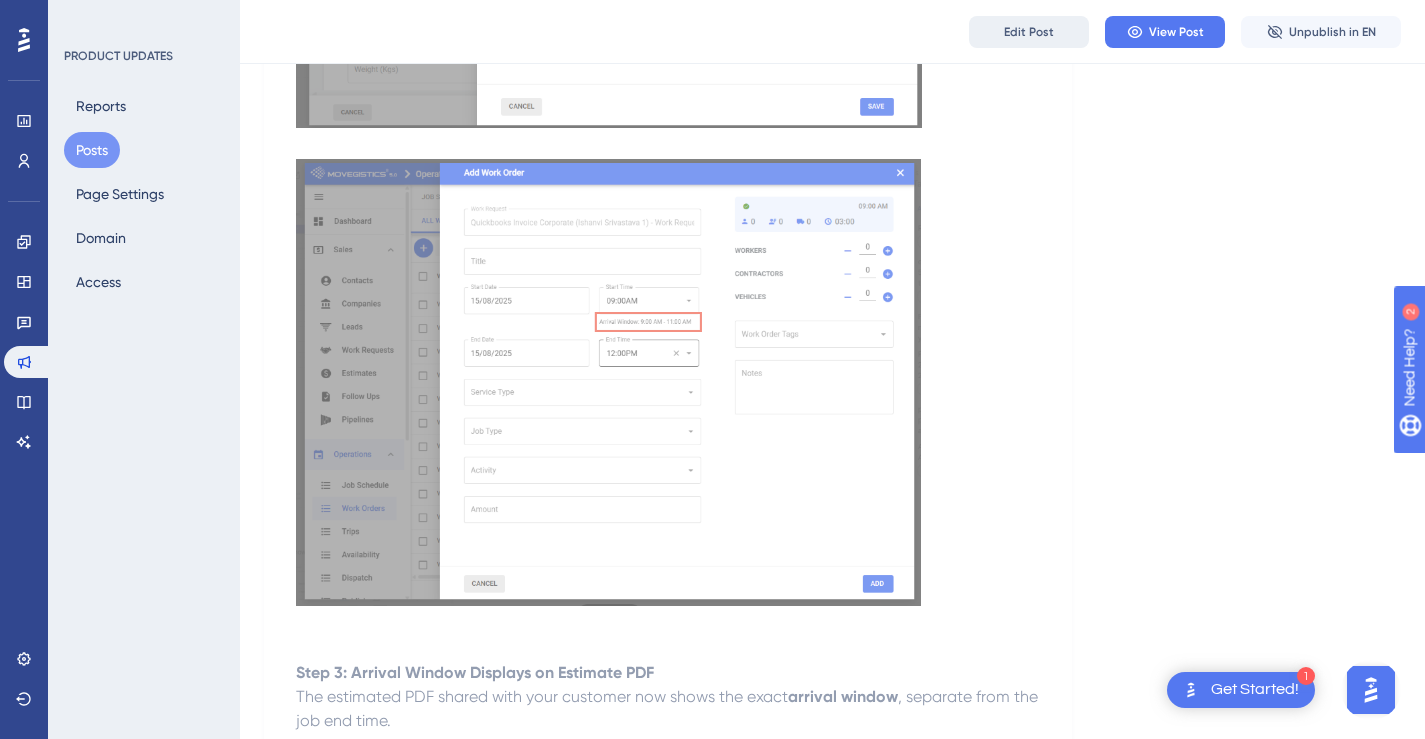 scroll, scrollTop: 1789, scrollLeft: 0, axis: vertical 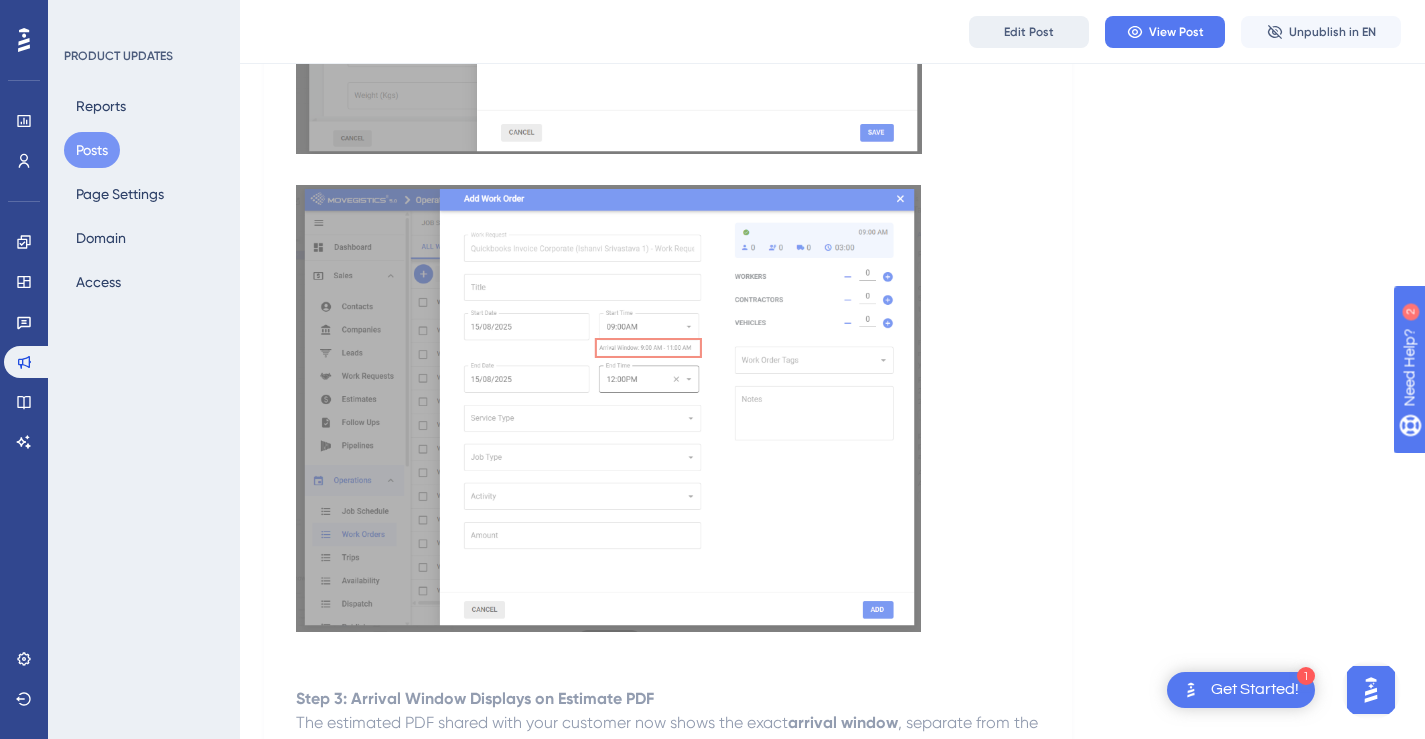 click on "Edit Post" at bounding box center [1029, 32] 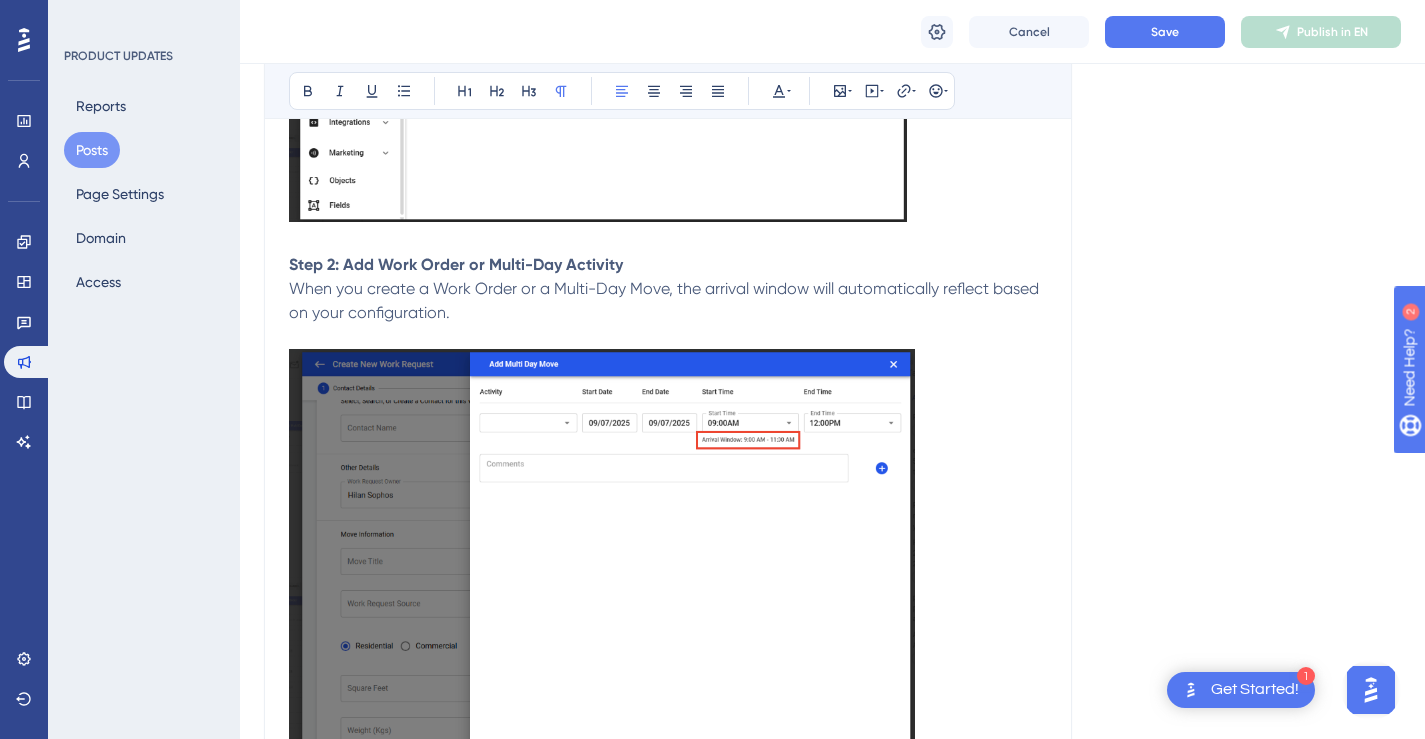 scroll, scrollTop: 1588, scrollLeft: 0, axis: vertical 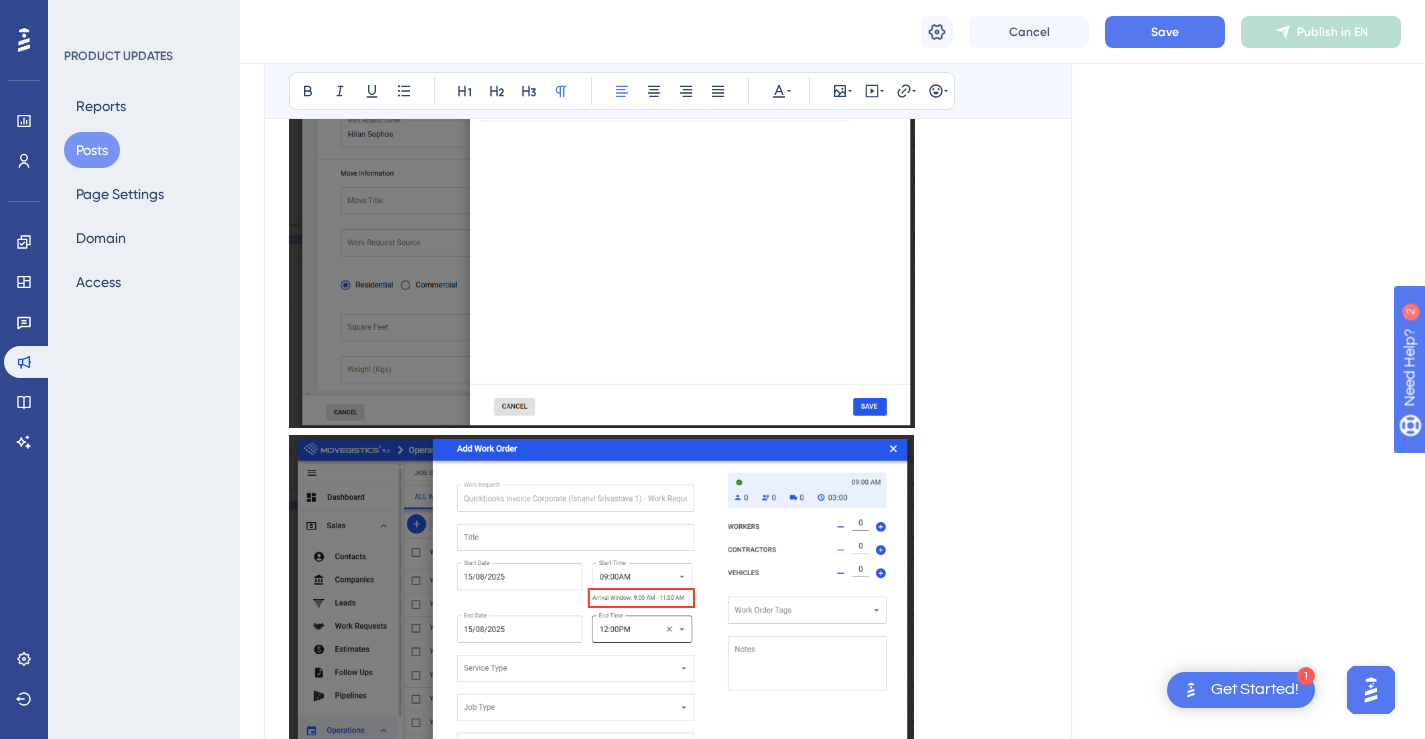 click at bounding box center [602, 211] 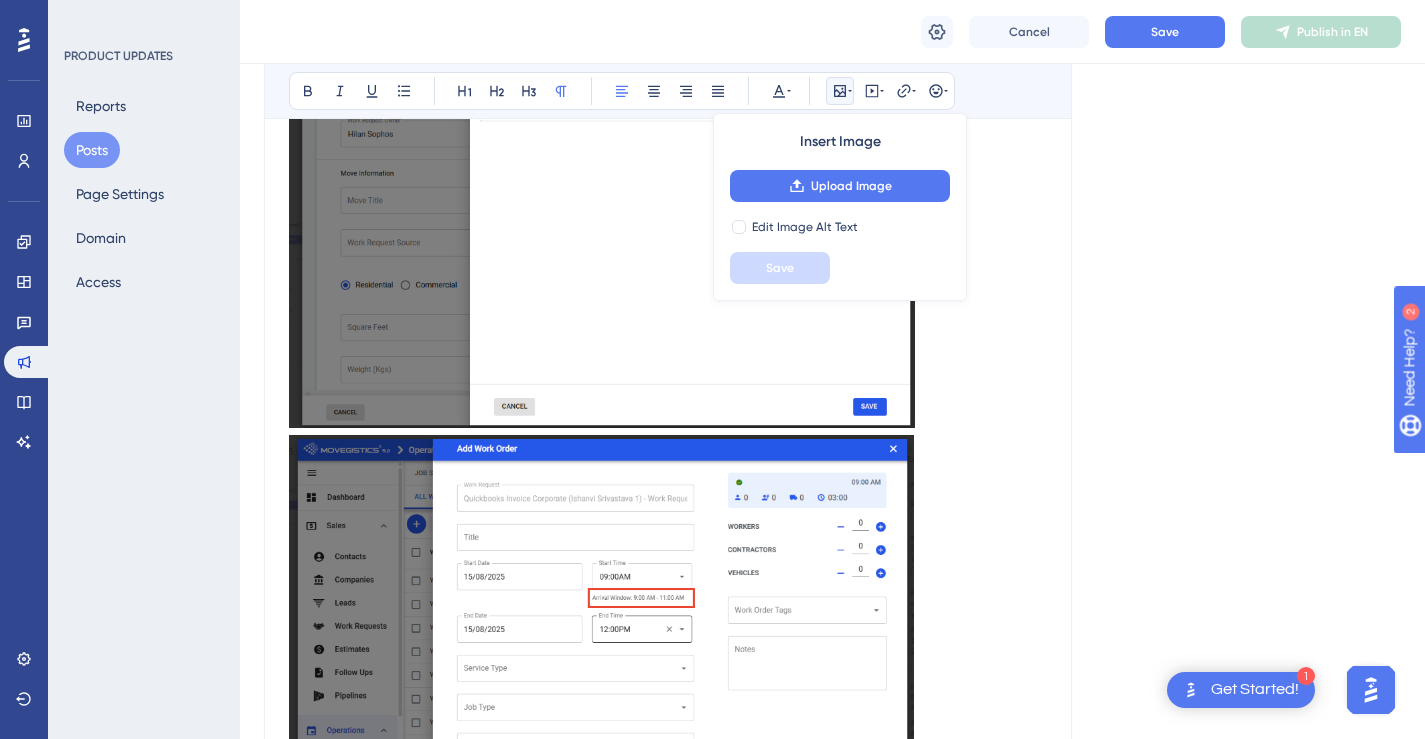 click on "Language English (Default) Upload Cover Image Suggested image width  808 px 📍 New Feature: Arrival Window in Estimates Bold Italic Underline Bullet Point Heading 1 Heading 2 Heading 3 Normal Align Left Align Center Align Right Align Justify Text Color Insert Image Upload Image Edit Image Alt Text Save Embed Video Hyperlink Emojis We’re excited to announce a valuable enhancement to Movegistics 5.0 –  Arrival Window  are now included in customer estimates! Description:  You can now show  arrival time windows  in your estimates (e.g., 9:00 AM – 11:00 AM) so customers clearly know when to expect your crew.   👥 Who This Is For:  Sales & Operations Teams ✨ Why This Matters:  This brings greater  clarity  and  professionalism  to your communications by: Setting realistic expectations with customers. Avoiding miscommunication around crew arrival. Automating time window display in estimates based on your settings. 🛠️ How to Use It: Step 1: Set Arrival Window Duration arrival window ✅  📩" at bounding box center (832, 162) 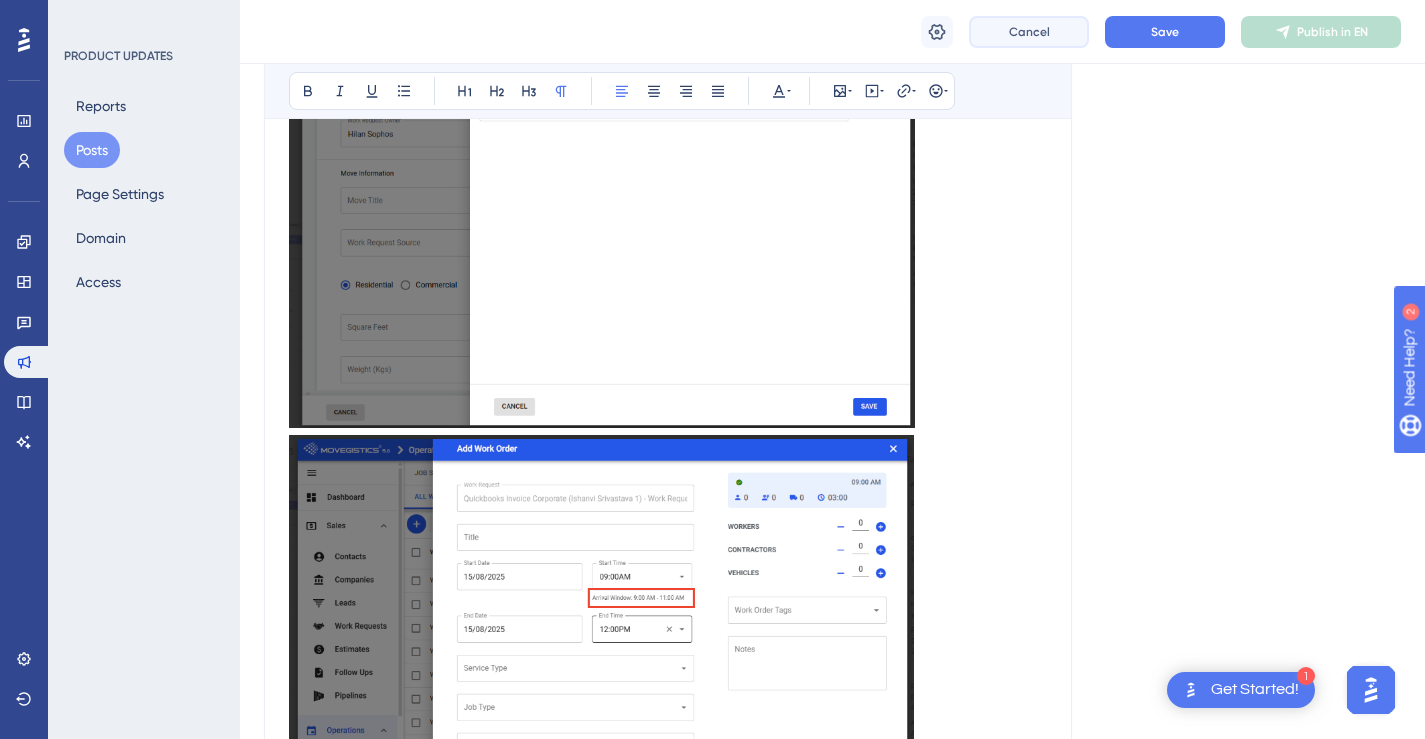click on "Cancel" at bounding box center (1029, 32) 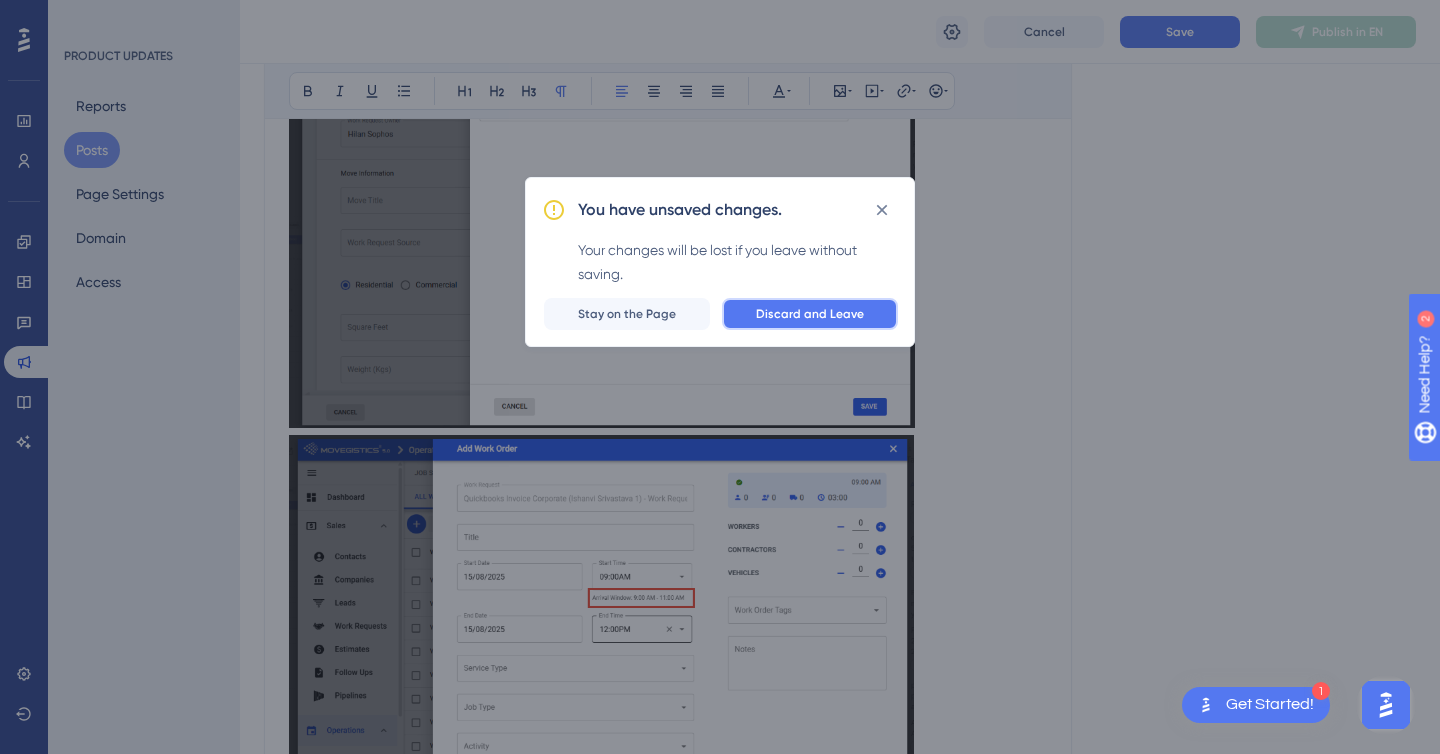 click on "Discard and Leave" at bounding box center [810, 314] 